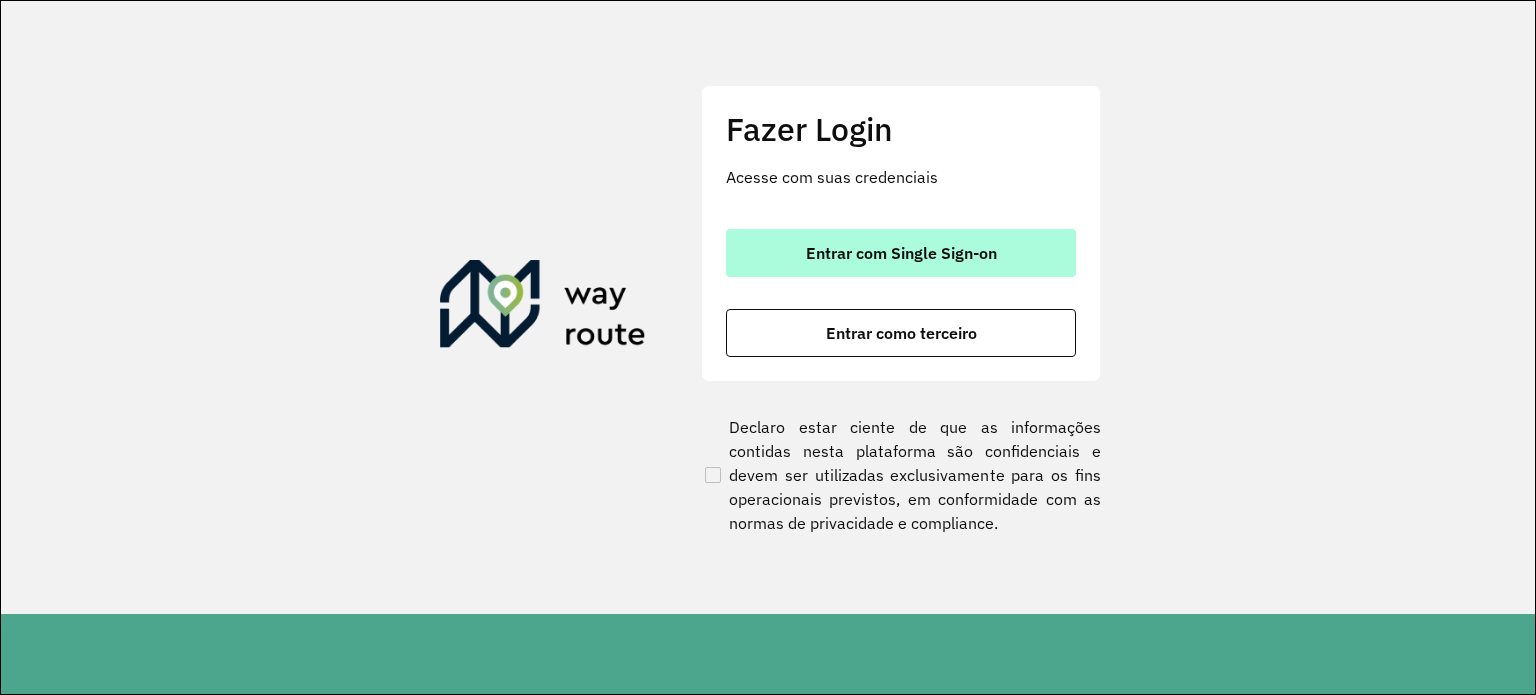scroll, scrollTop: 0, scrollLeft: 0, axis: both 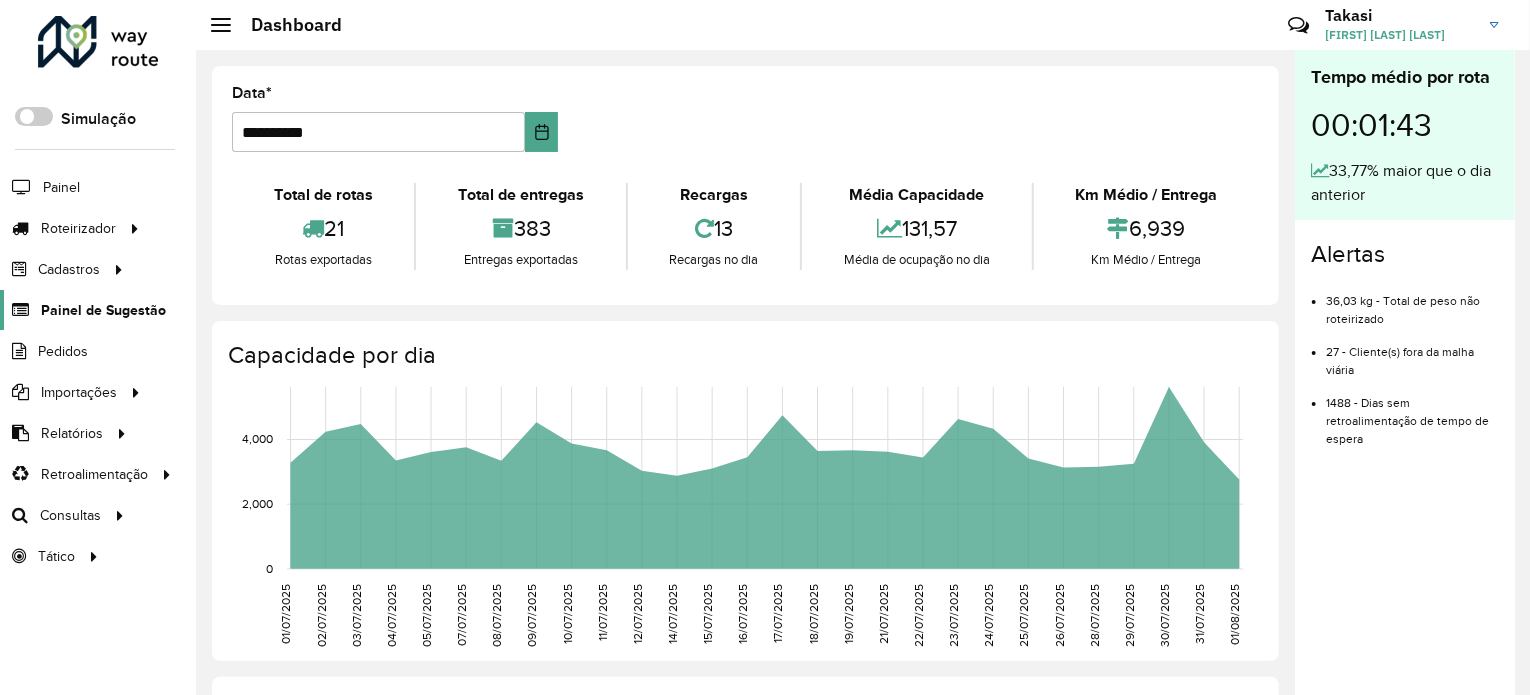 click on "Painel de Sugestão" 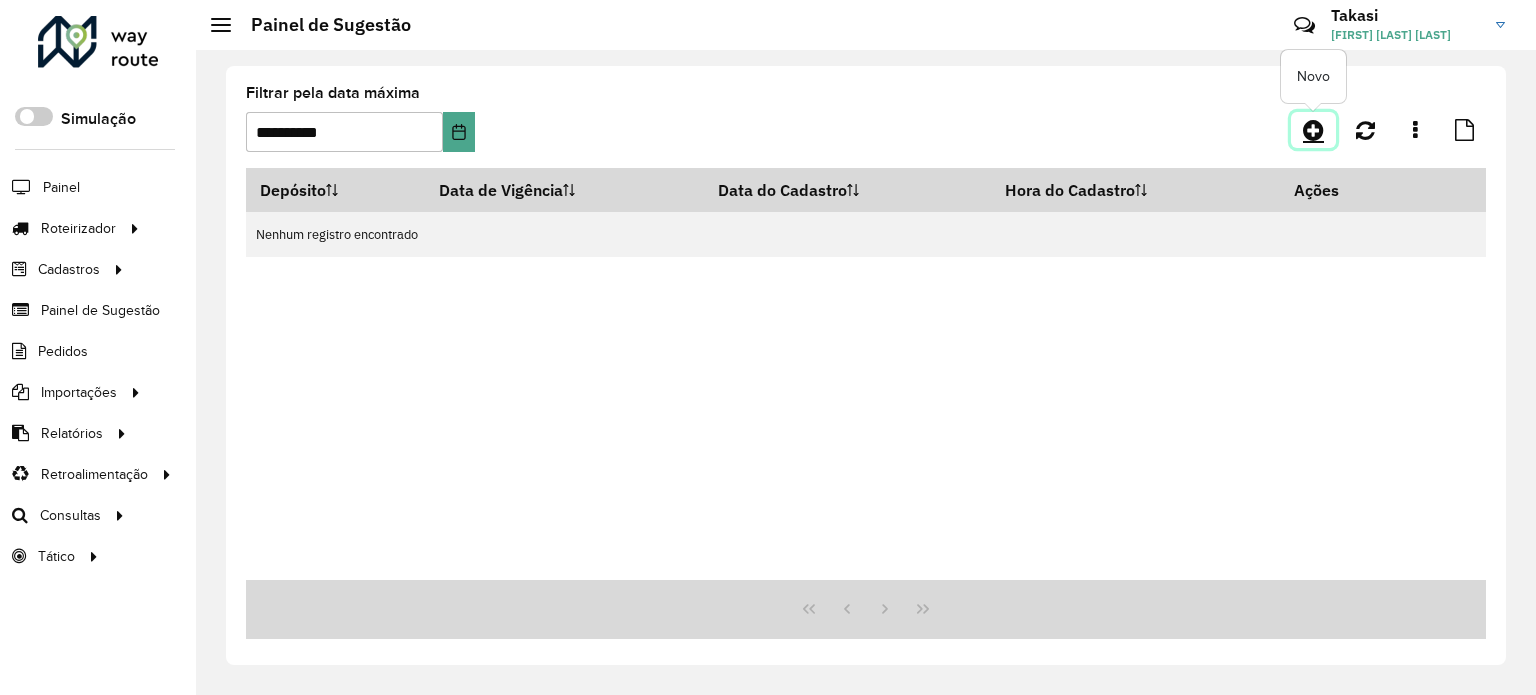 click 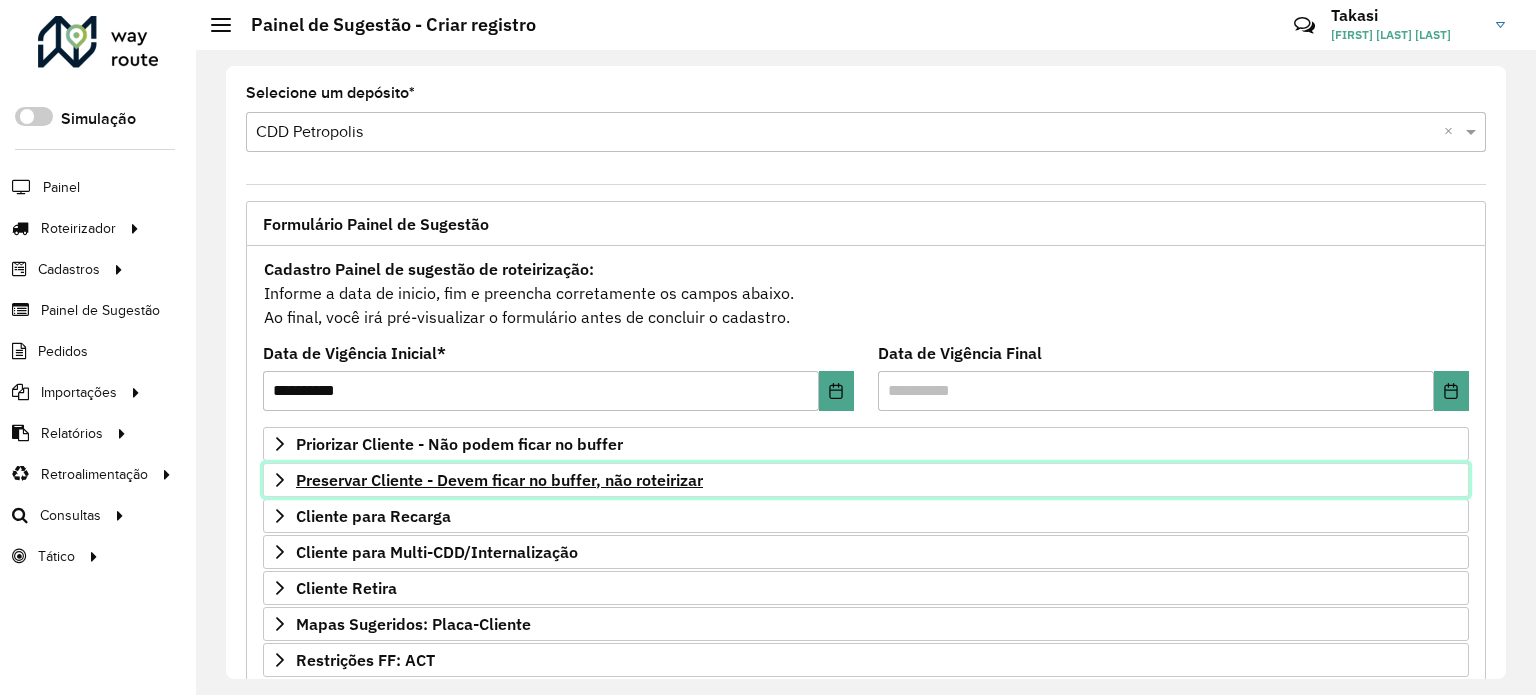 click on "Preservar Cliente - Devem ficar no buffer, não roteirizar" at bounding box center [499, 480] 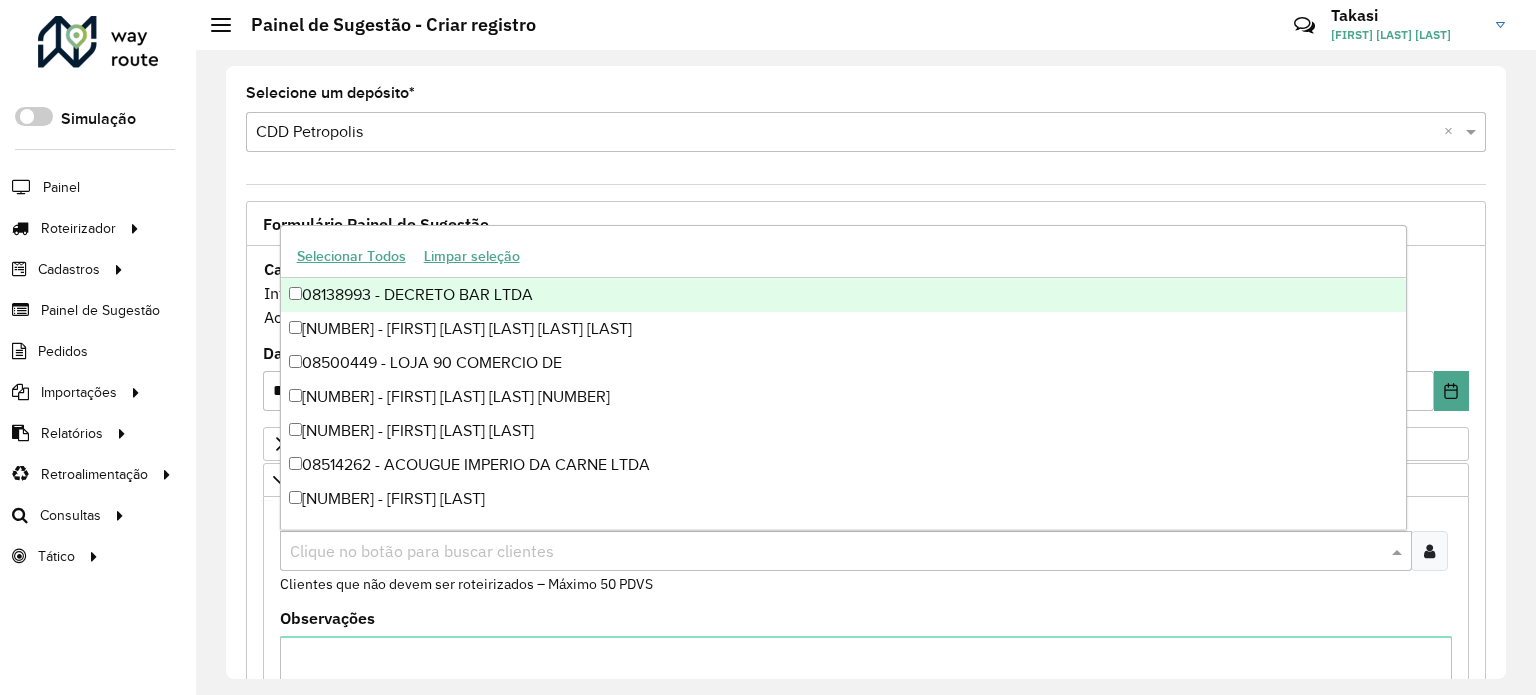 click at bounding box center (836, 552) 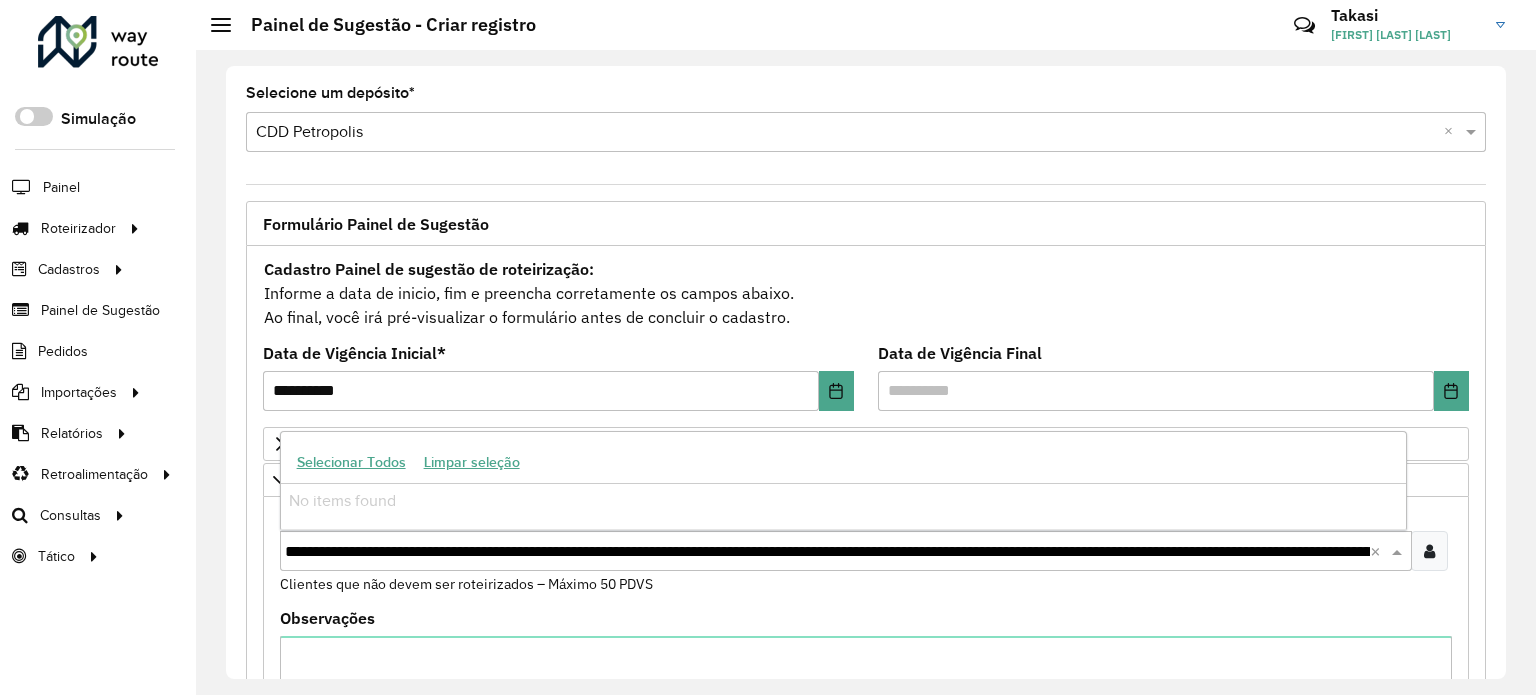 scroll, scrollTop: 0, scrollLeft: 219374, axis: horizontal 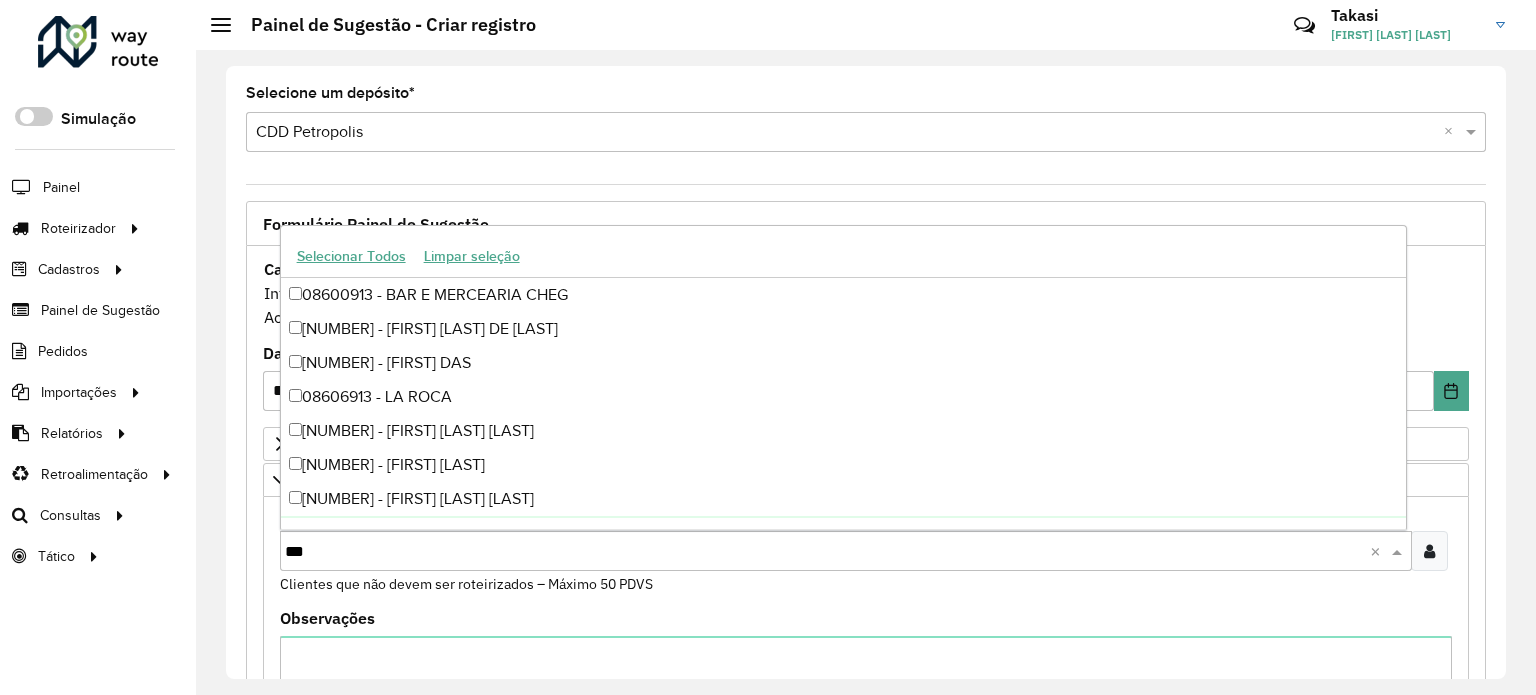 type on "****" 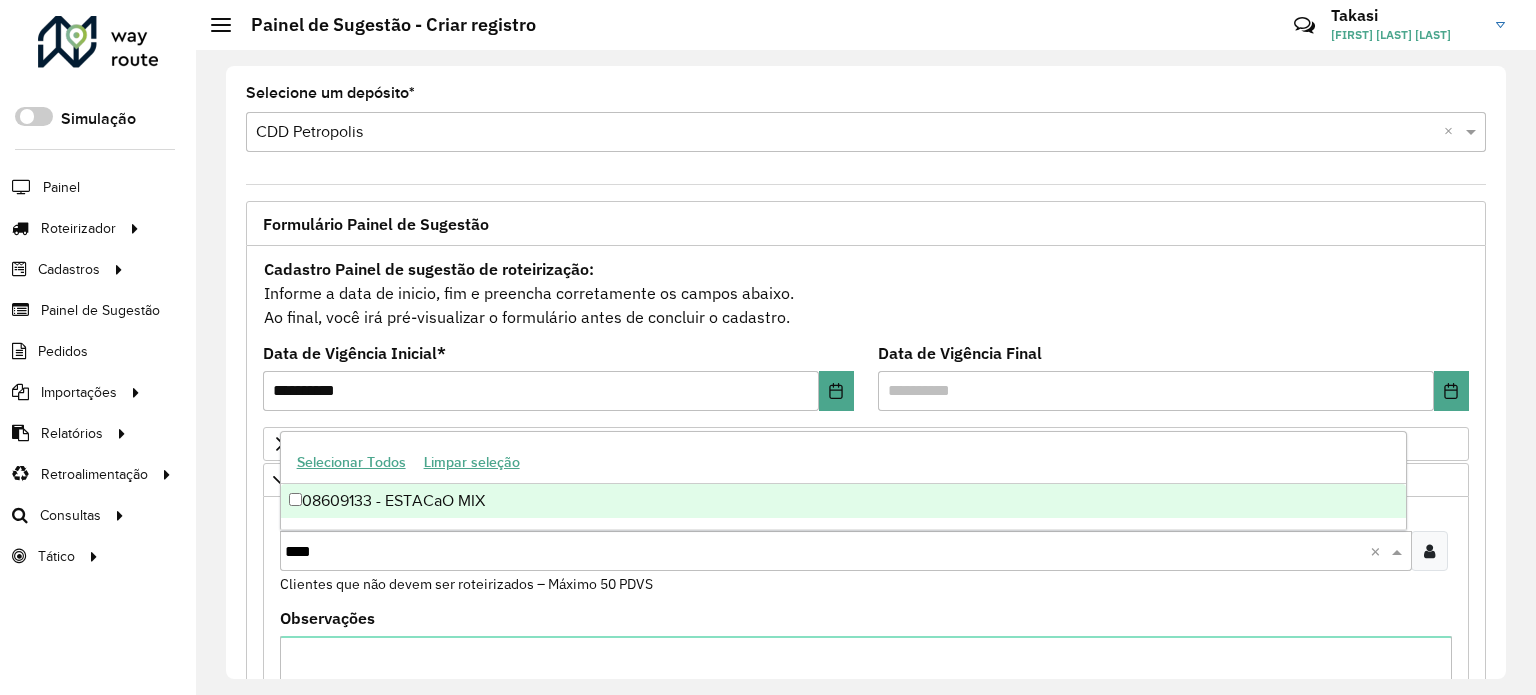 click on "08609133 - ESTACaO MIX" at bounding box center (843, 501) 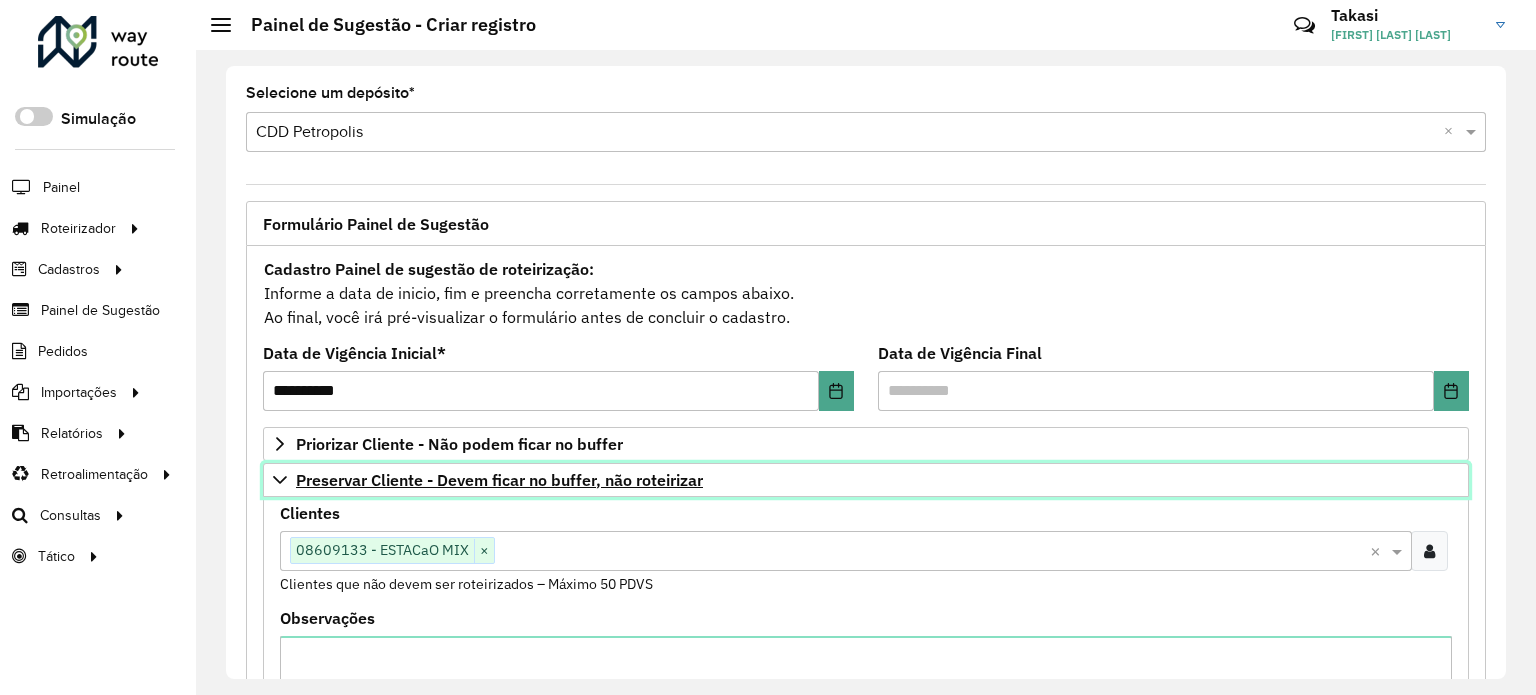 click 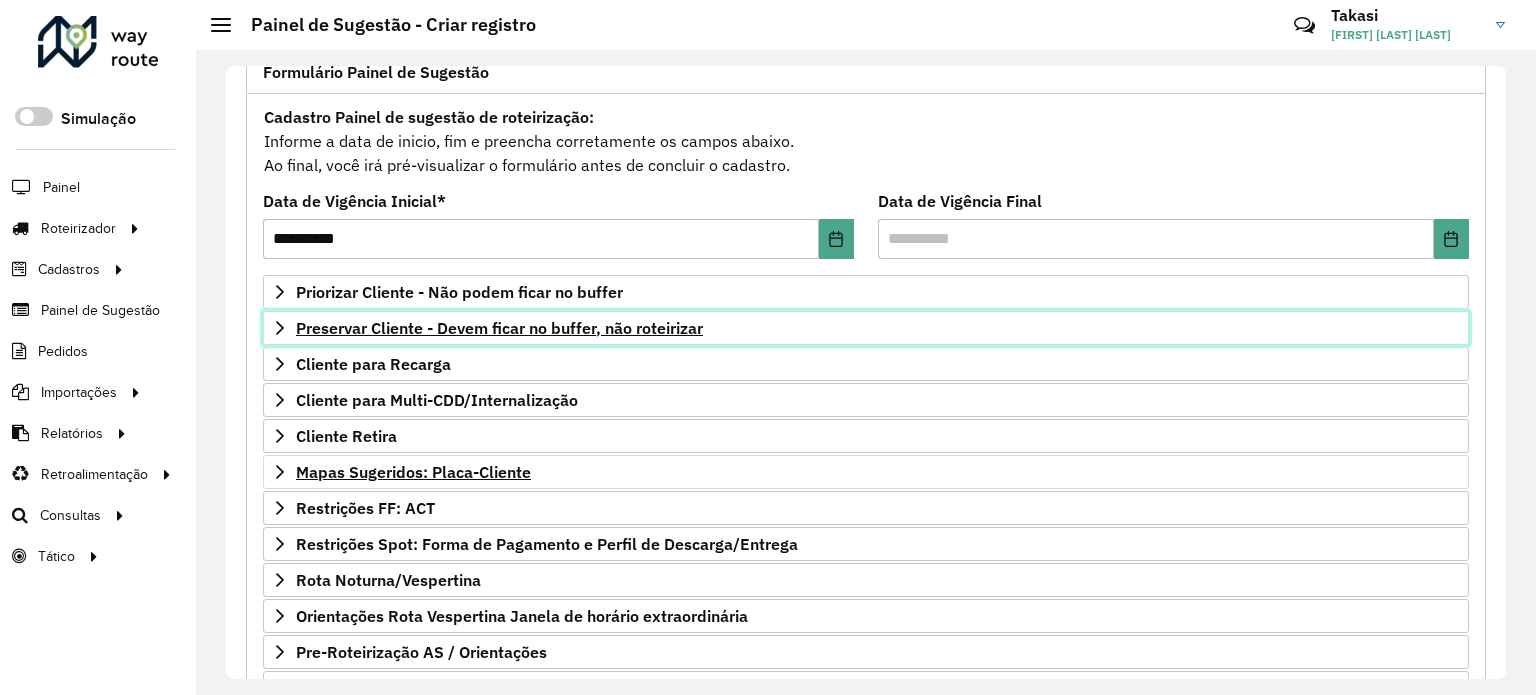 scroll, scrollTop: 200, scrollLeft: 0, axis: vertical 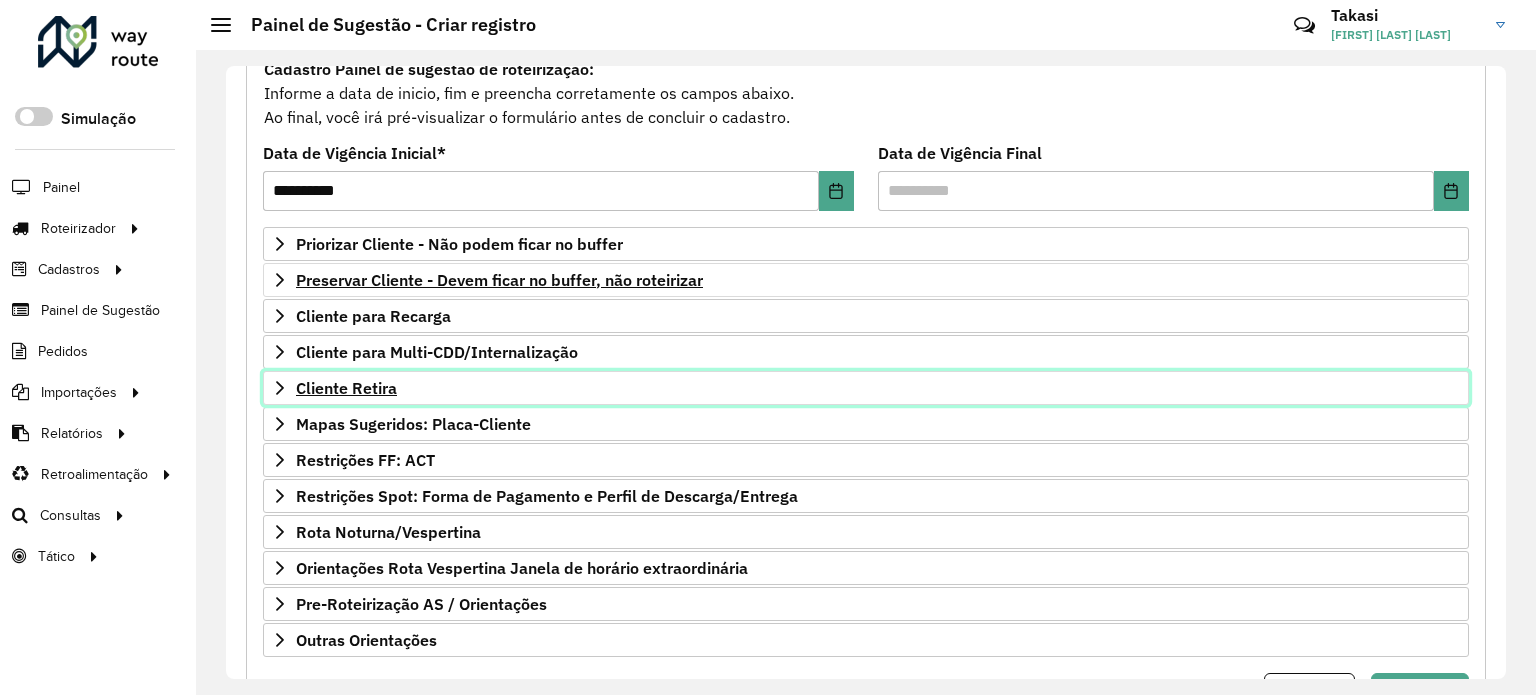 click on "Cliente Retira" at bounding box center [866, 388] 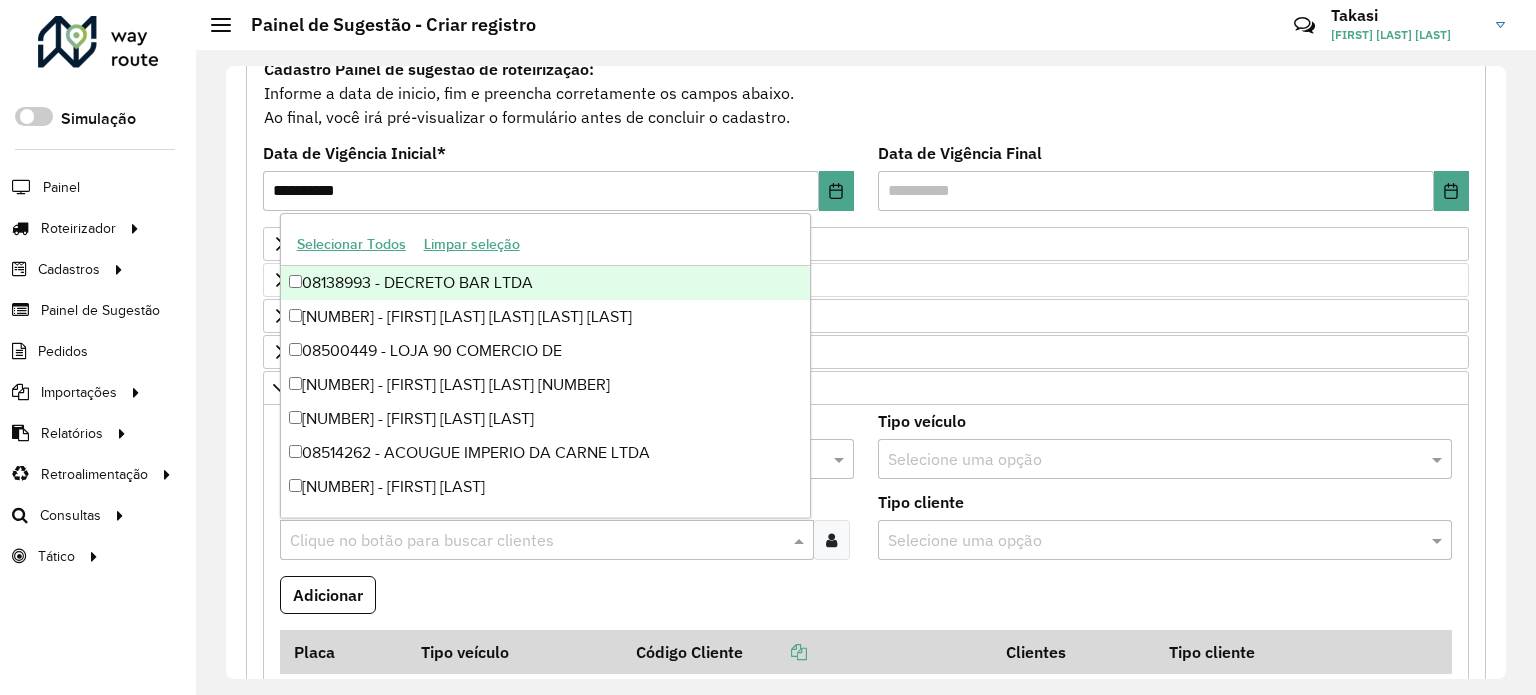 click at bounding box center (537, 541) 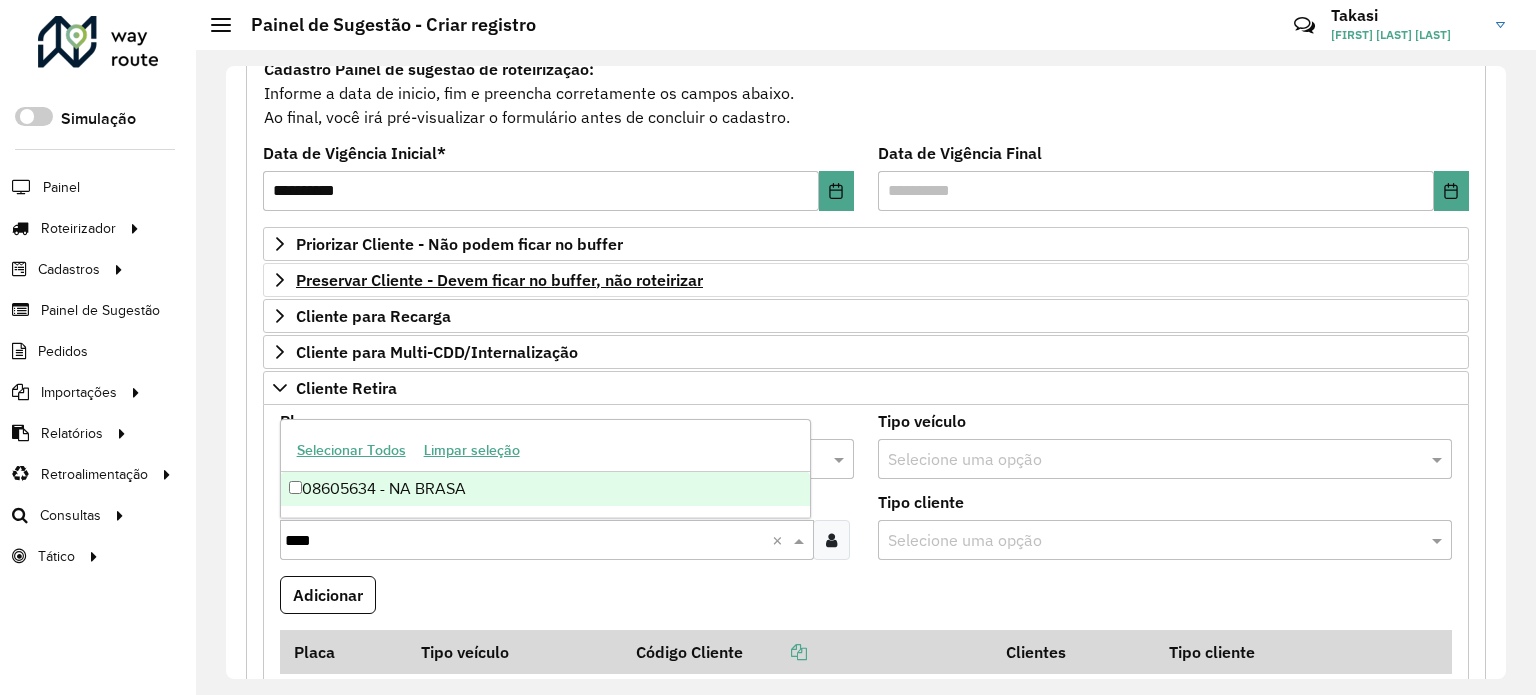click on "08605634 - NA BRASA" at bounding box center [546, 489] 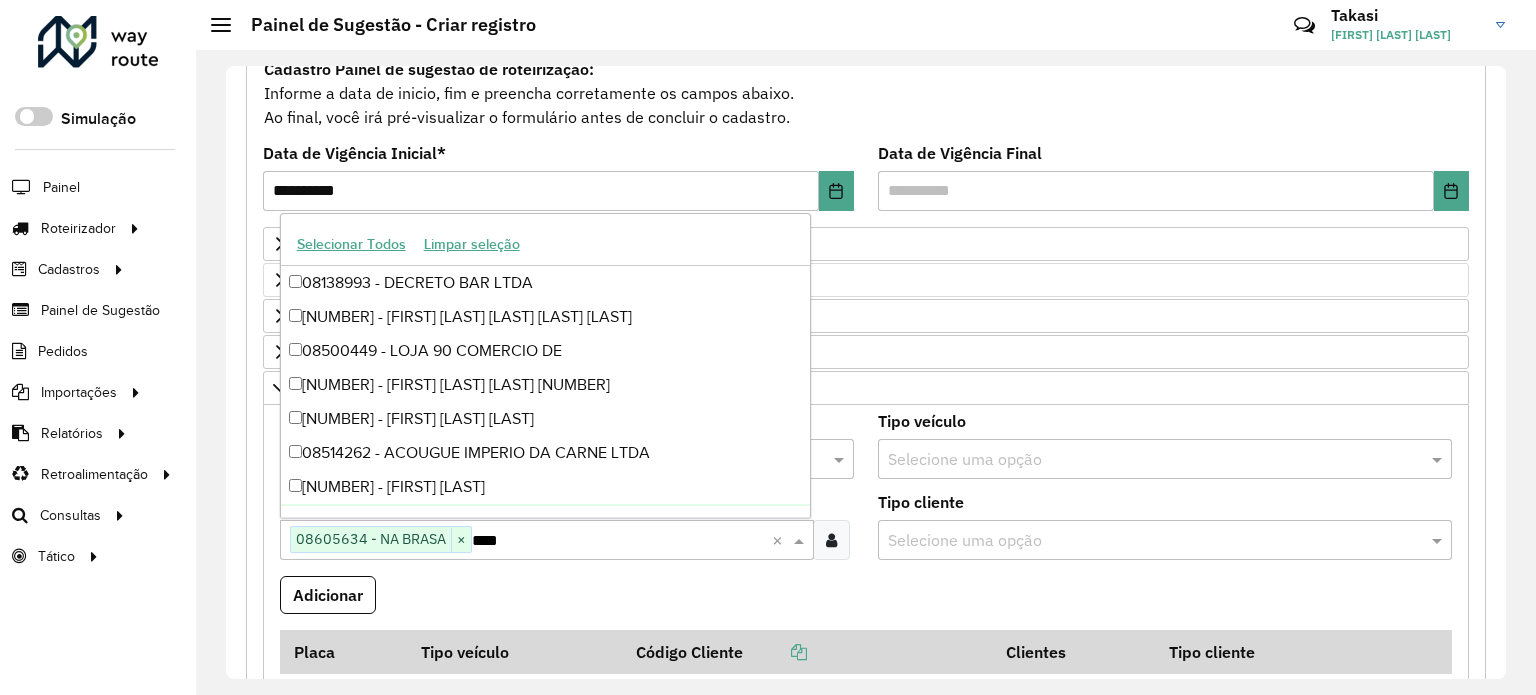 click on "****" at bounding box center [622, 541] 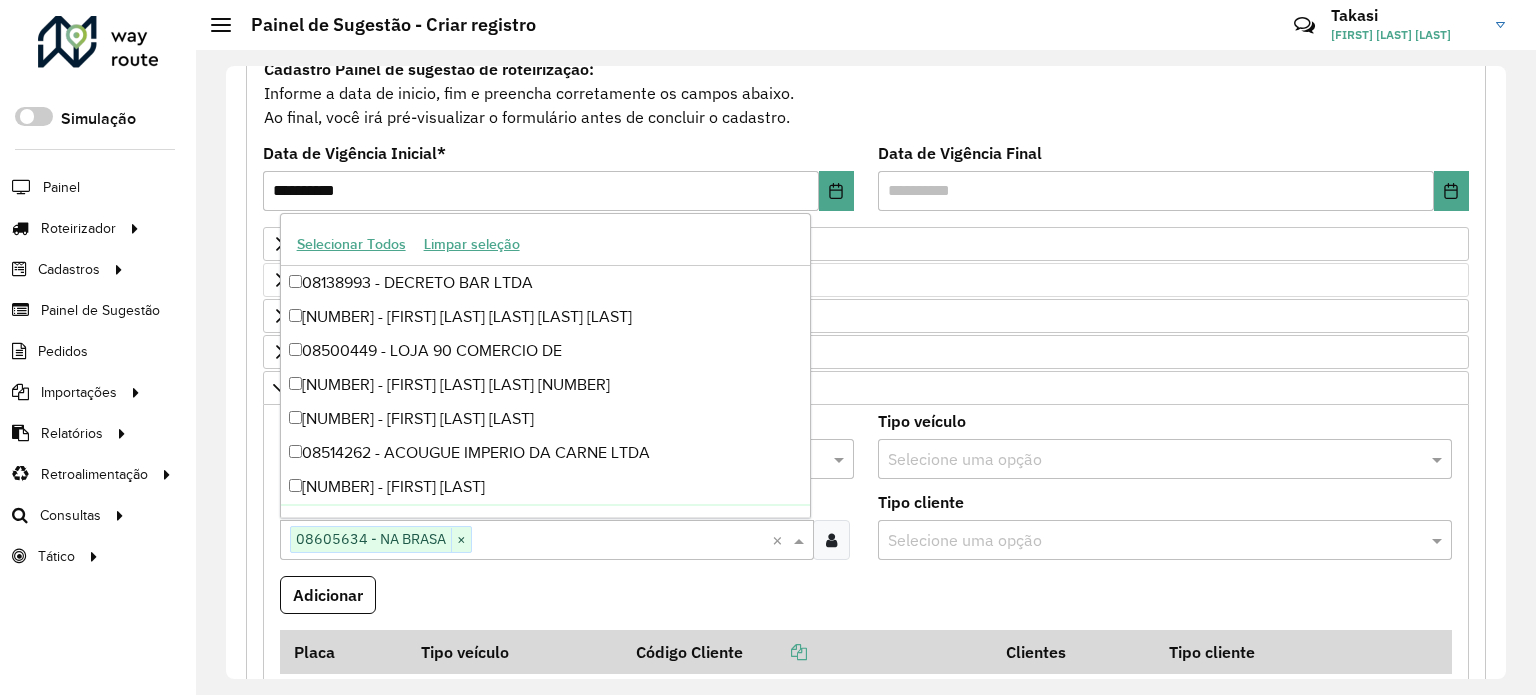 paste on "****" 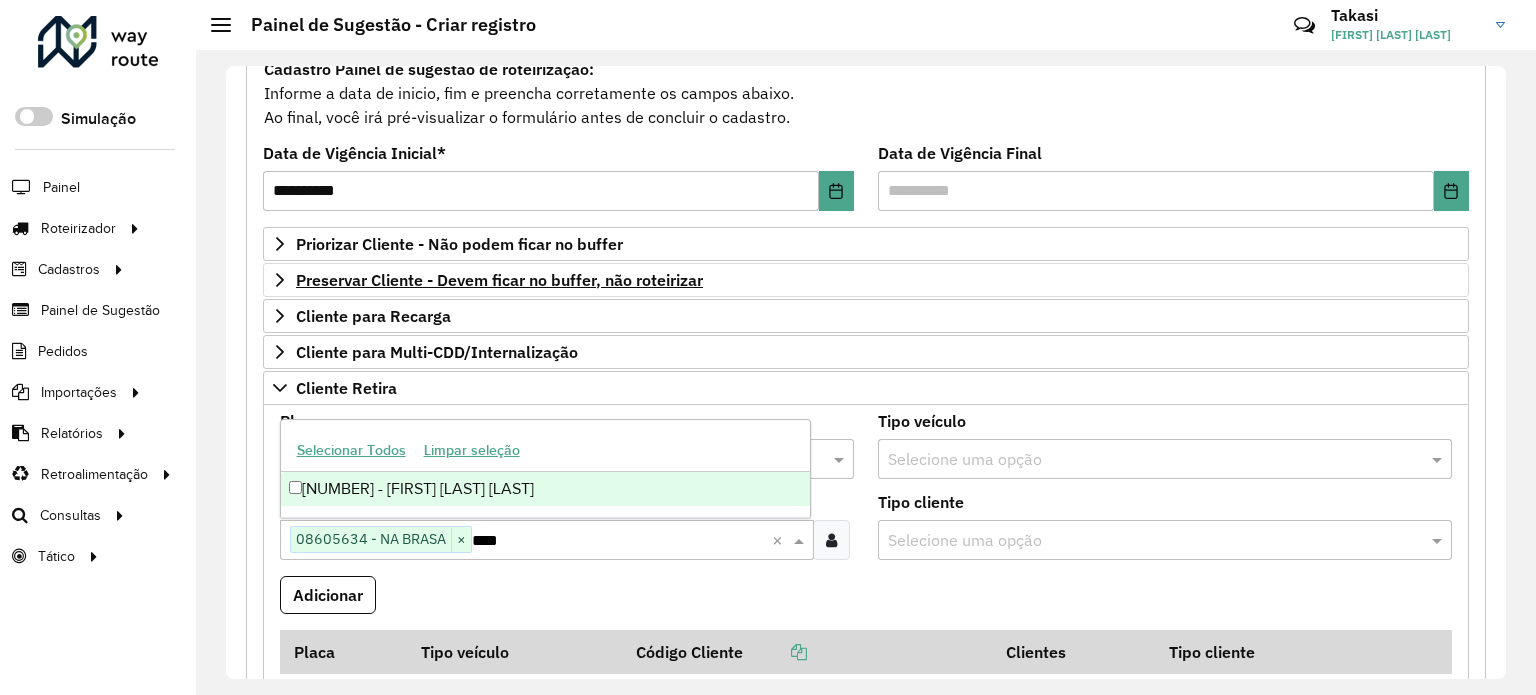 click on "[NUMBER] - [FIRST] [LAST] [LAST]" at bounding box center (546, 489) 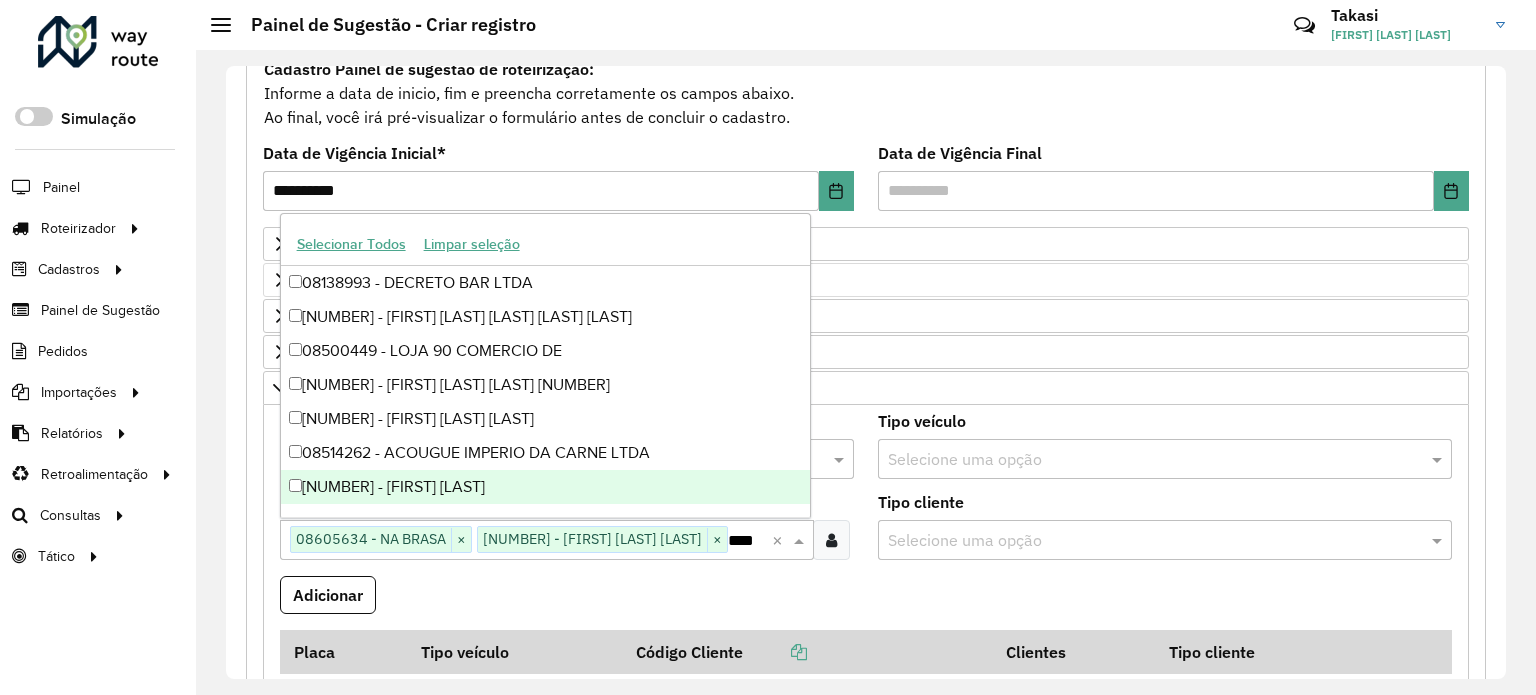 type 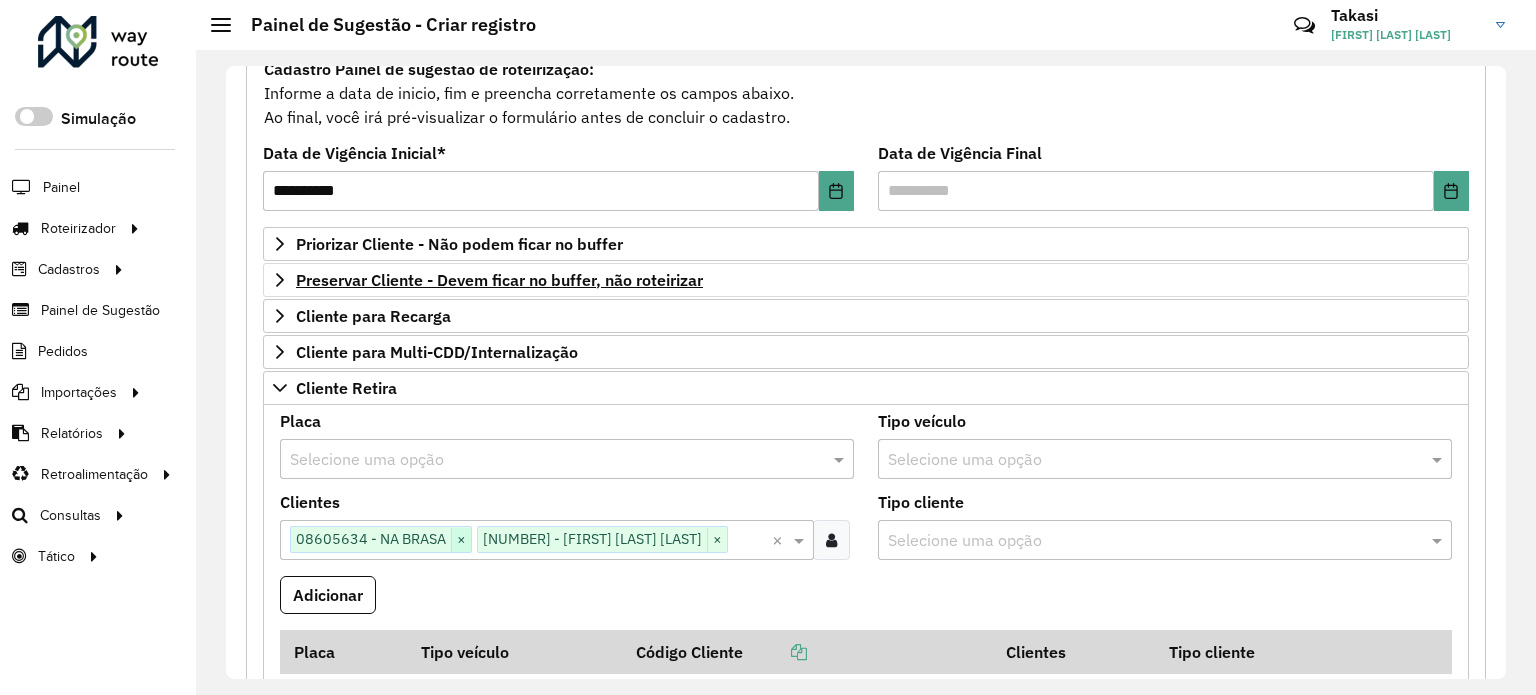 click on "×" at bounding box center [461, 540] 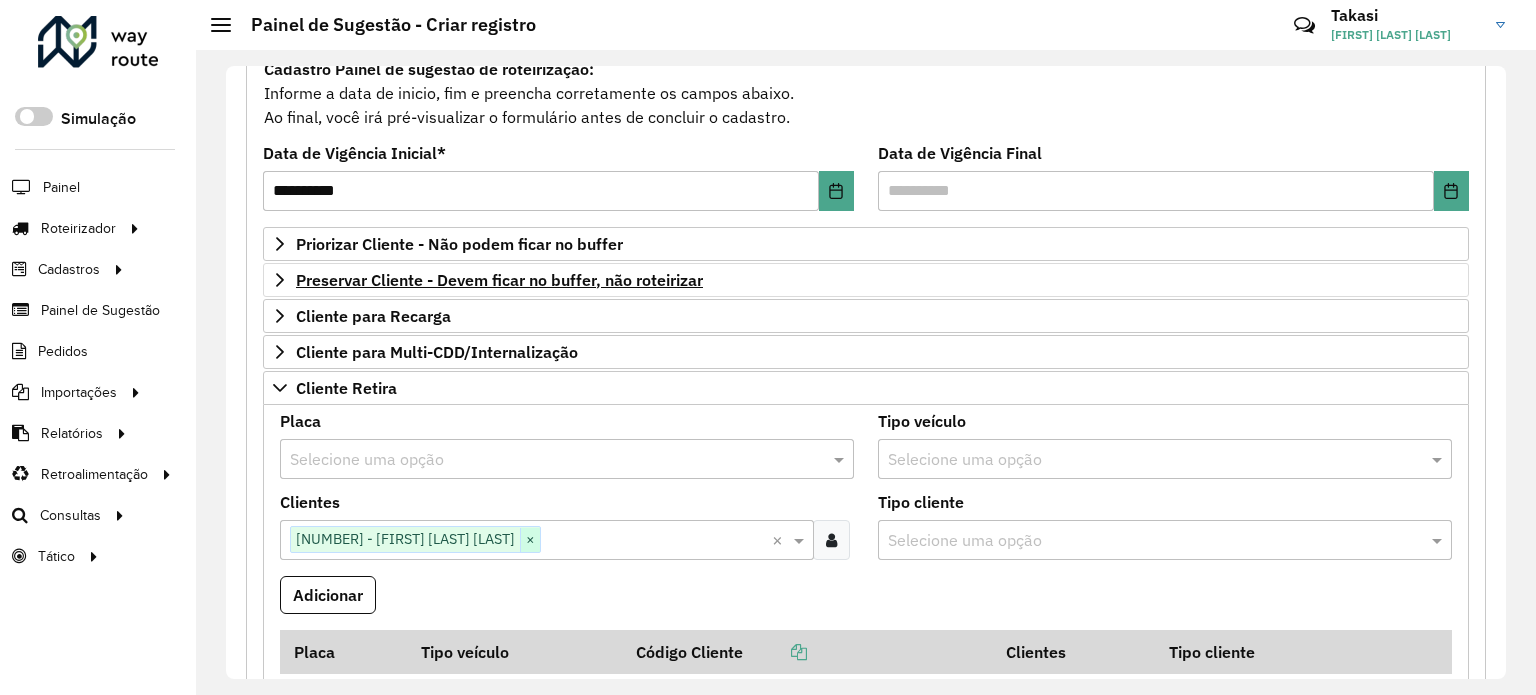 click on "×" at bounding box center (530, 540) 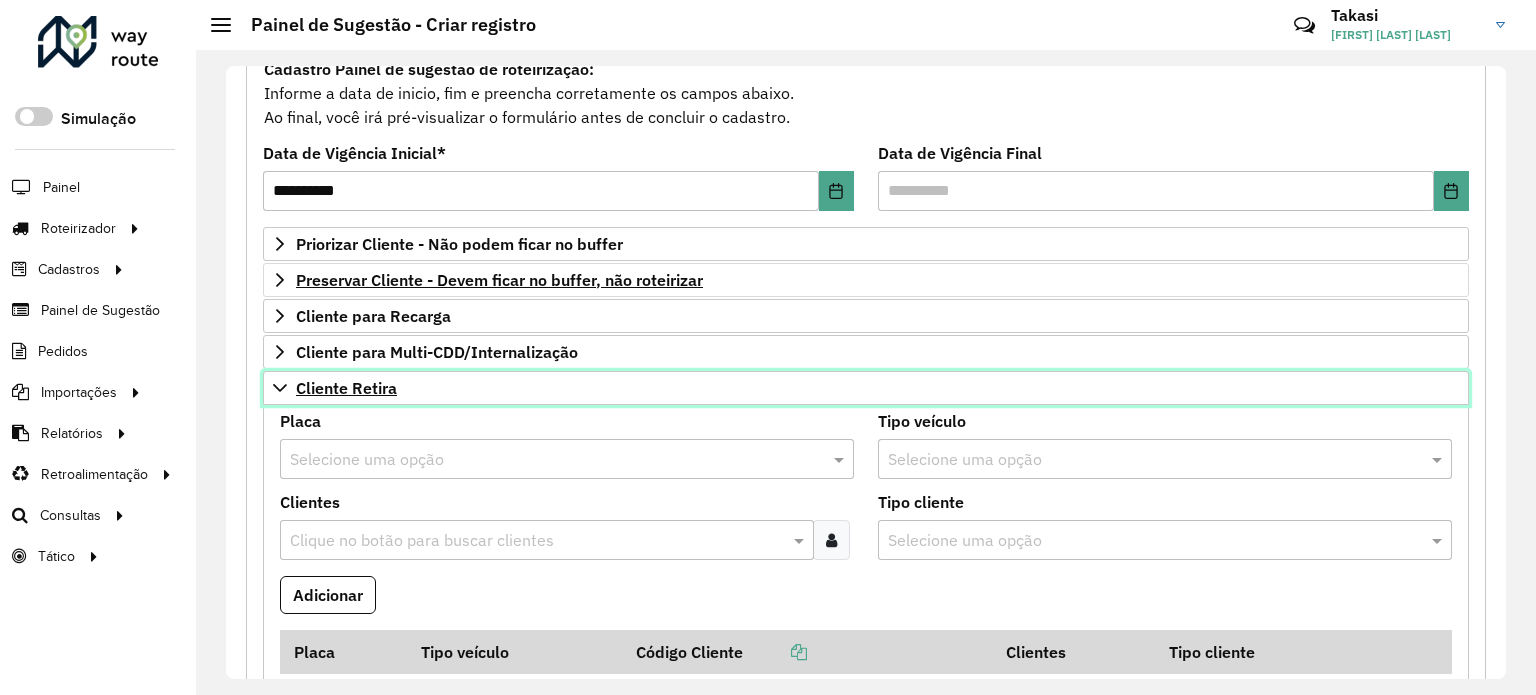 click on "Cliente Retira" at bounding box center (866, 388) 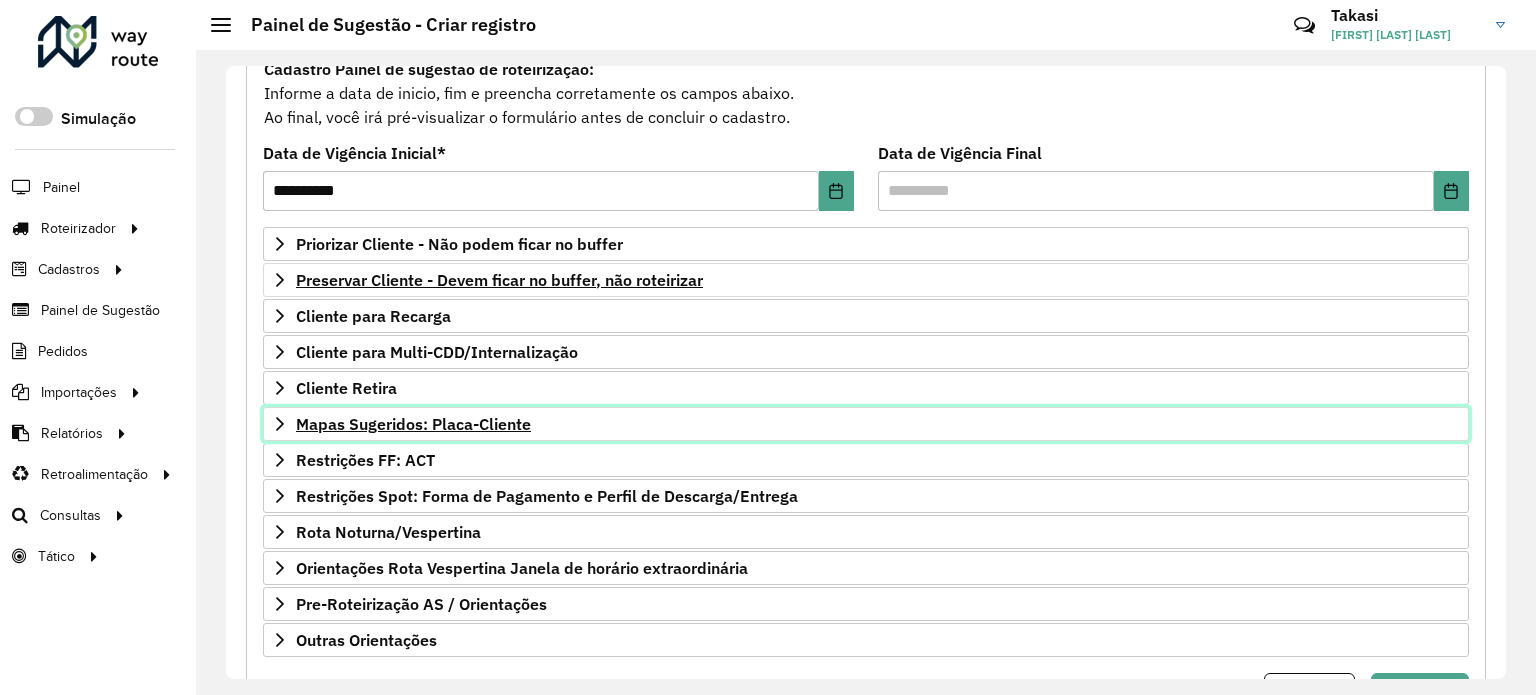 click on "Mapas Sugeridos: Placa-Cliente" at bounding box center [866, 424] 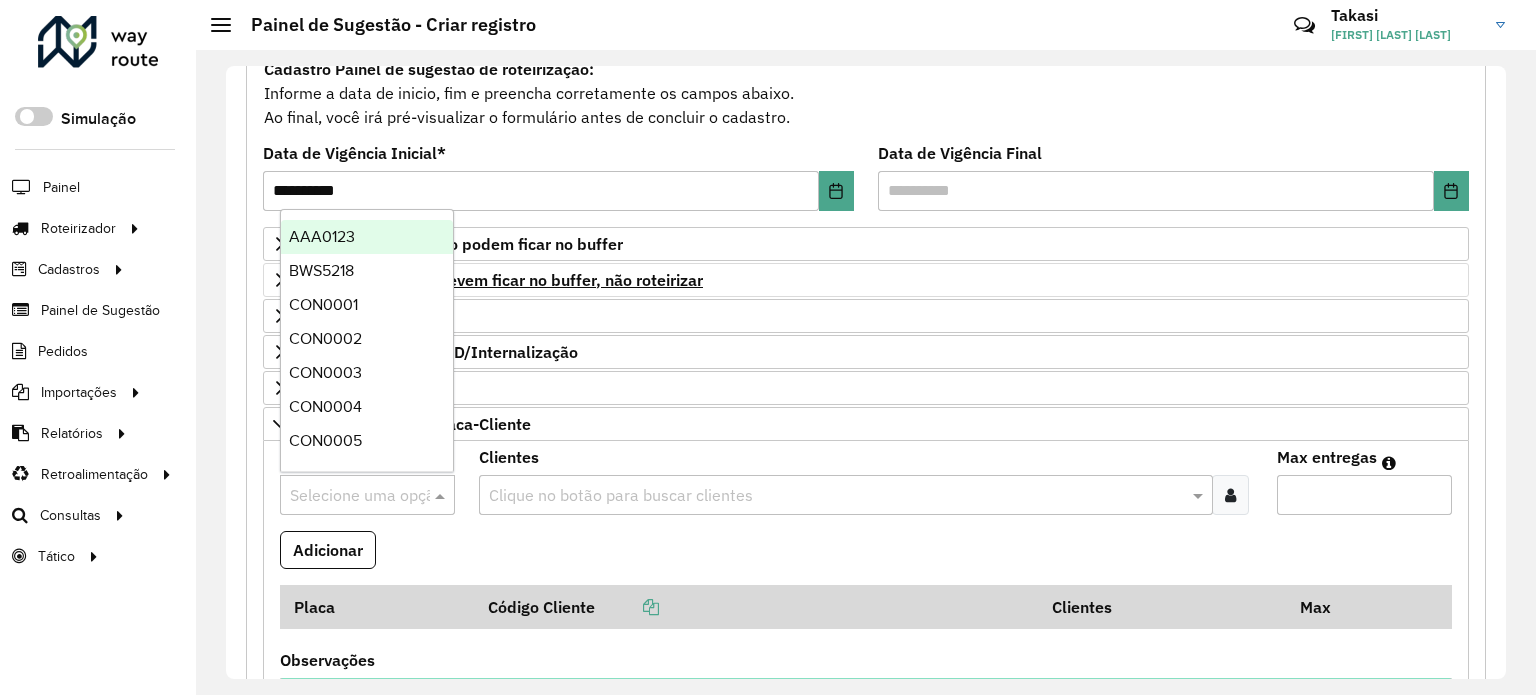 click at bounding box center (347, 496) 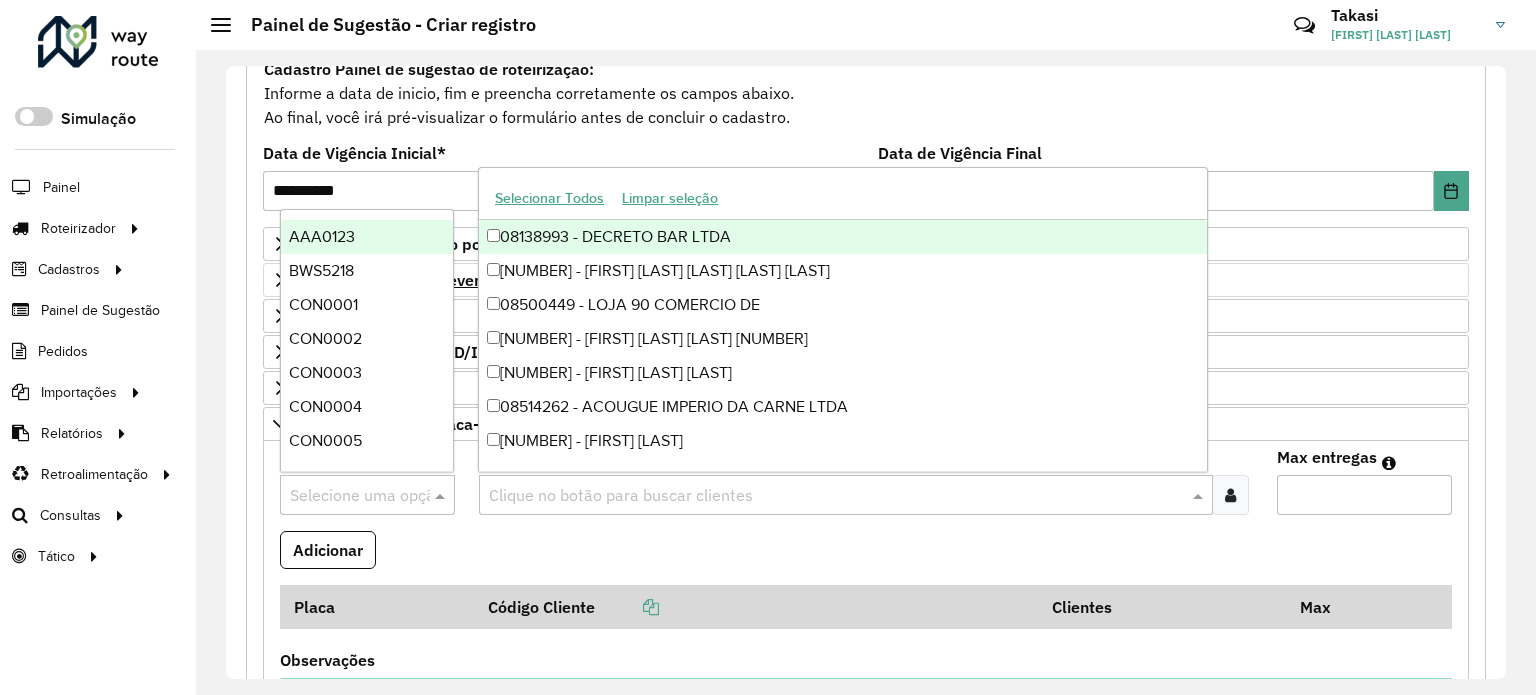 click on "Clique no botão para buscar clientes" at bounding box center [845, 495] 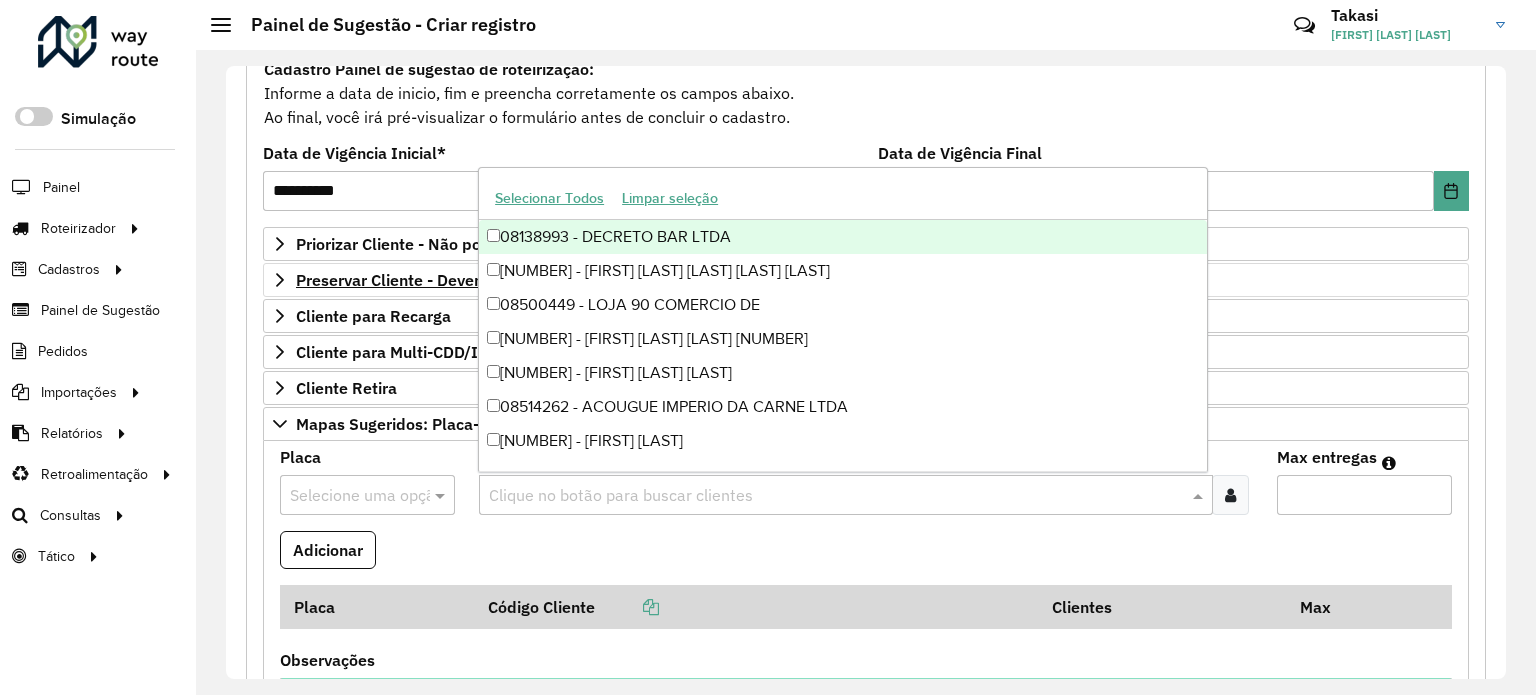 paste on "****" 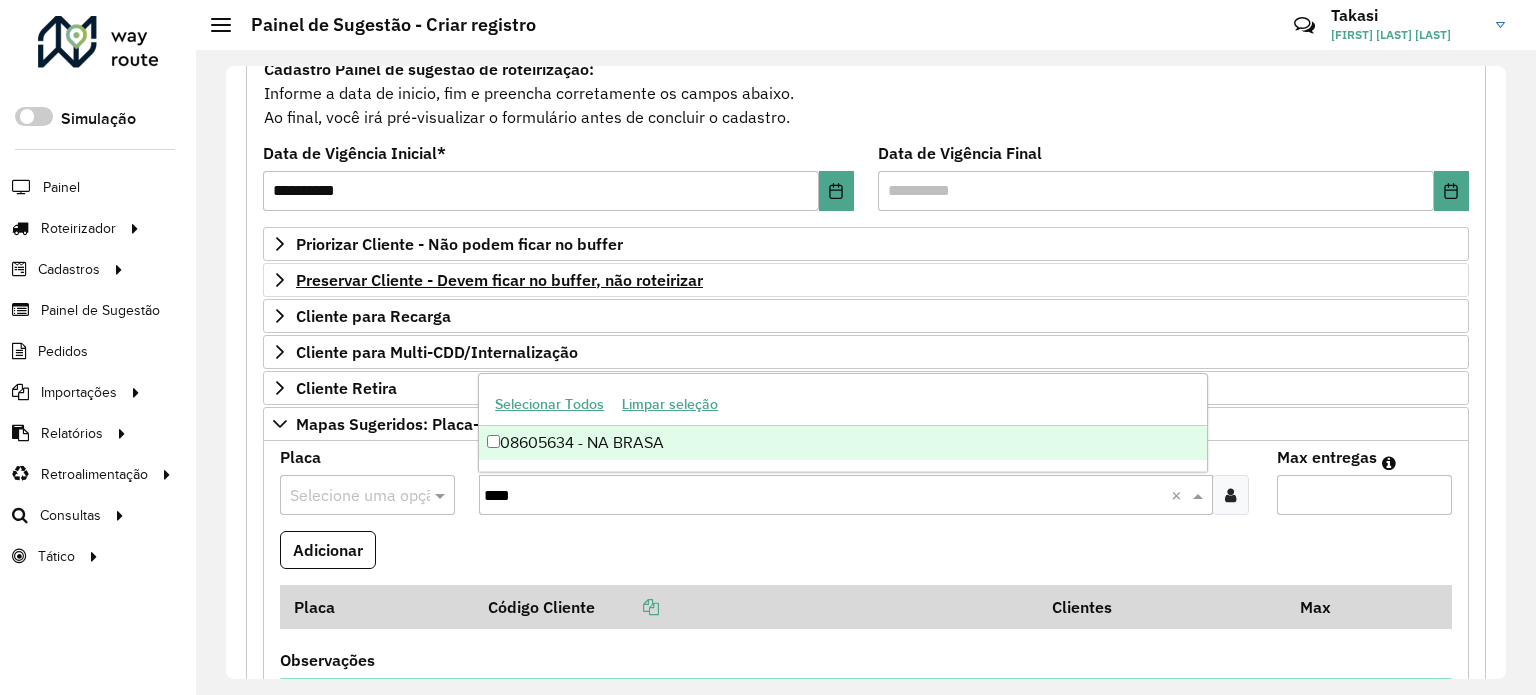 click on "08605634 - NA BRASA" at bounding box center [843, 443] 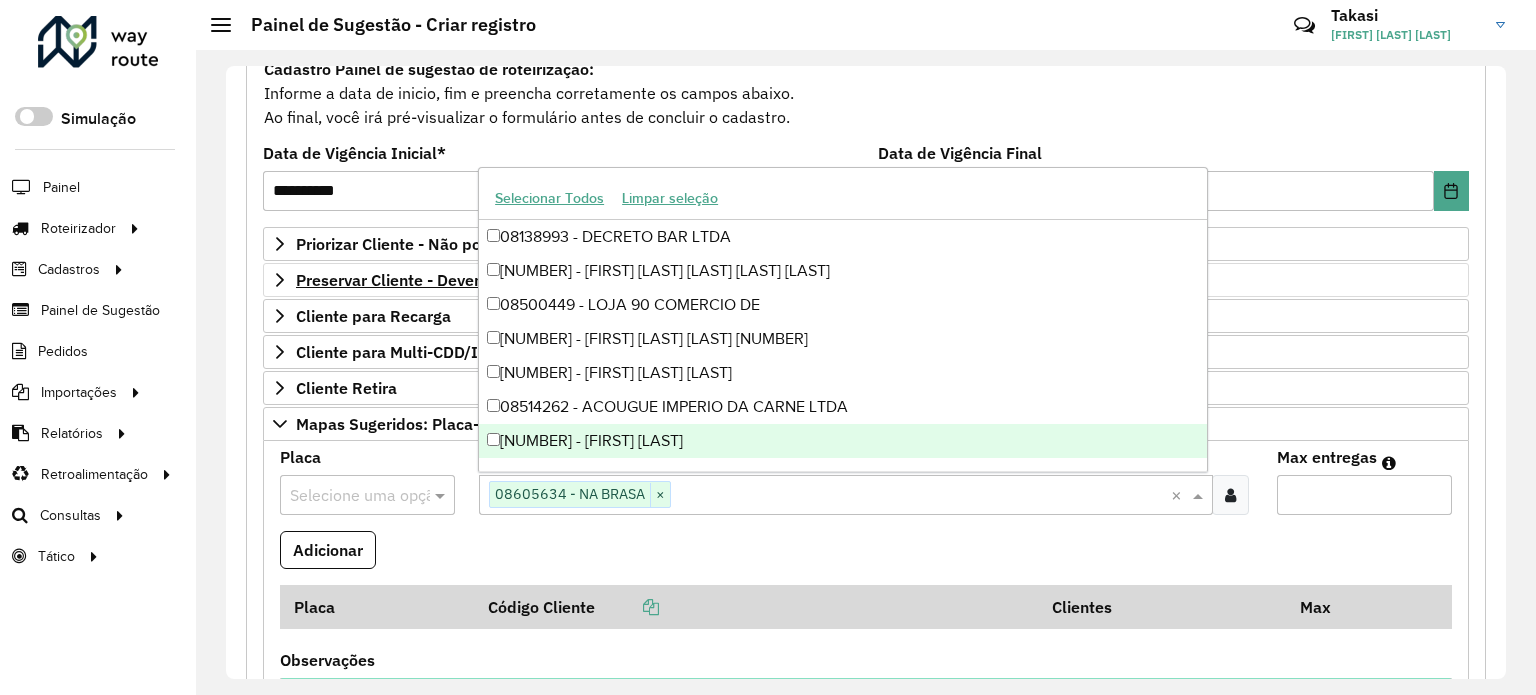 paste on "****" 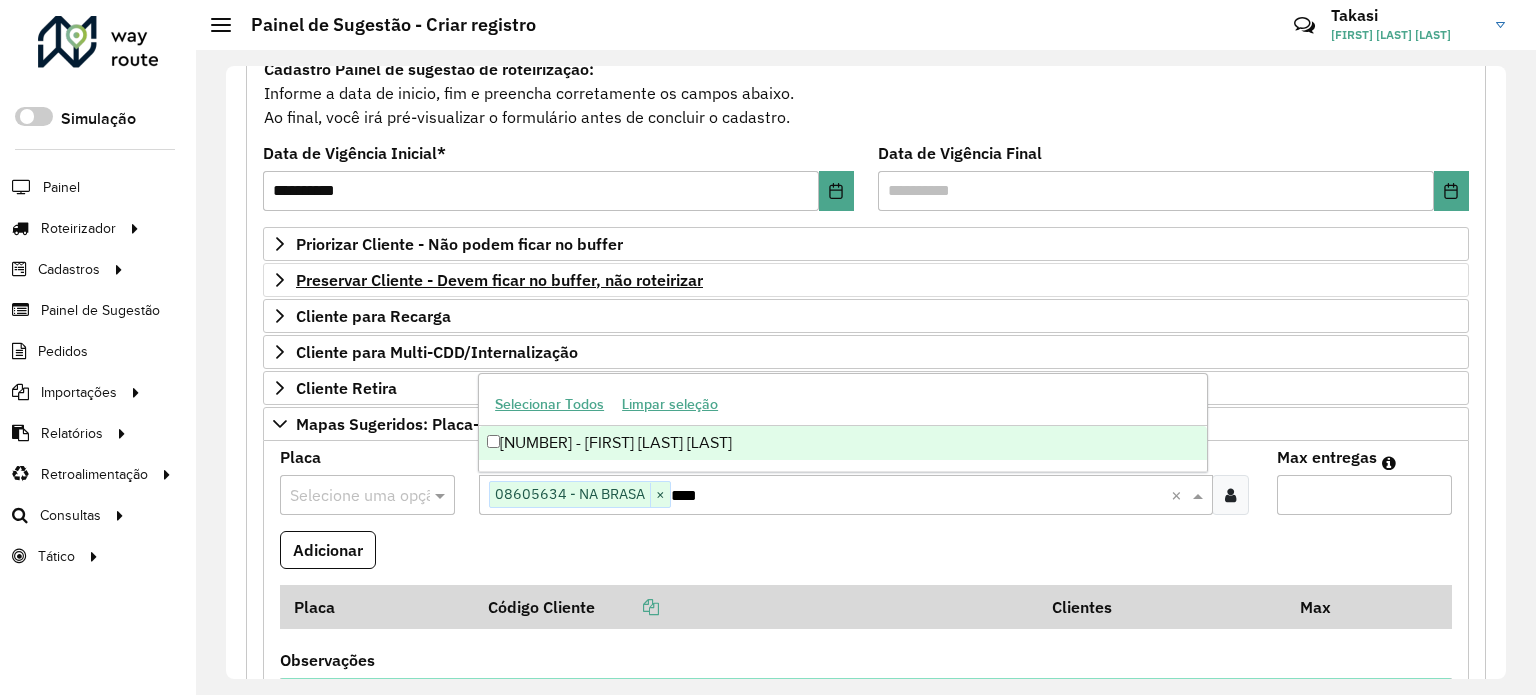 click on "[NUMBER] - [FIRST] [LAST] [LAST]" at bounding box center [843, 443] 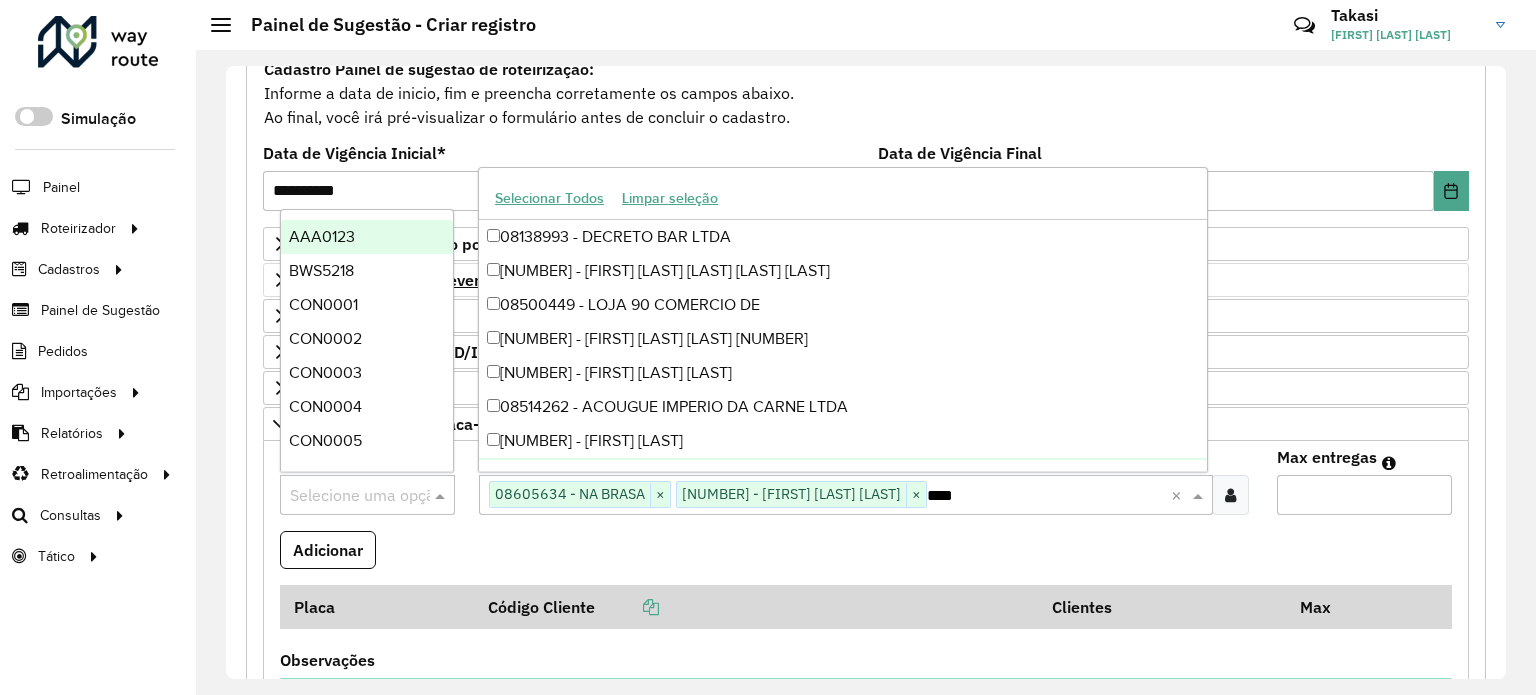 click at bounding box center (347, 496) 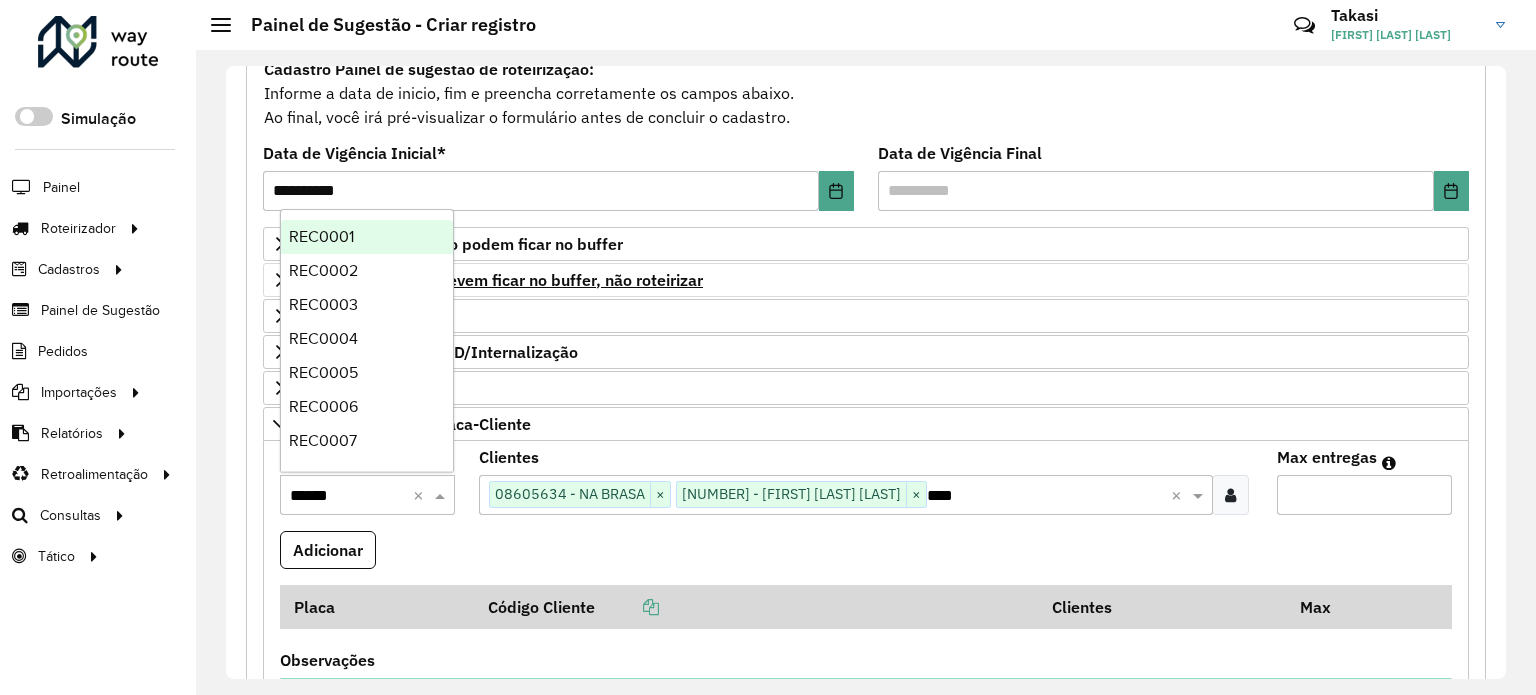 type on "*******" 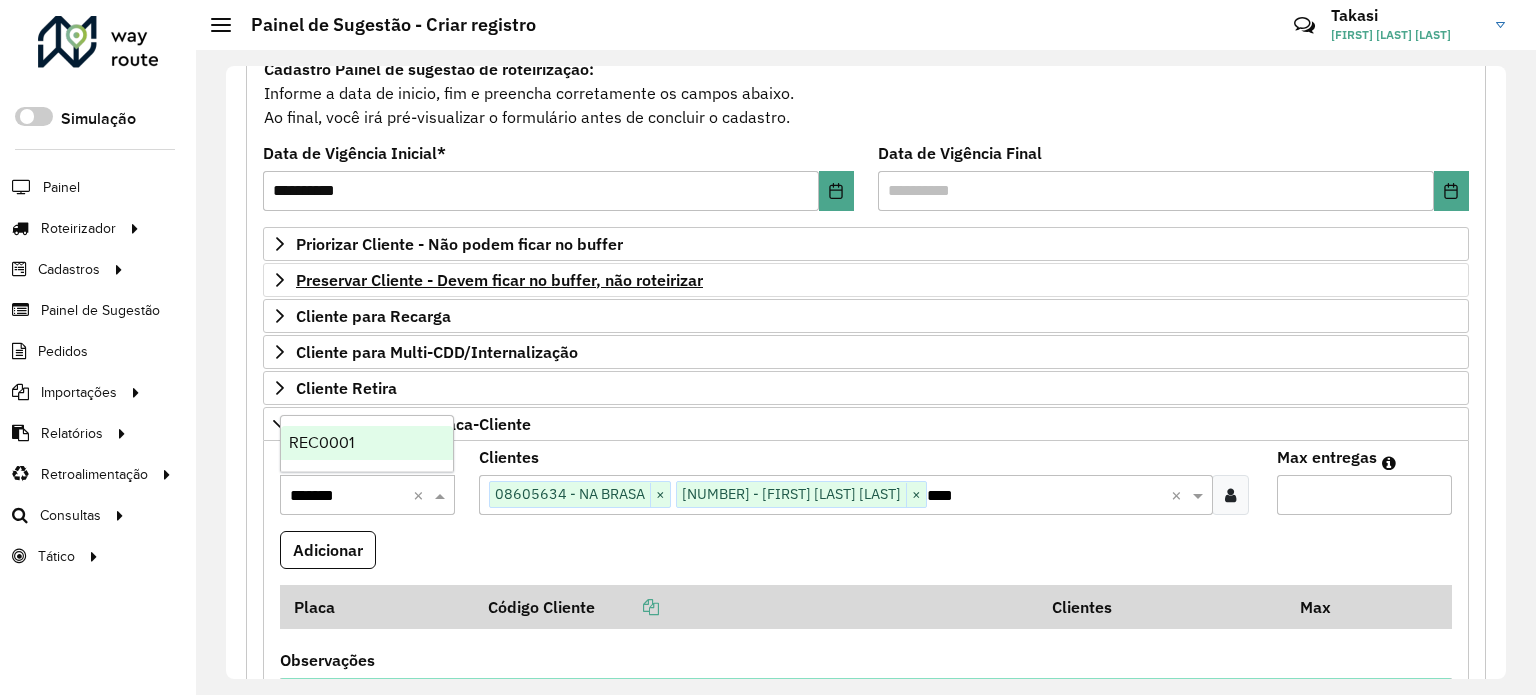 click on "REC0001" at bounding box center [321, 442] 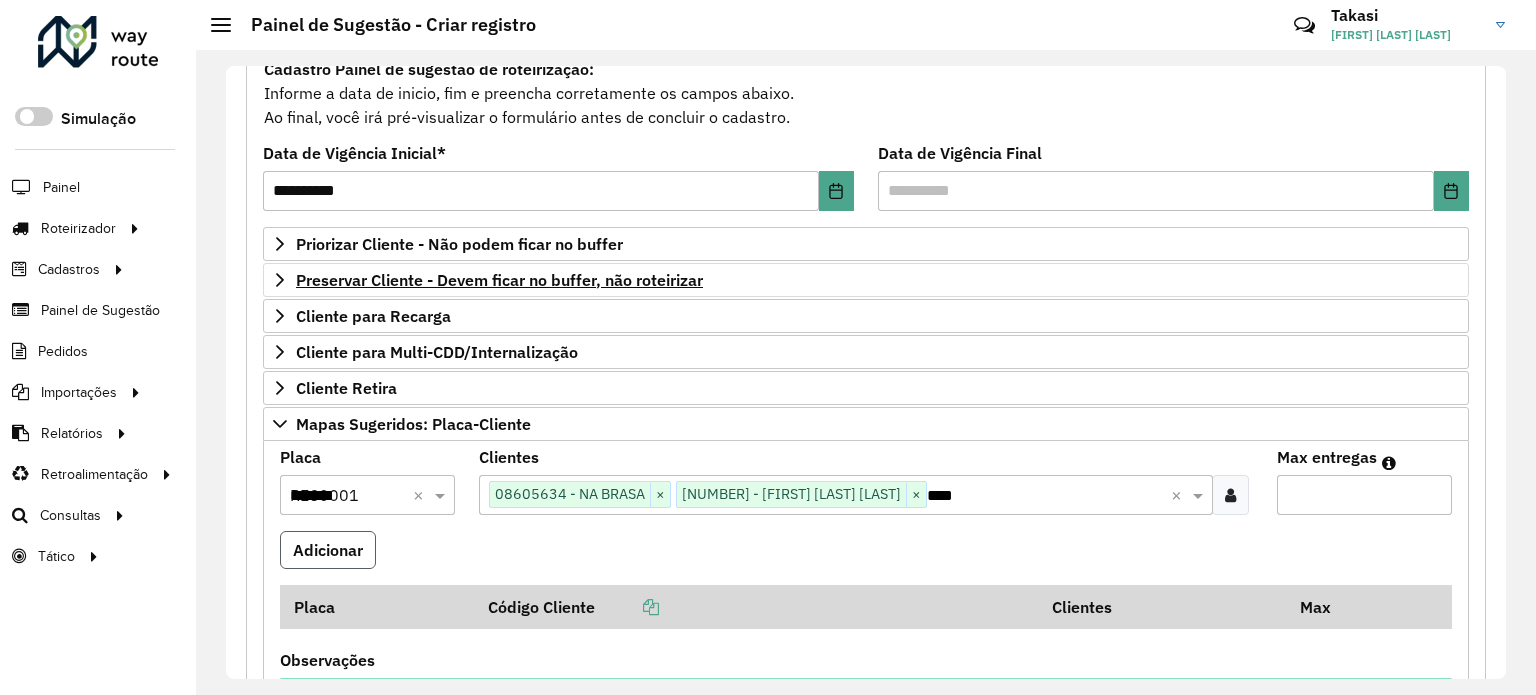 click on "Adicionar" at bounding box center (328, 550) 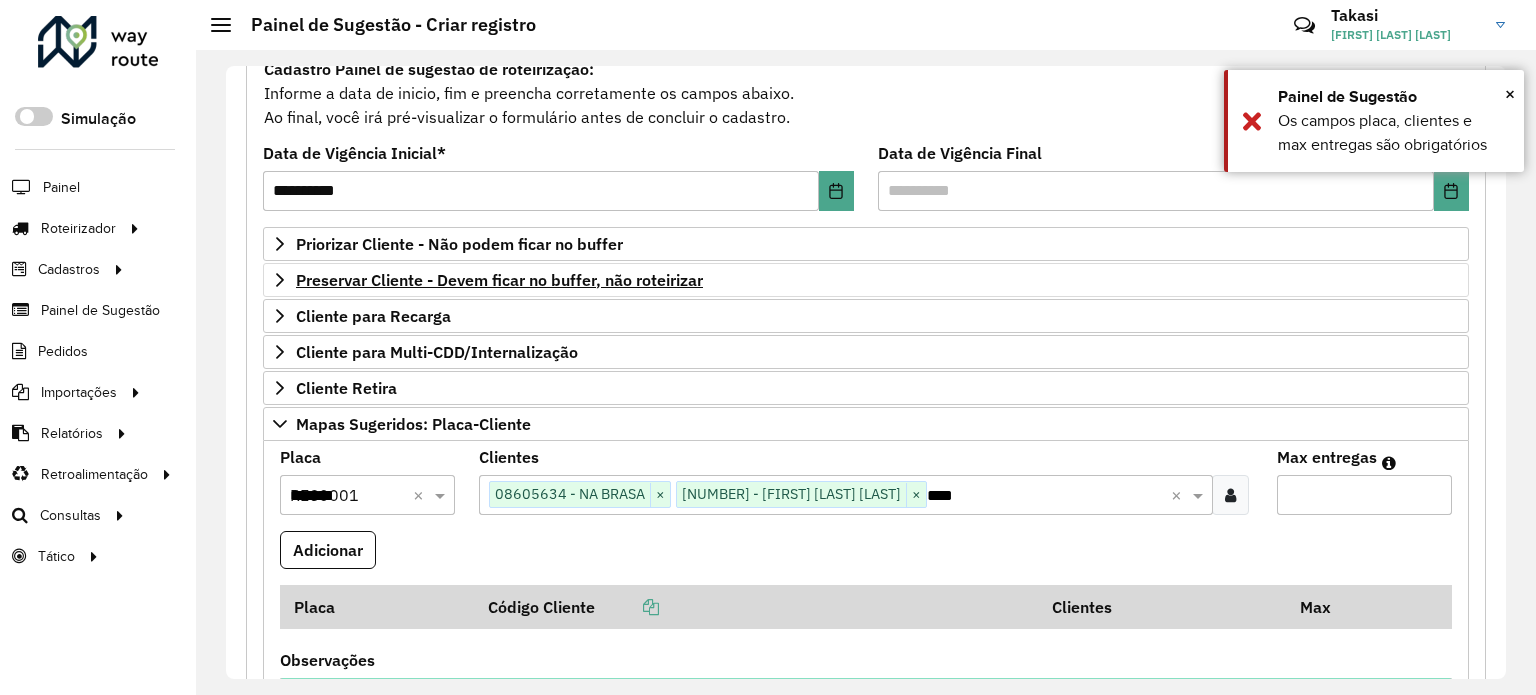 click on "Max entregas" at bounding box center [1364, 495] 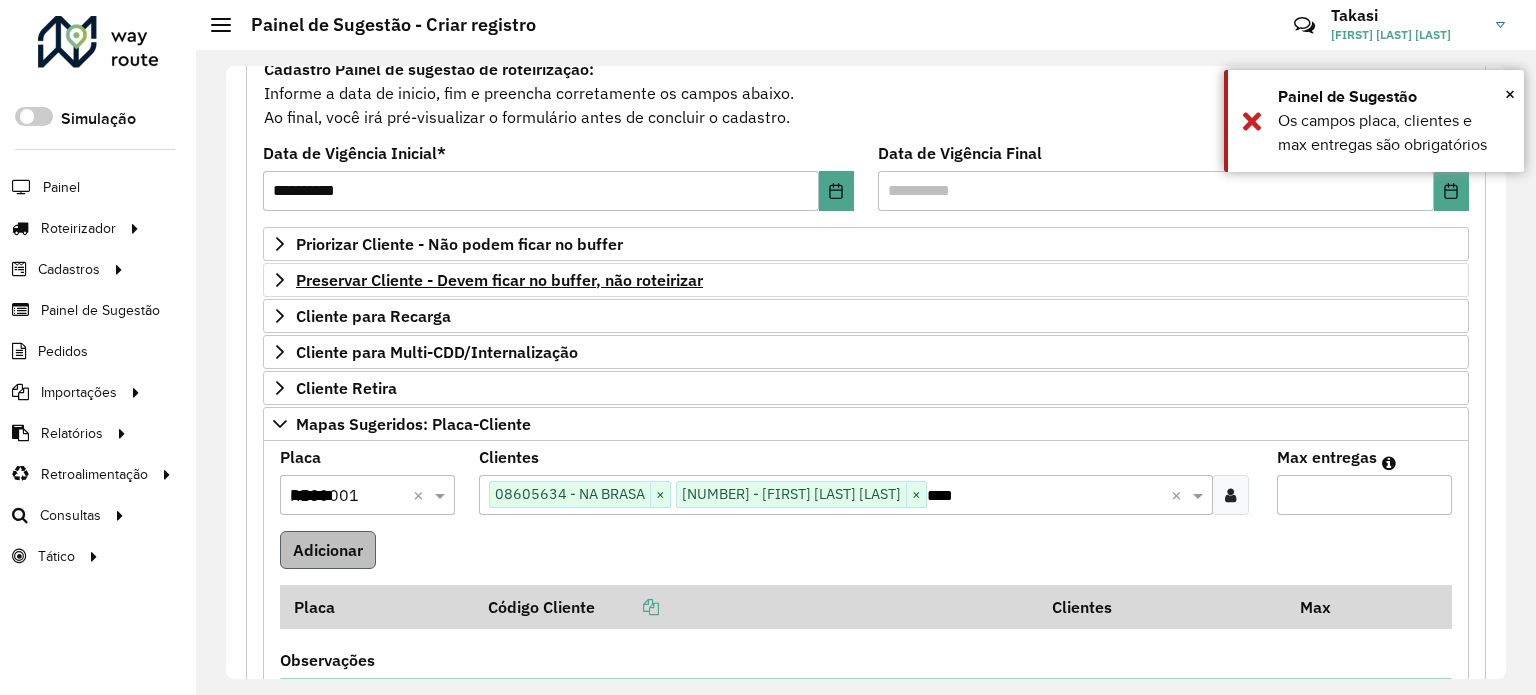 type on "*" 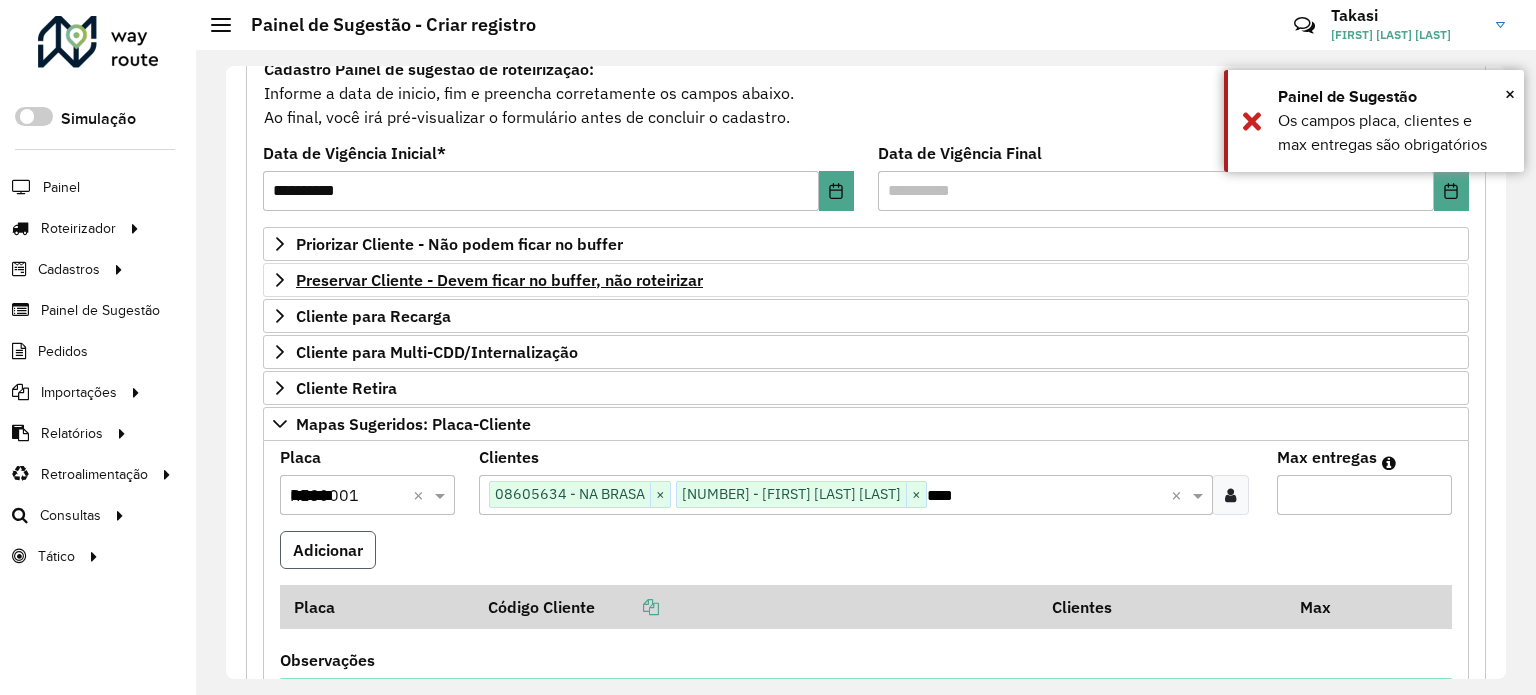 click on "Adicionar" at bounding box center (328, 550) 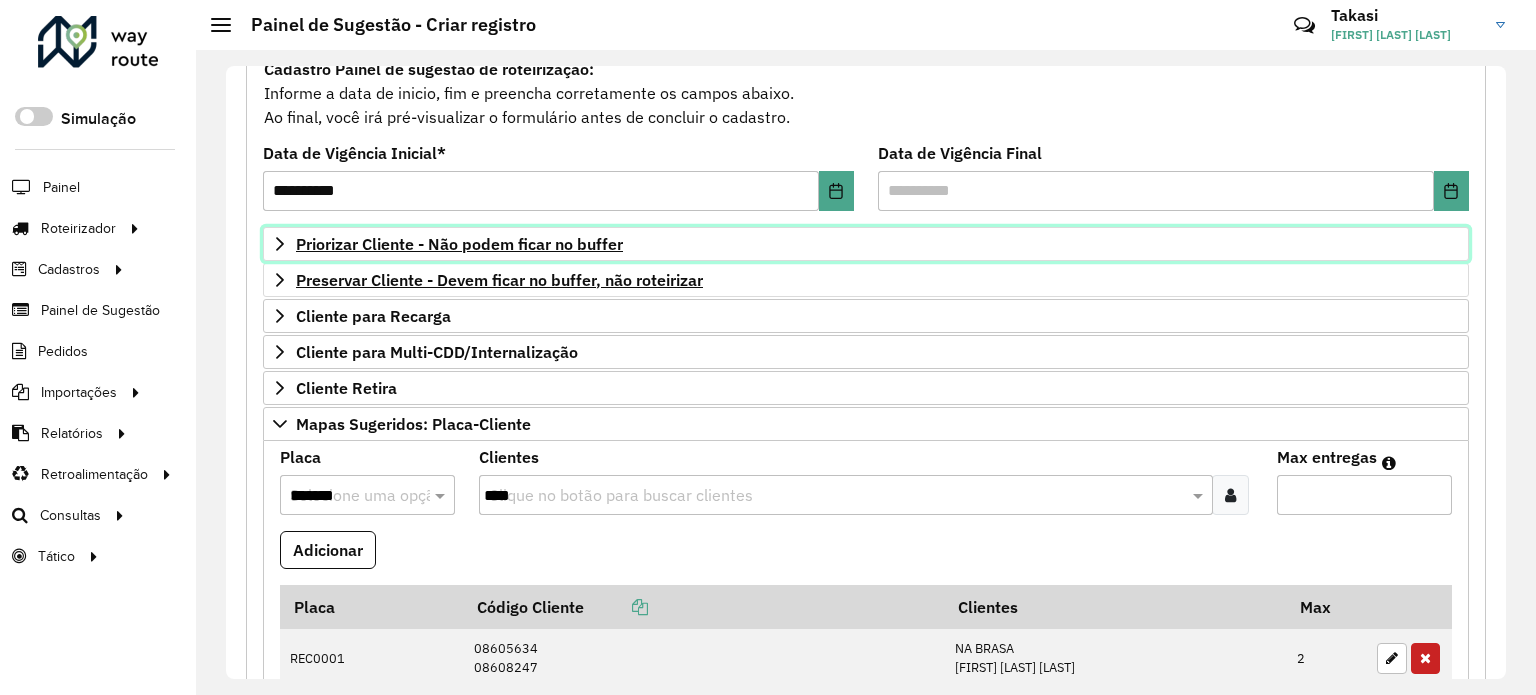 click on "Priorizar Cliente - Não podem ficar no buffer" at bounding box center (866, 244) 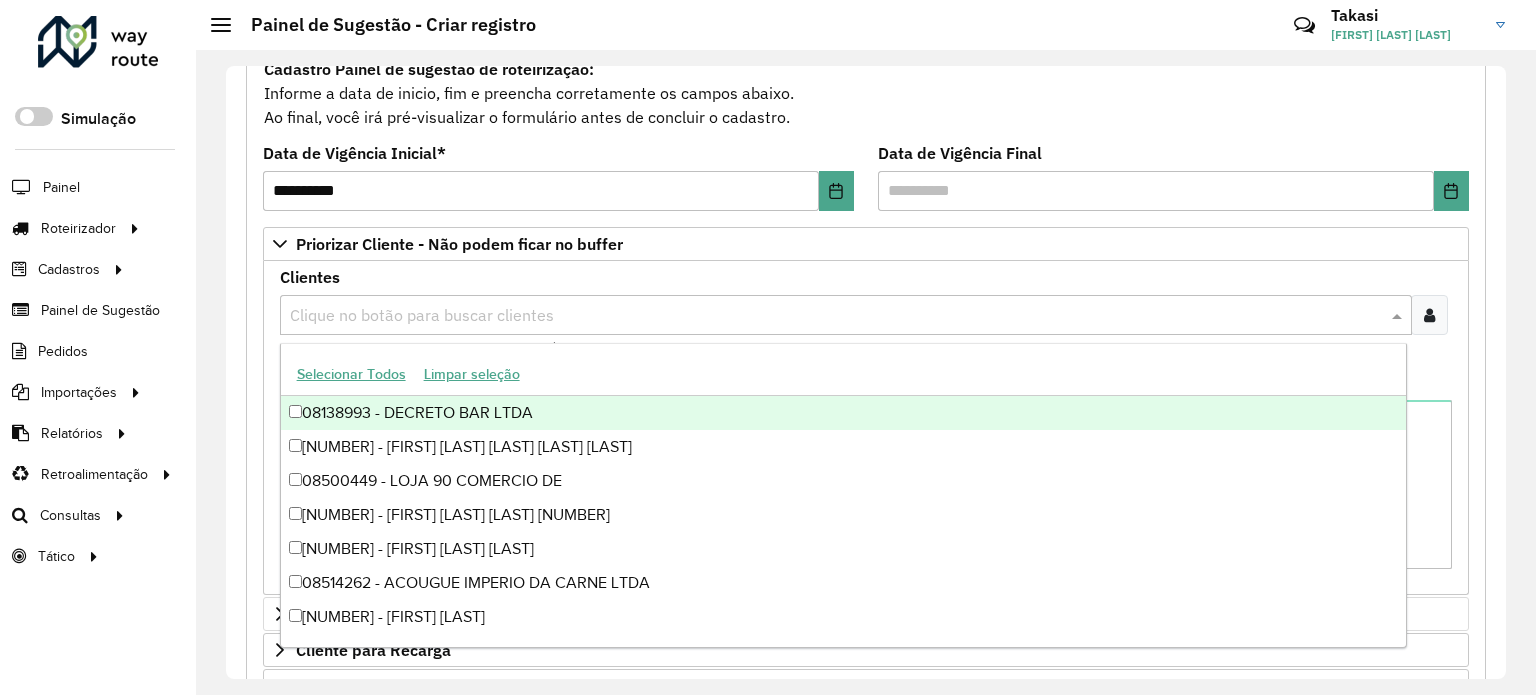click at bounding box center [836, 316] 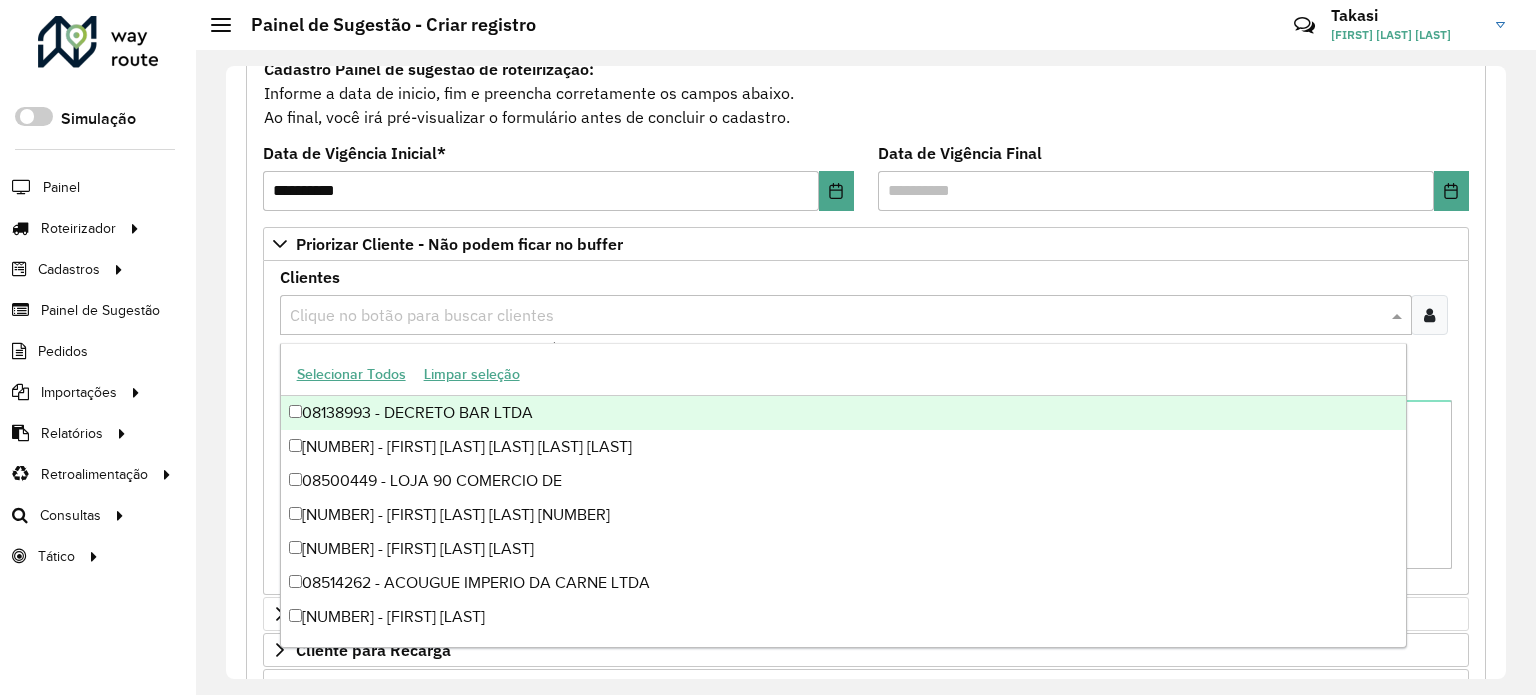 paste on "*****" 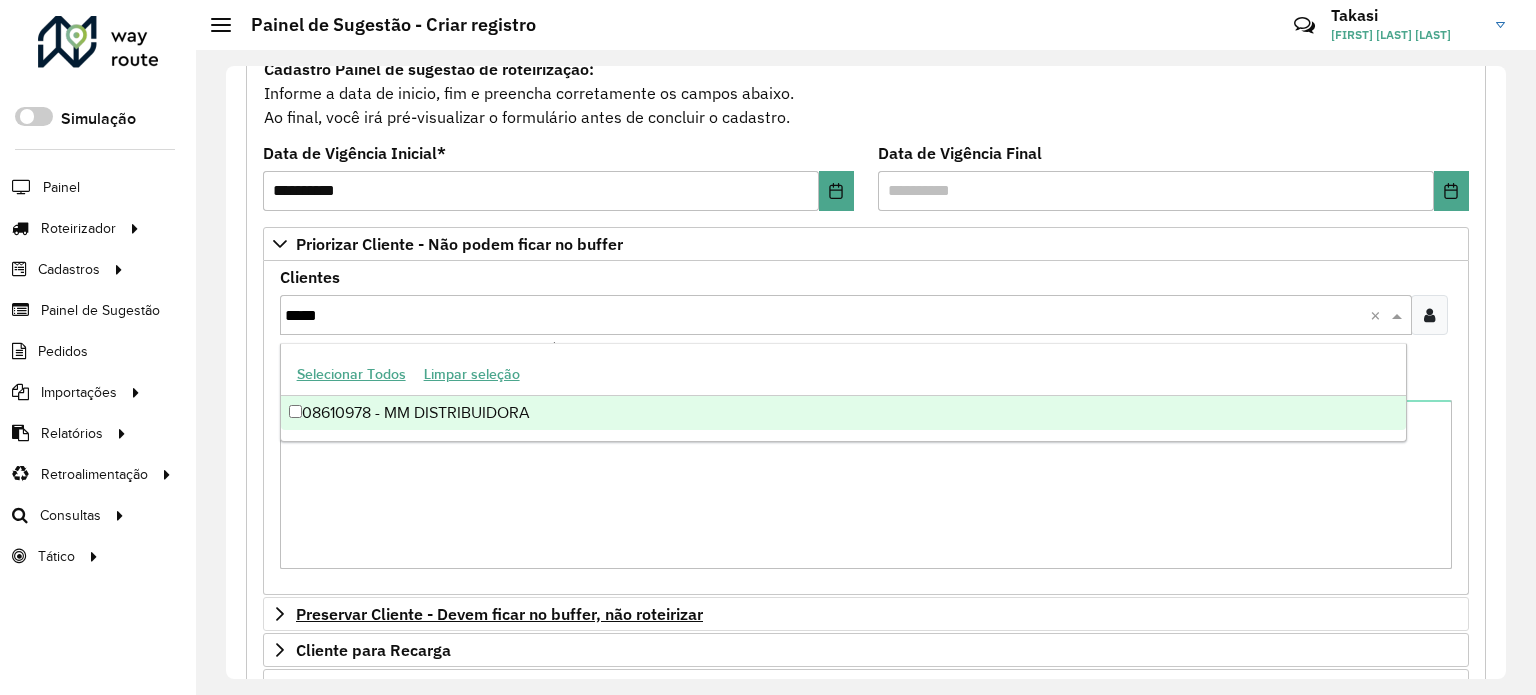 click on "08610978 - MM DISTRIBUIDORA" at bounding box center [843, 413] 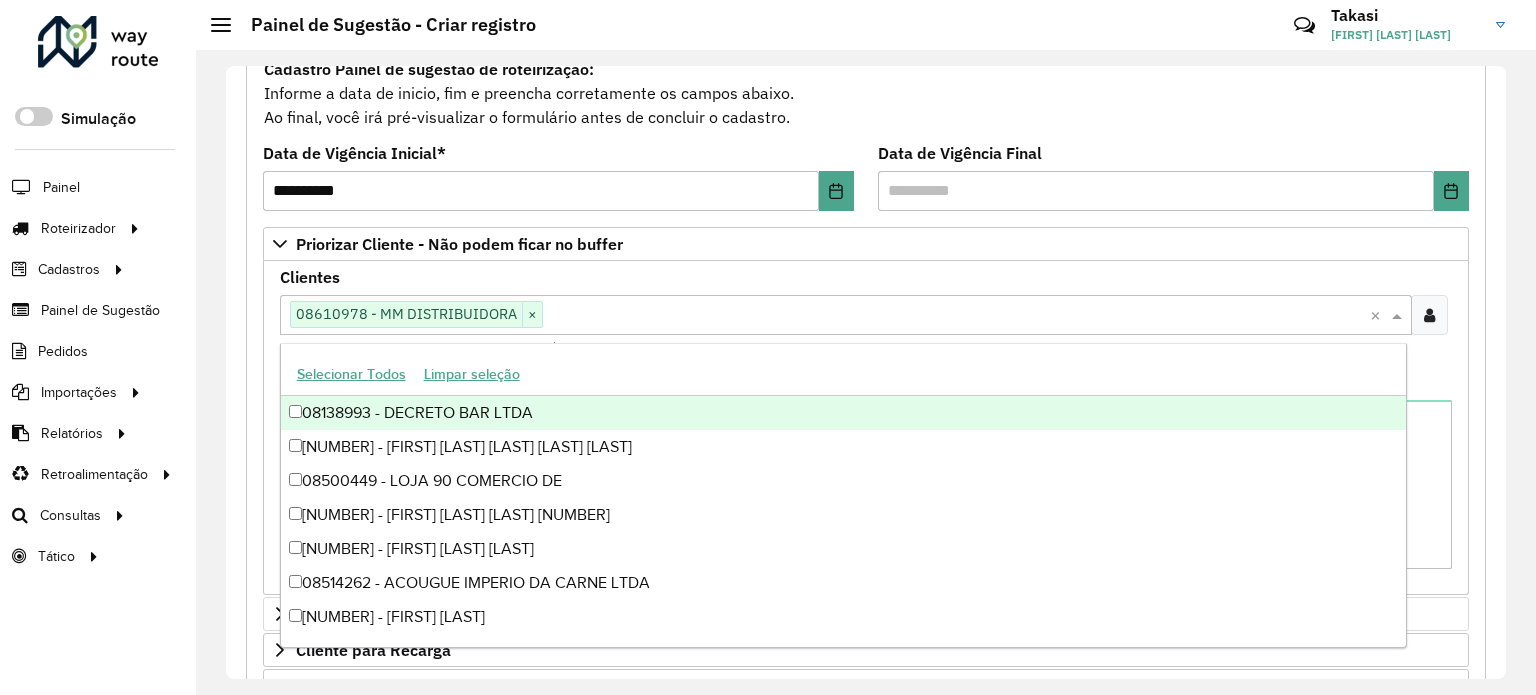 paste on "***" 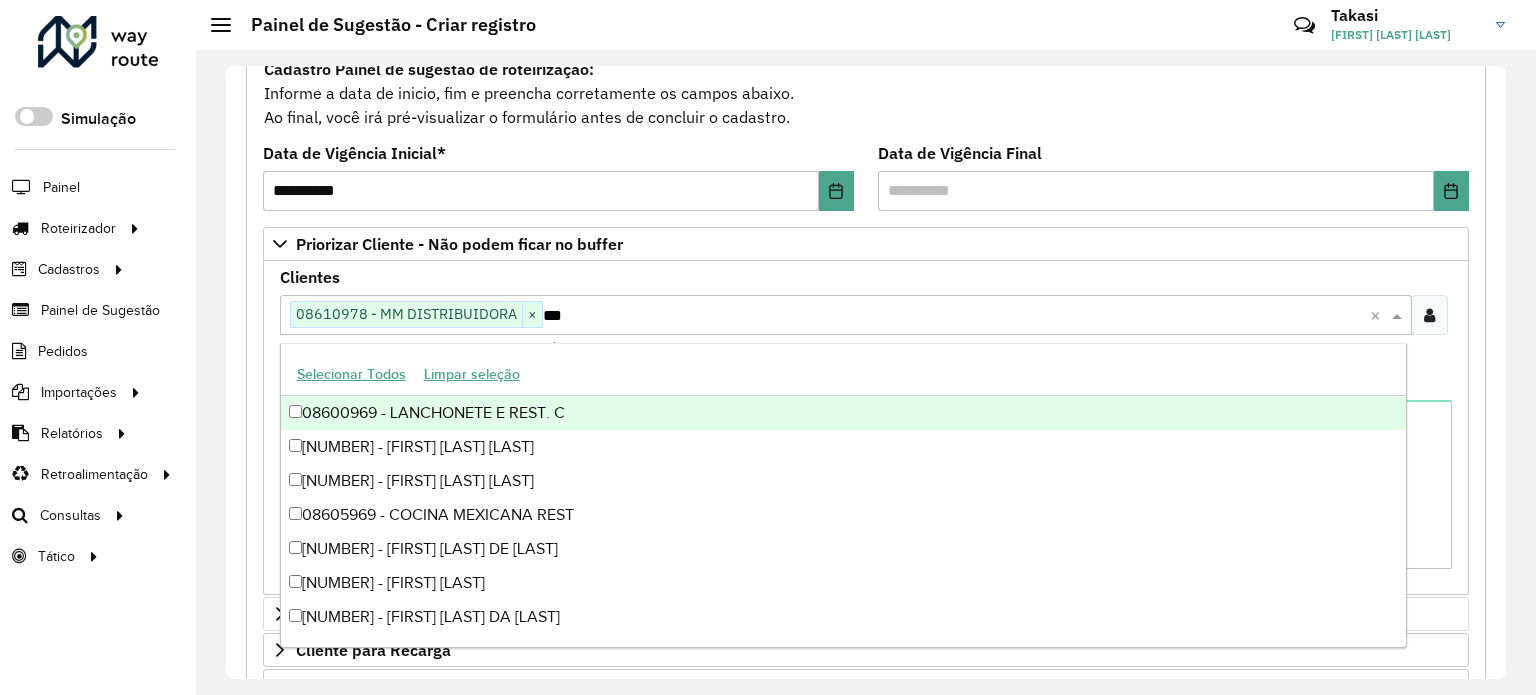 click on "08600969 - LANCHONETE E REST. C" at bounding box center (843, 413) 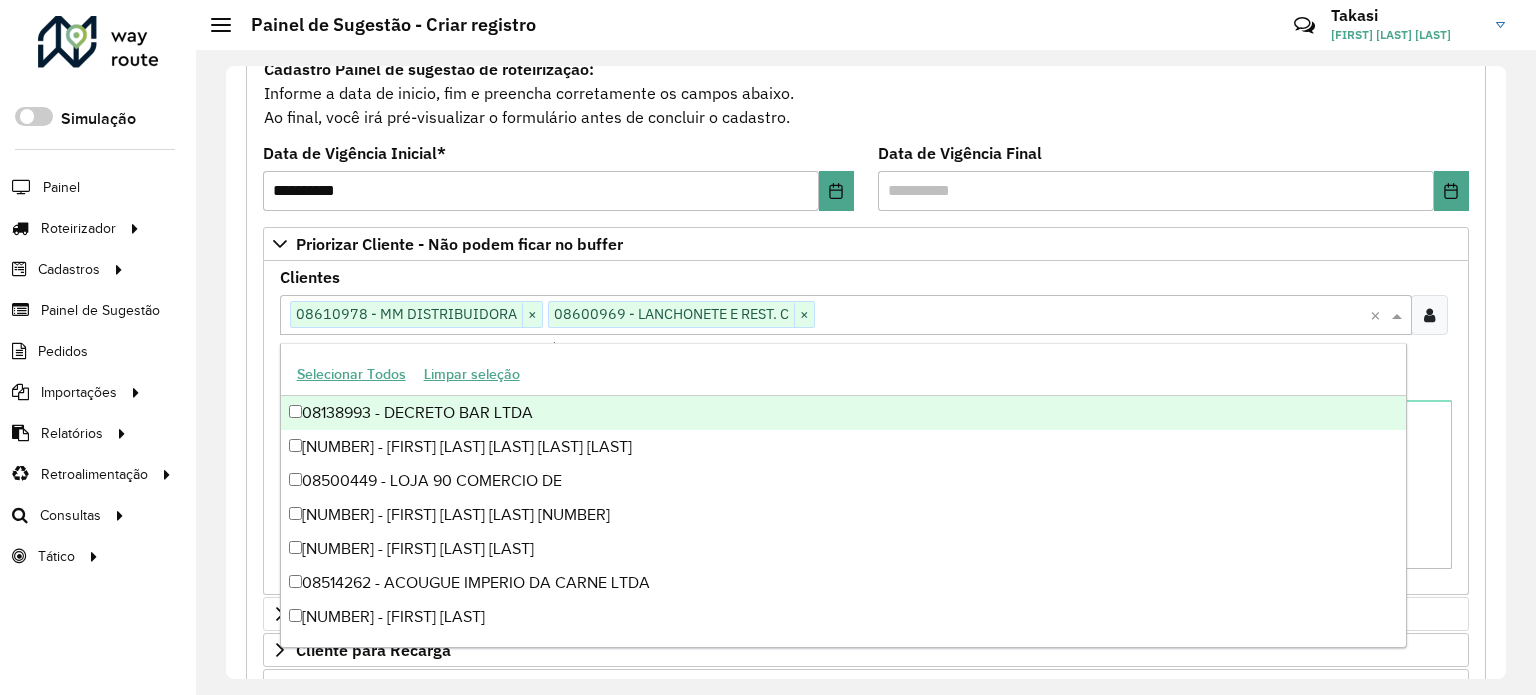 paste on "*****" 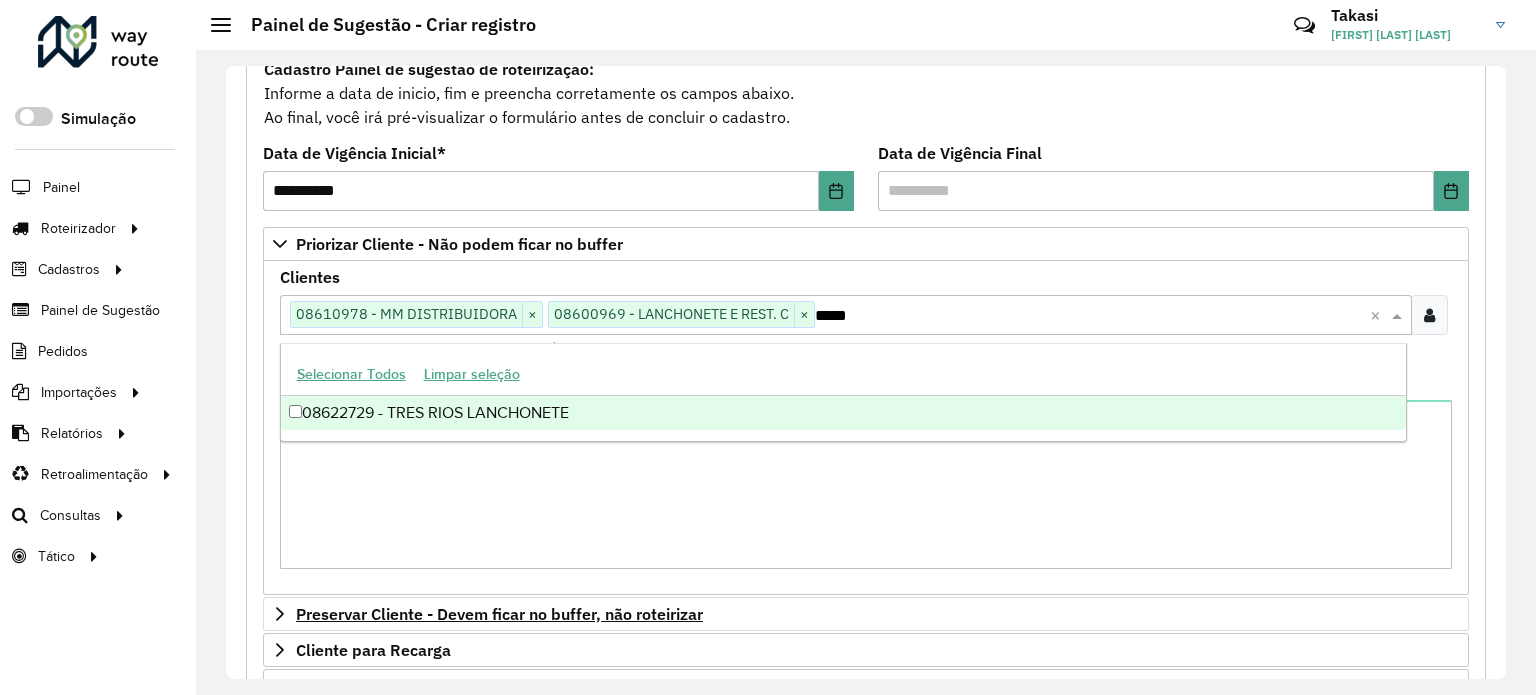 click on "08622729 - TRES RIOS LANCHONETE" at bounding box center (843, 413) 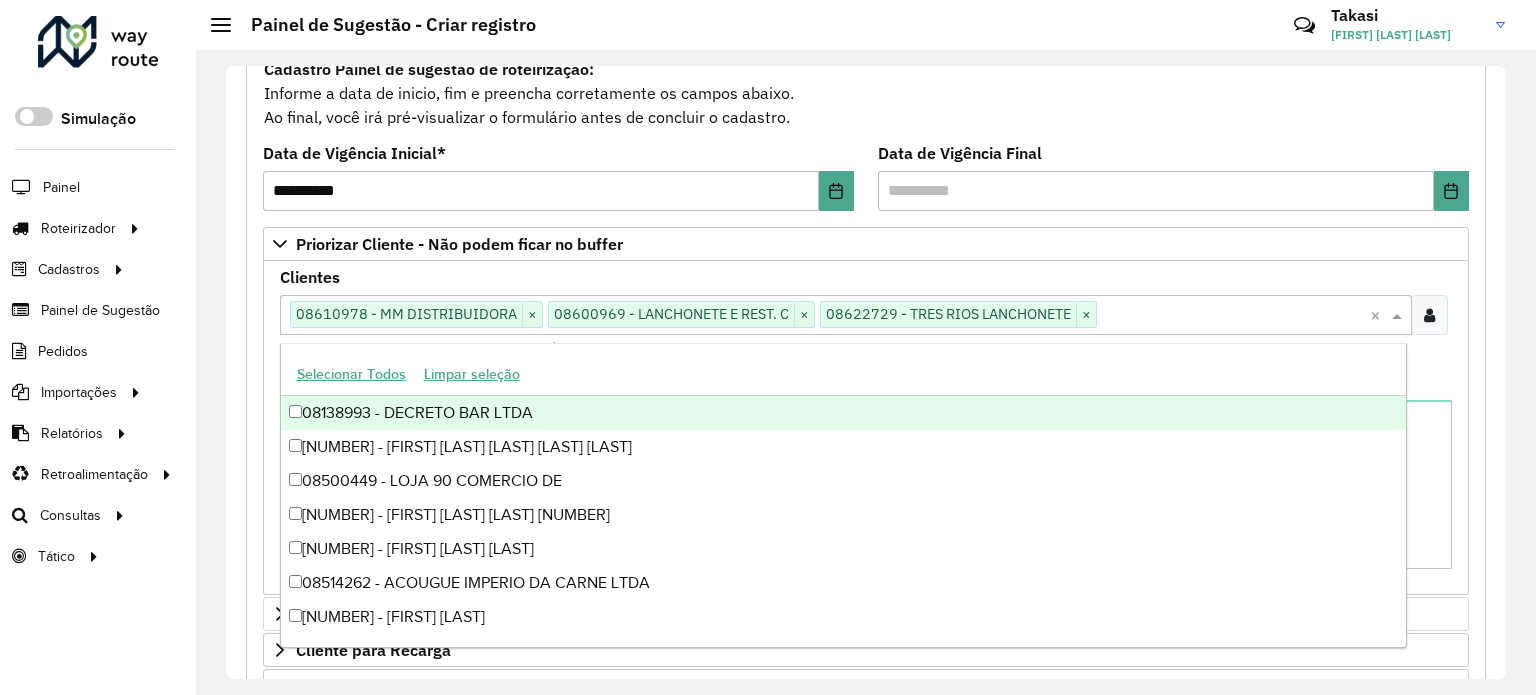 paste on "****" 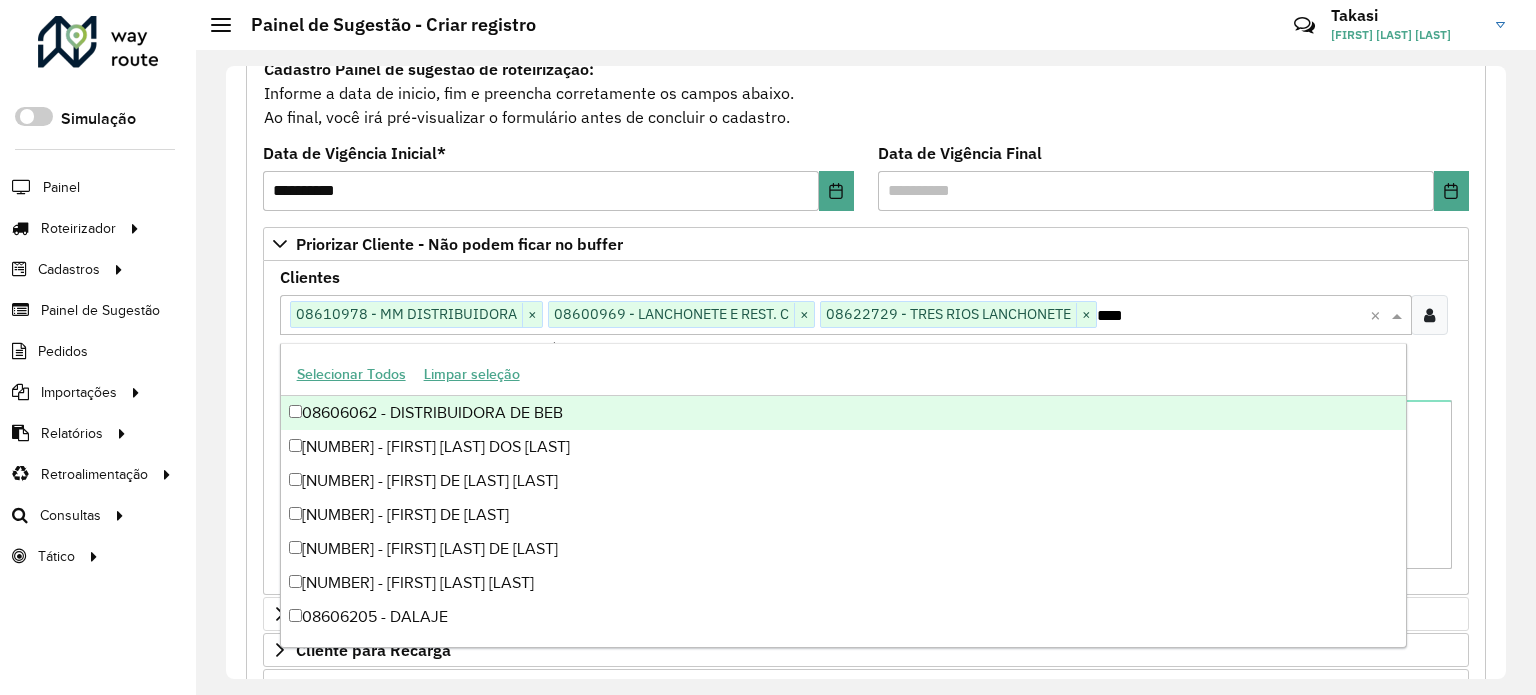 click on "08606062 - DISTRIBUIDORA DE BEB" at bounding box center (843, 413) 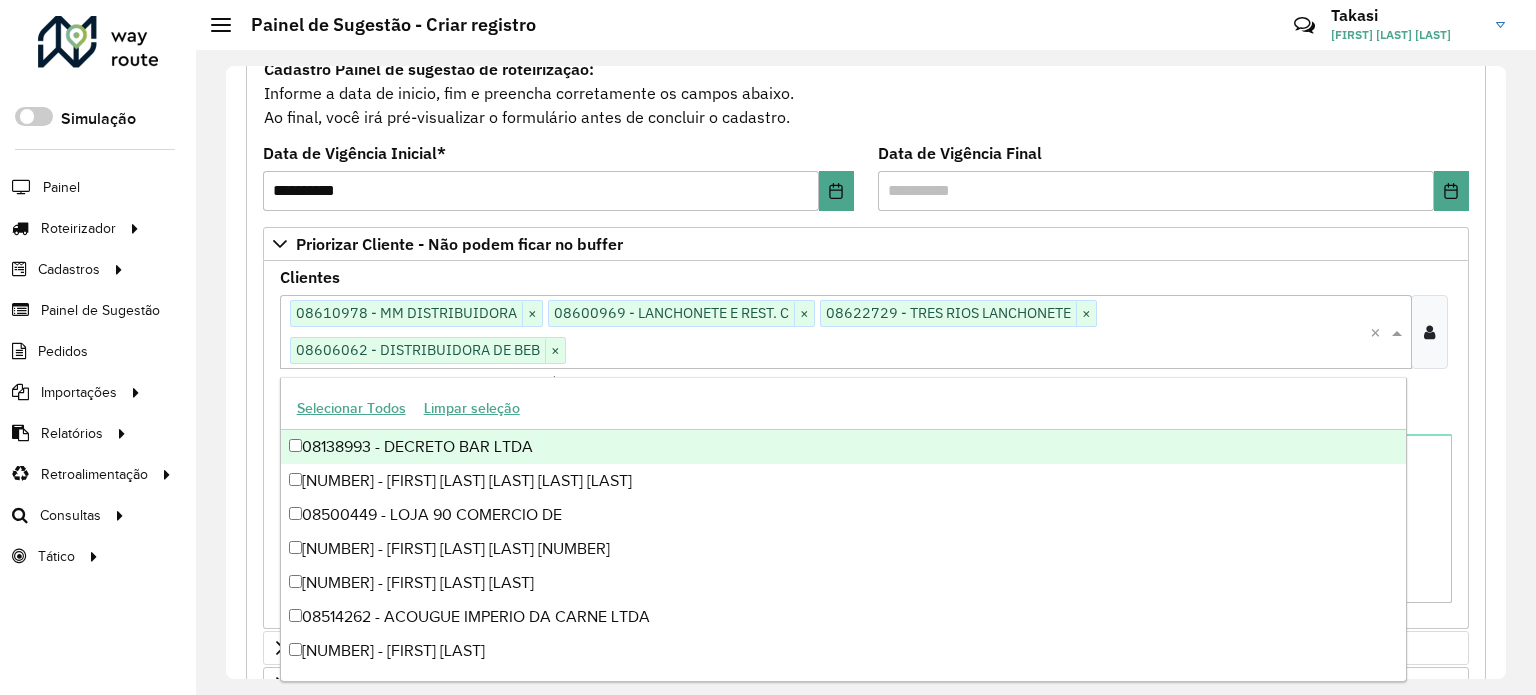 paste on "*****" 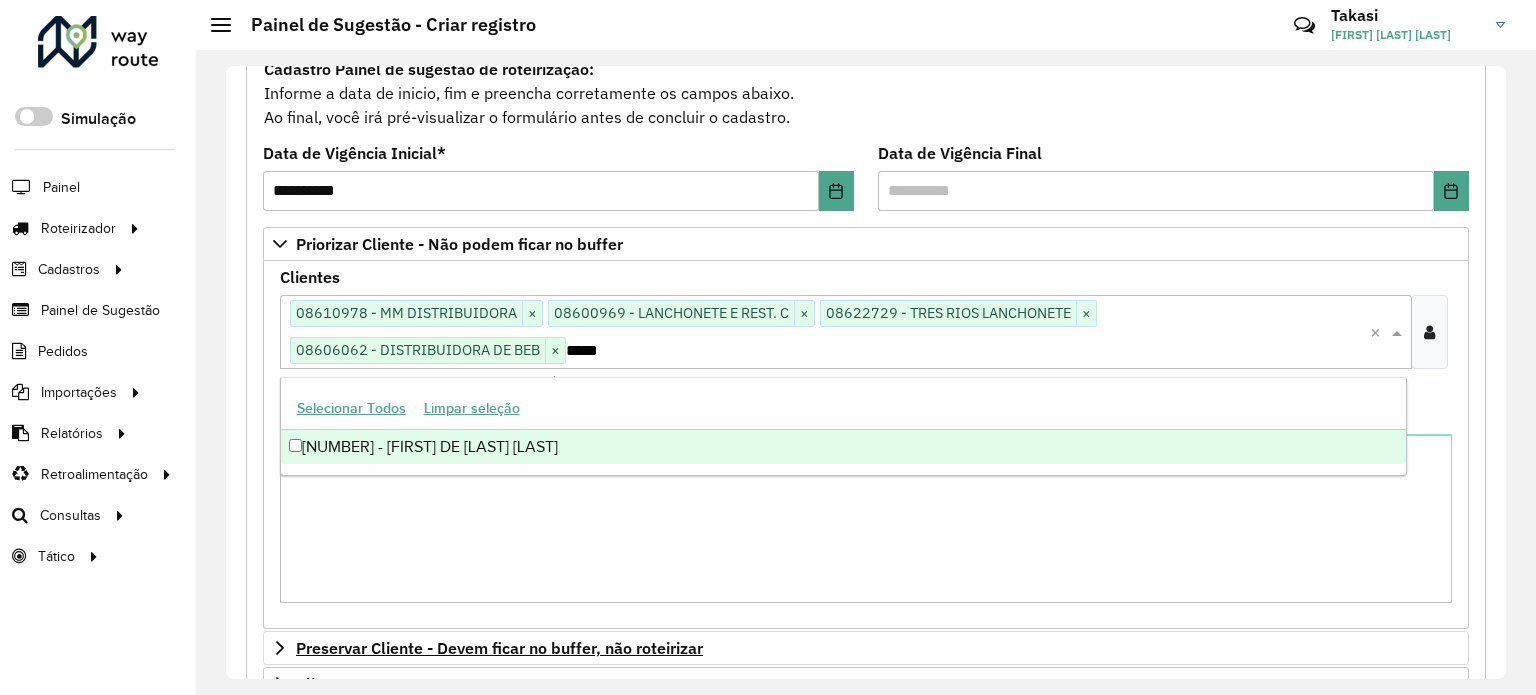 click on "[NUMBER] - [FIRST] DE [LAST] [LAST]" at bounding box center [843, 447] 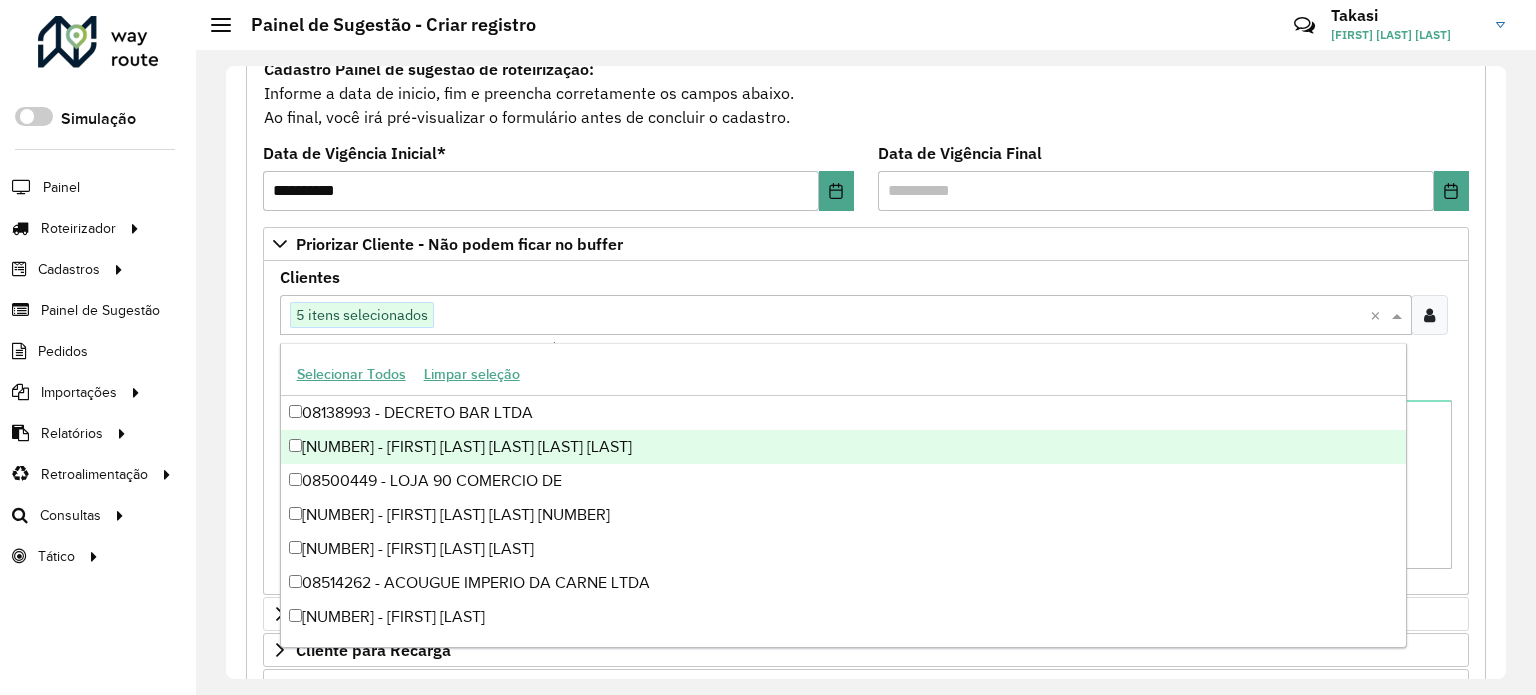 paste on "*****" 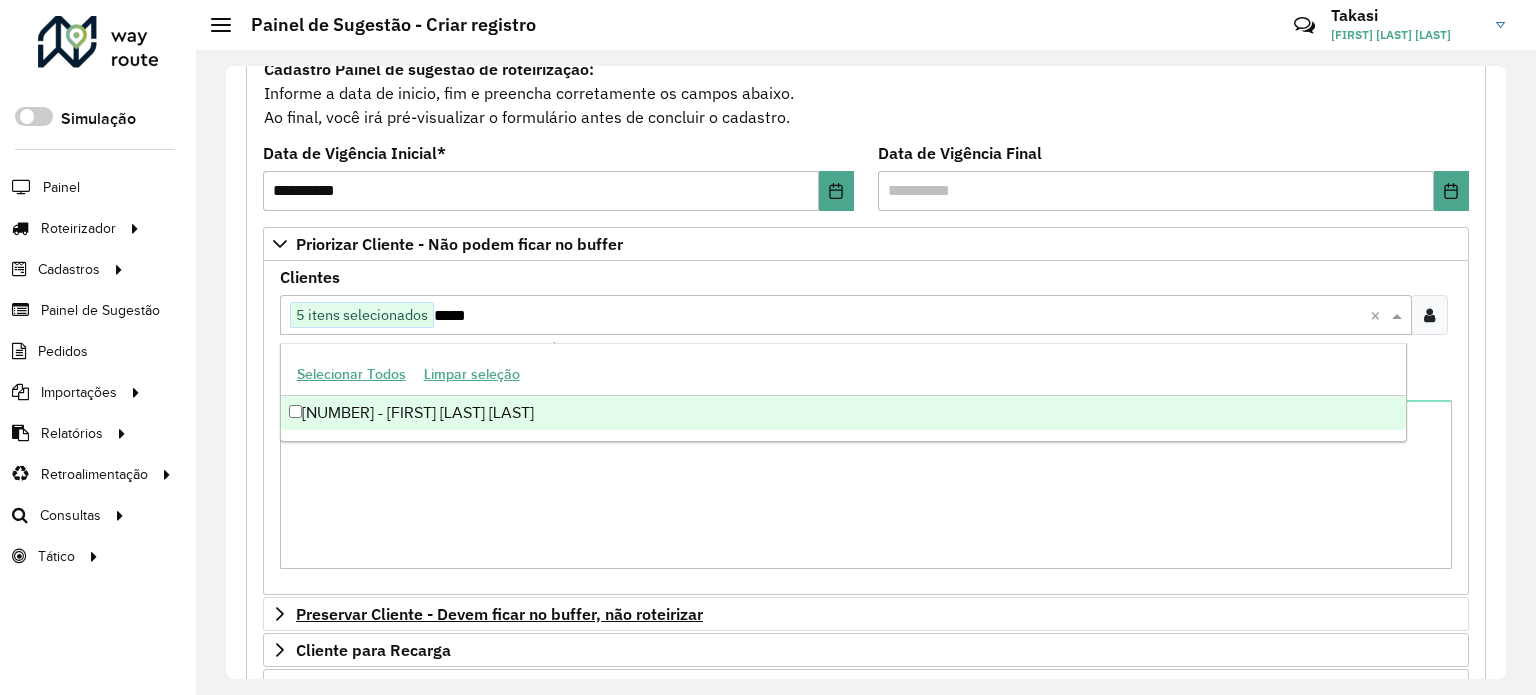click on "[NUMBER] - [FIRST] [LAST] [LAST]" at bounding box center [843, 413] 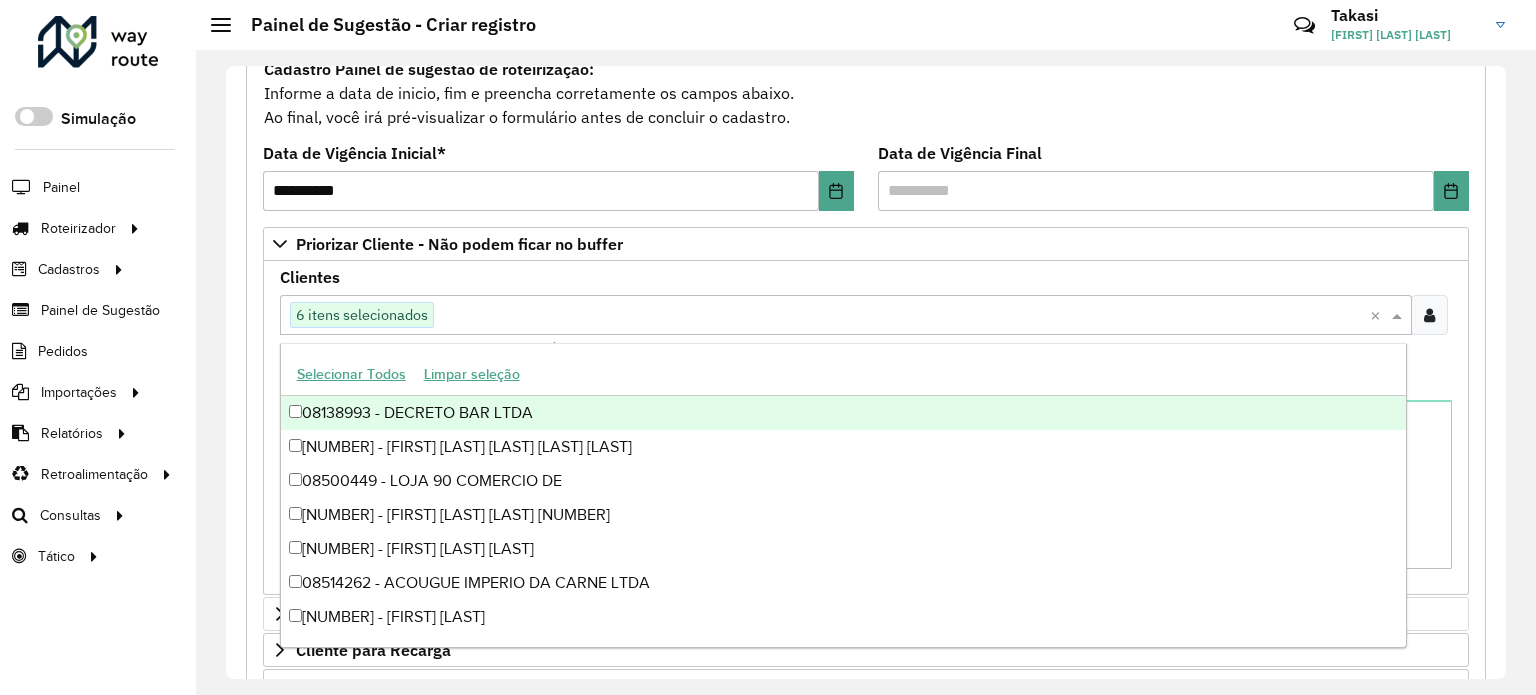 paste on "*****" 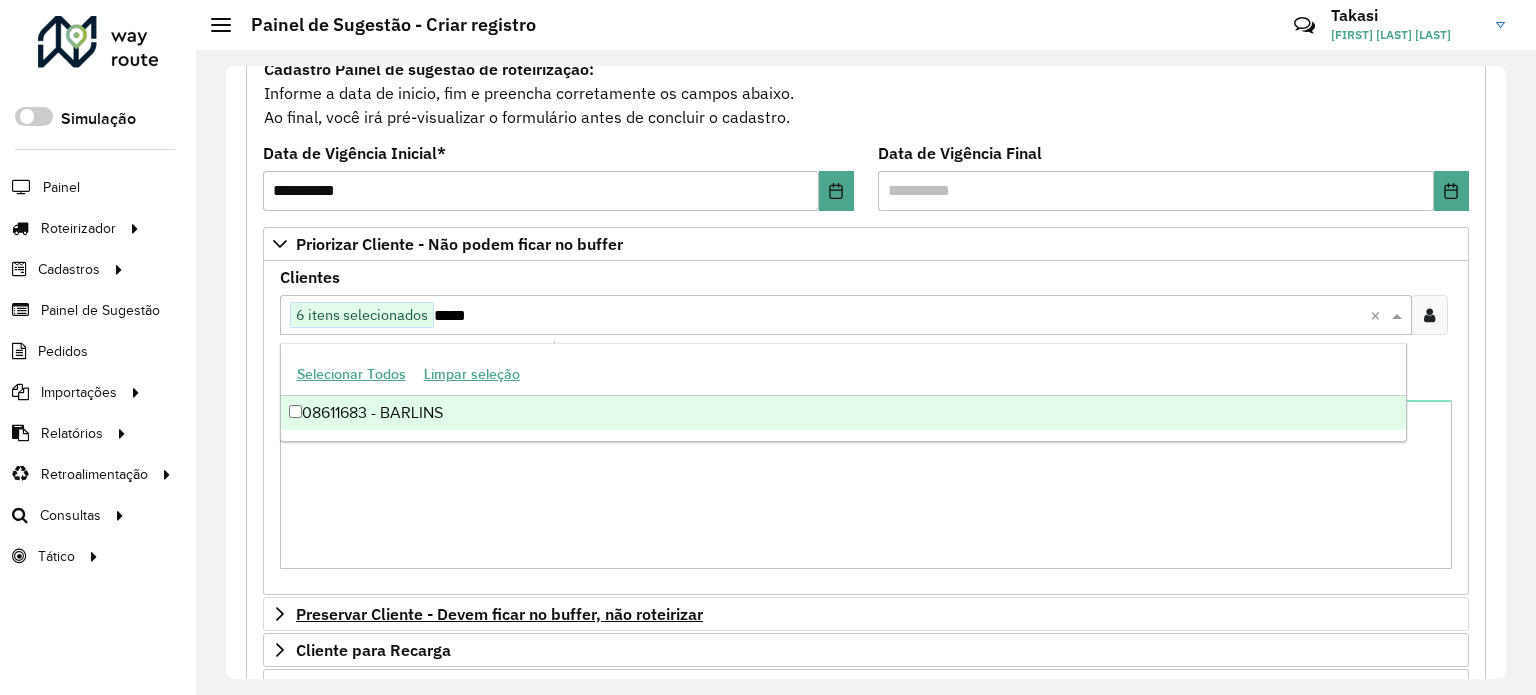 click on "08611683 - BARLINS" at bounding box center [843, 413] 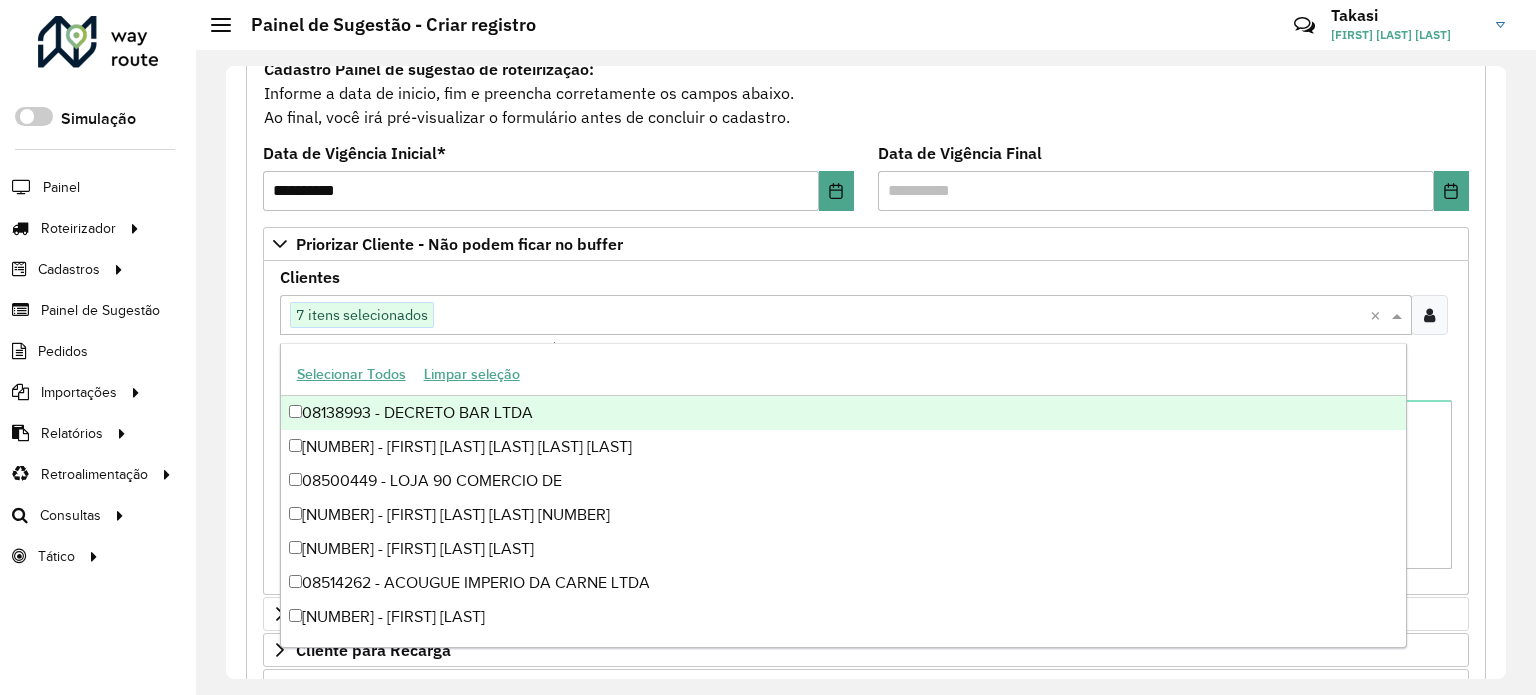 paste on "*****" 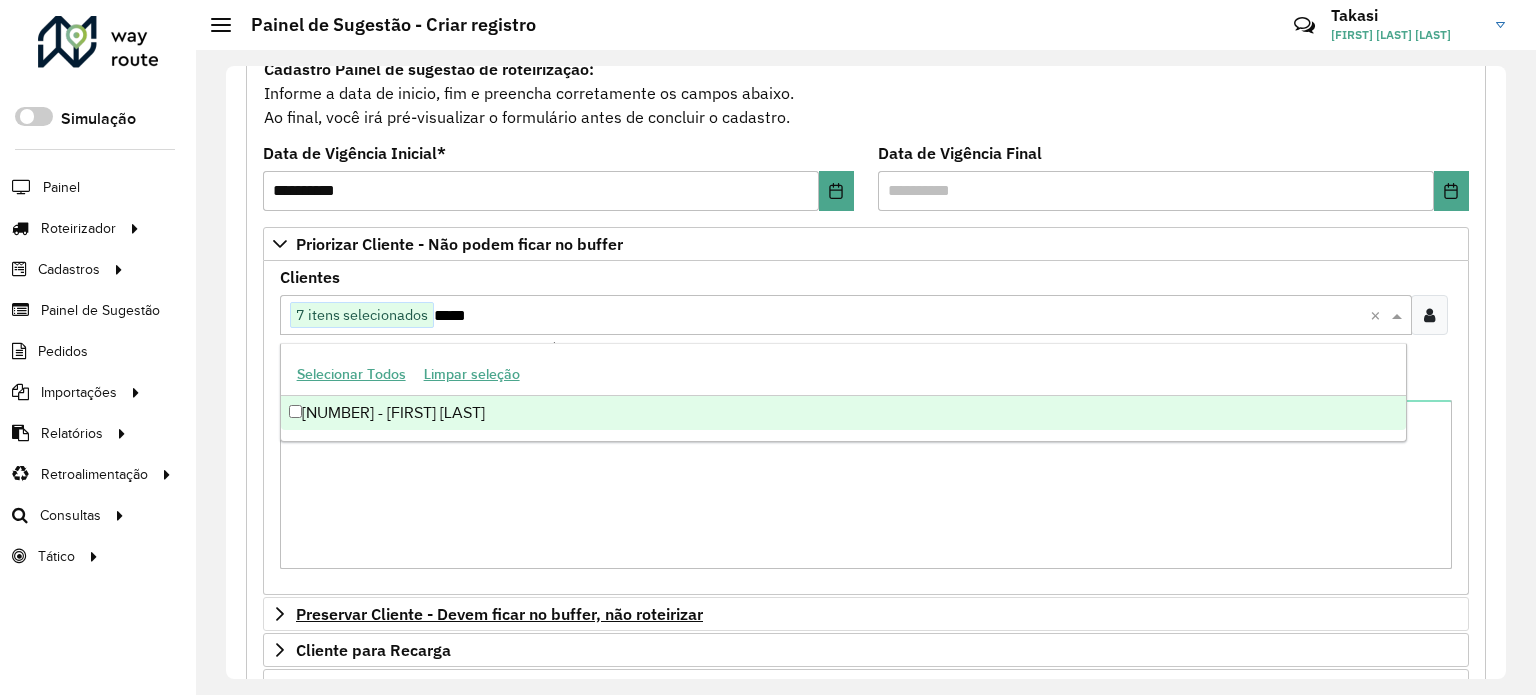 click on "[NUMBER] - [FIRST] [LAST]" at bounding box center [843, 413] 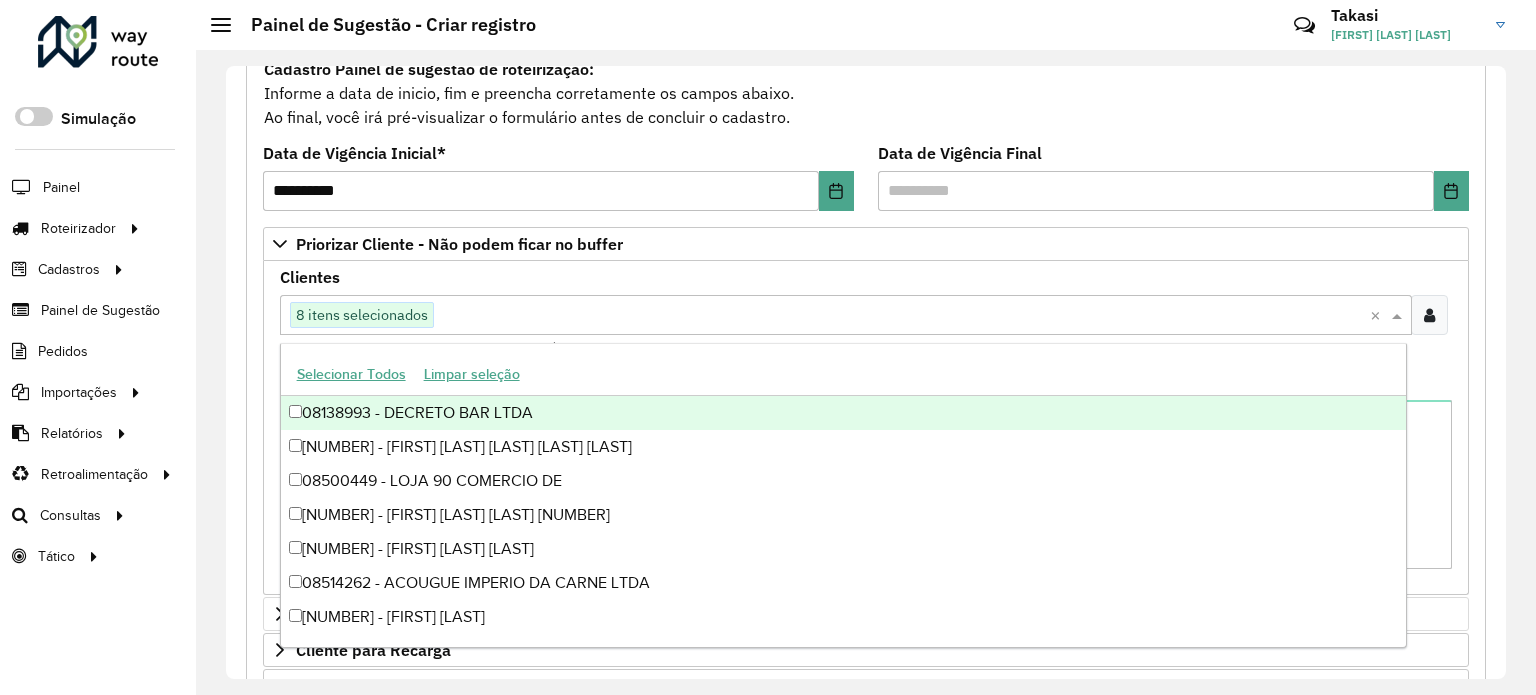paste on "*****" 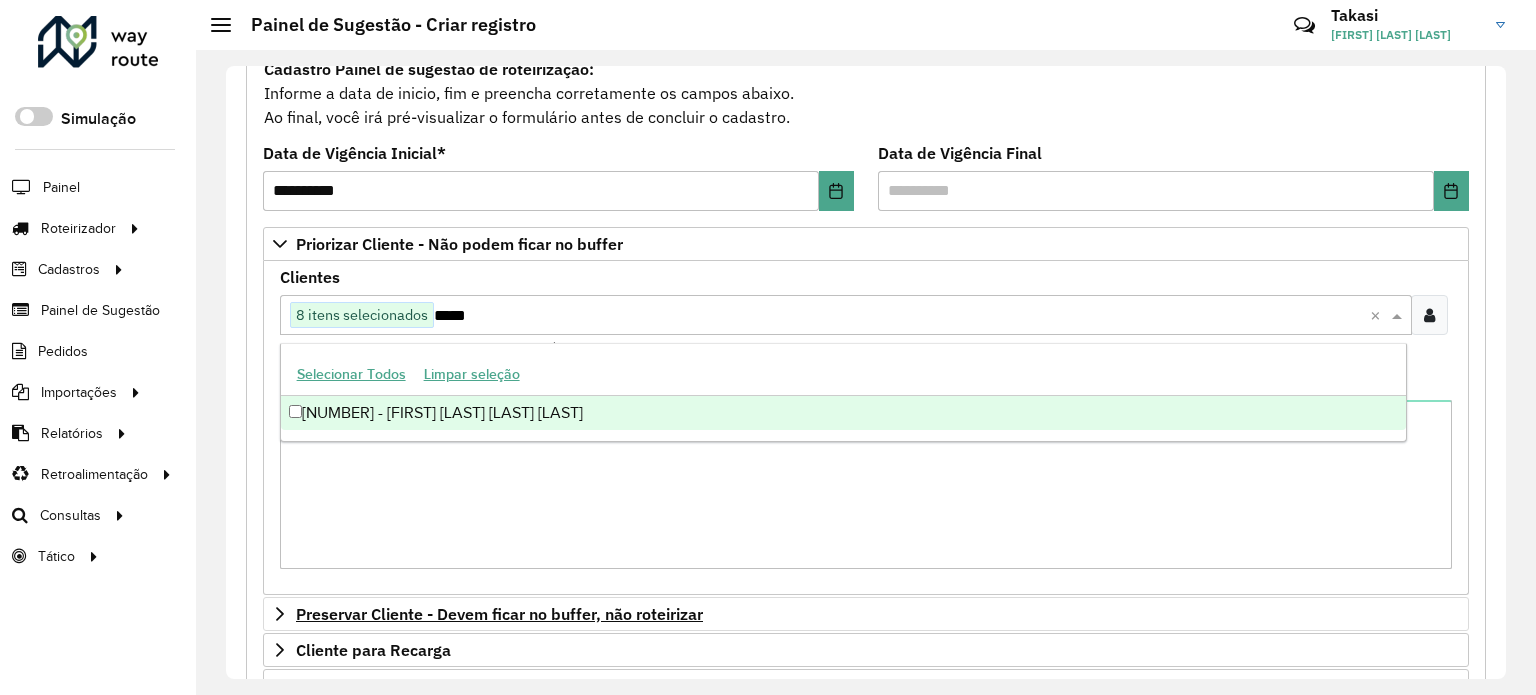 click on "[NUMBER] - [FIRST] [LAST] [LAST] [LAST]" at bounding box center (843, 413) 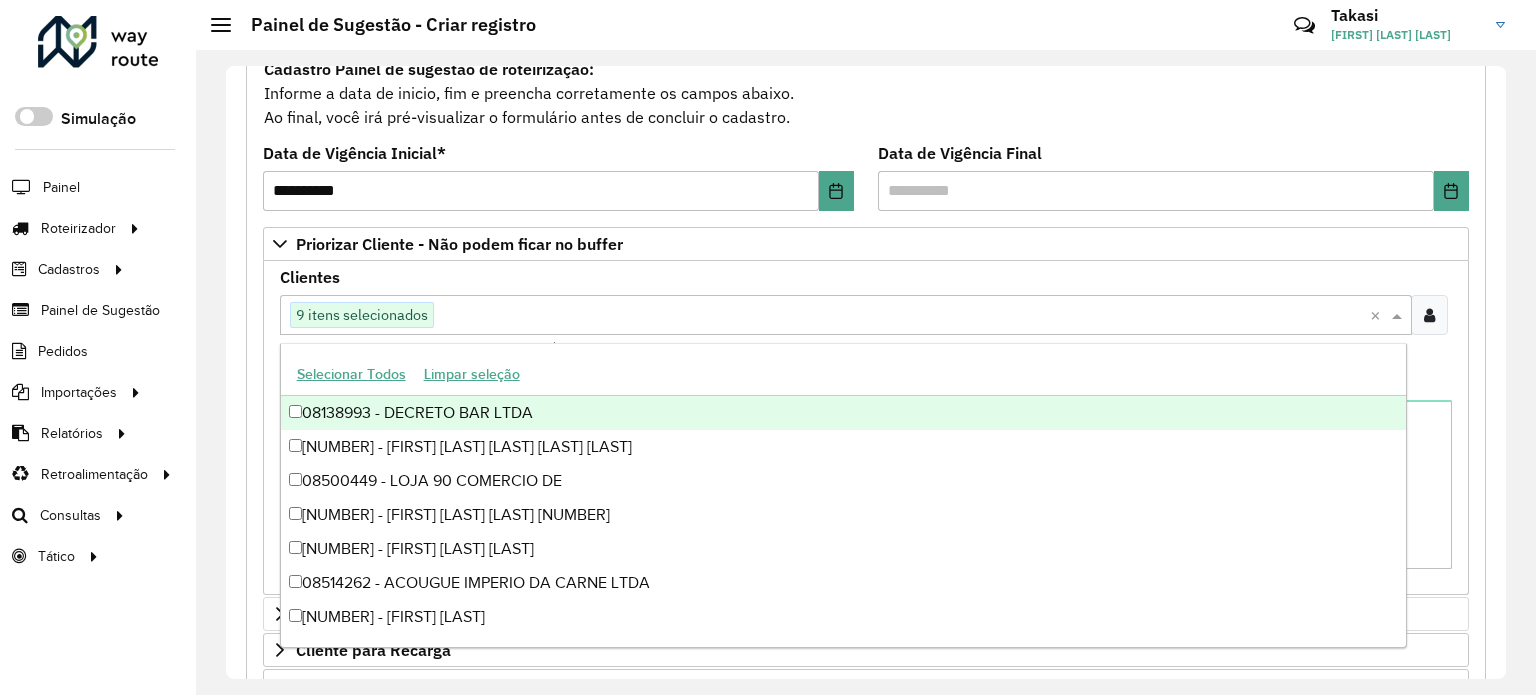 paste on "***" 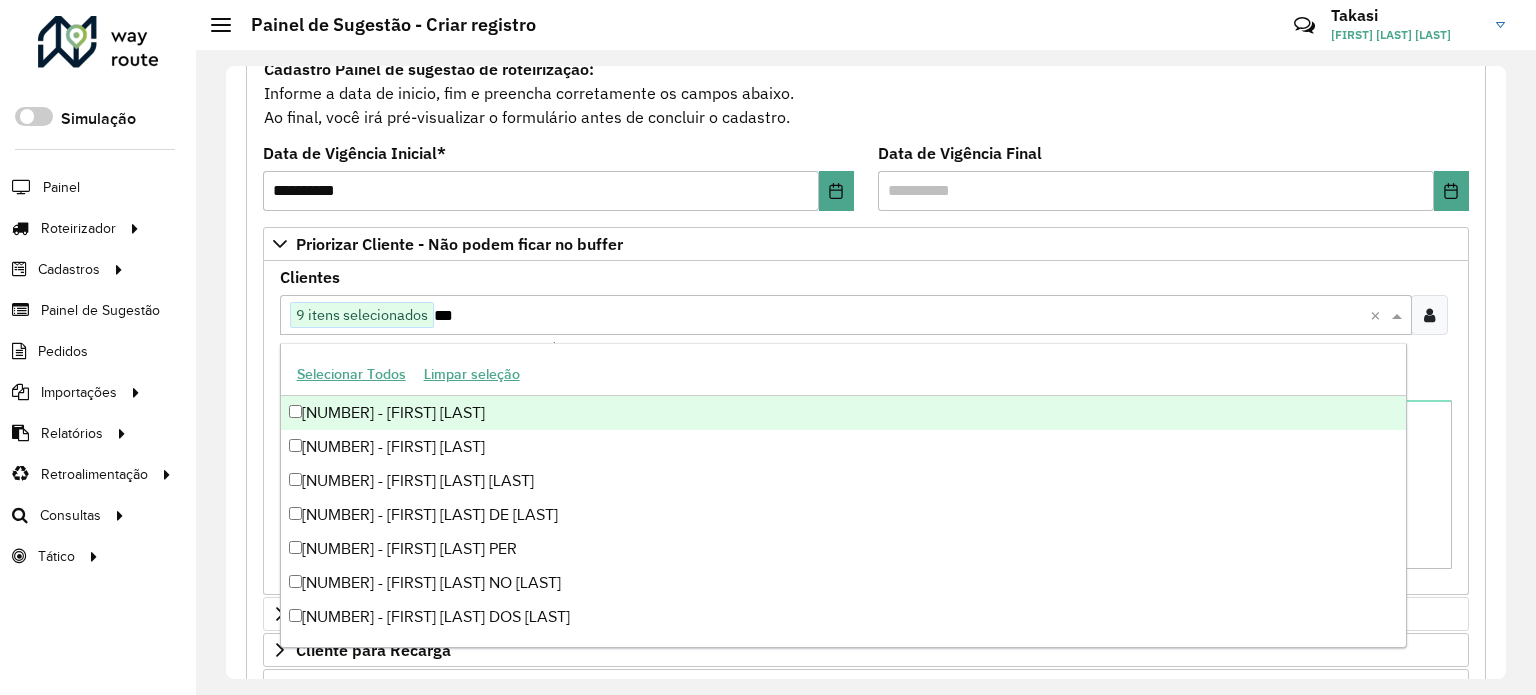 click on "[NUMBER] - [FIRST] [LAST]" at bounding box center (843, 413) 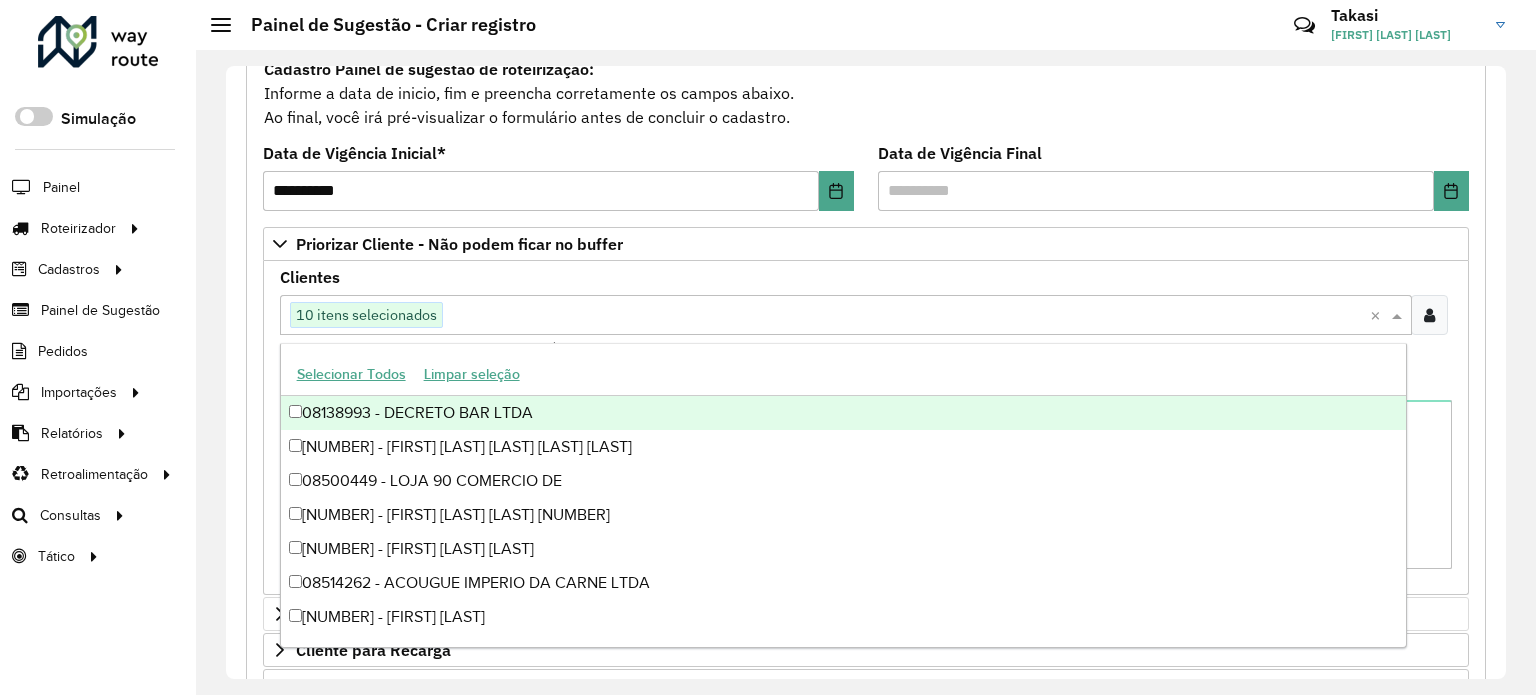 paste on "****" 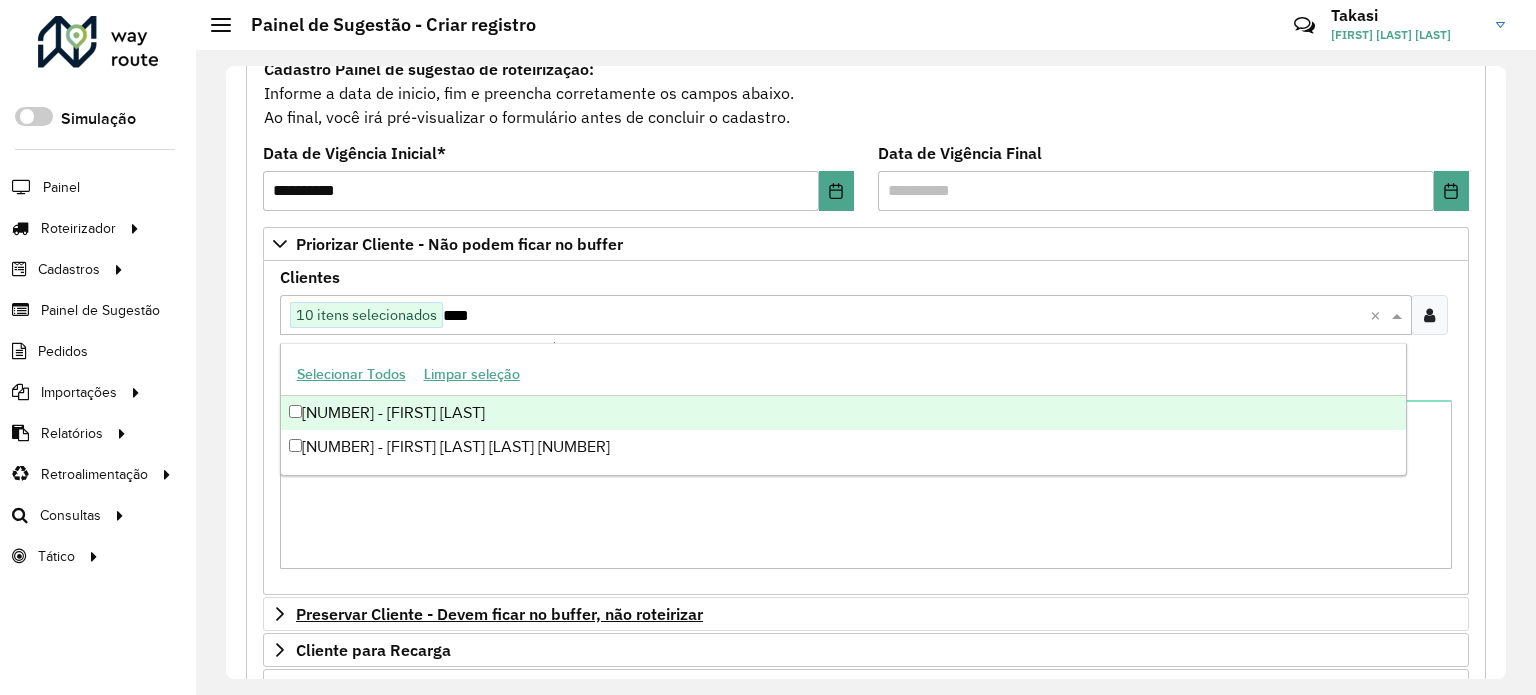 click on "[NUMBER] - [FIRST] [LAST]" at bounding box center [843, 413] 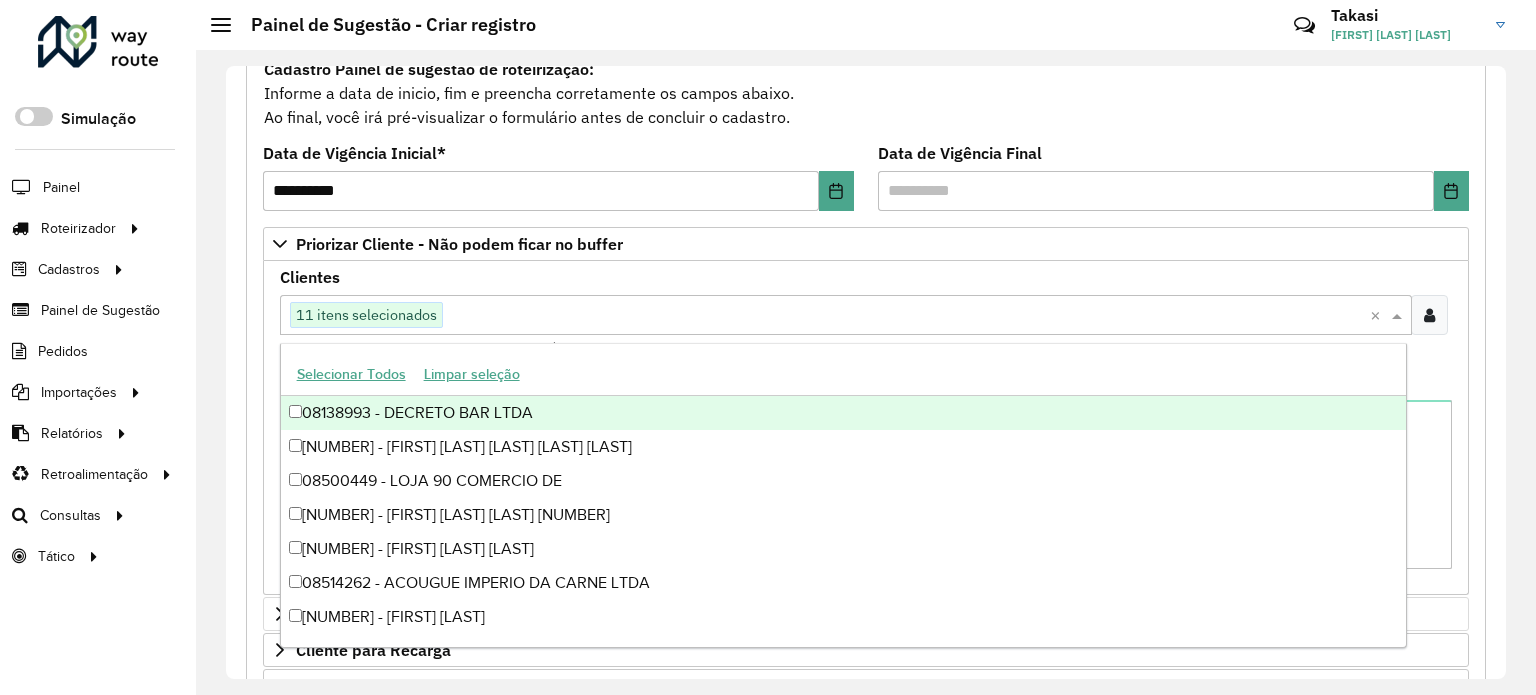 paste on "****" 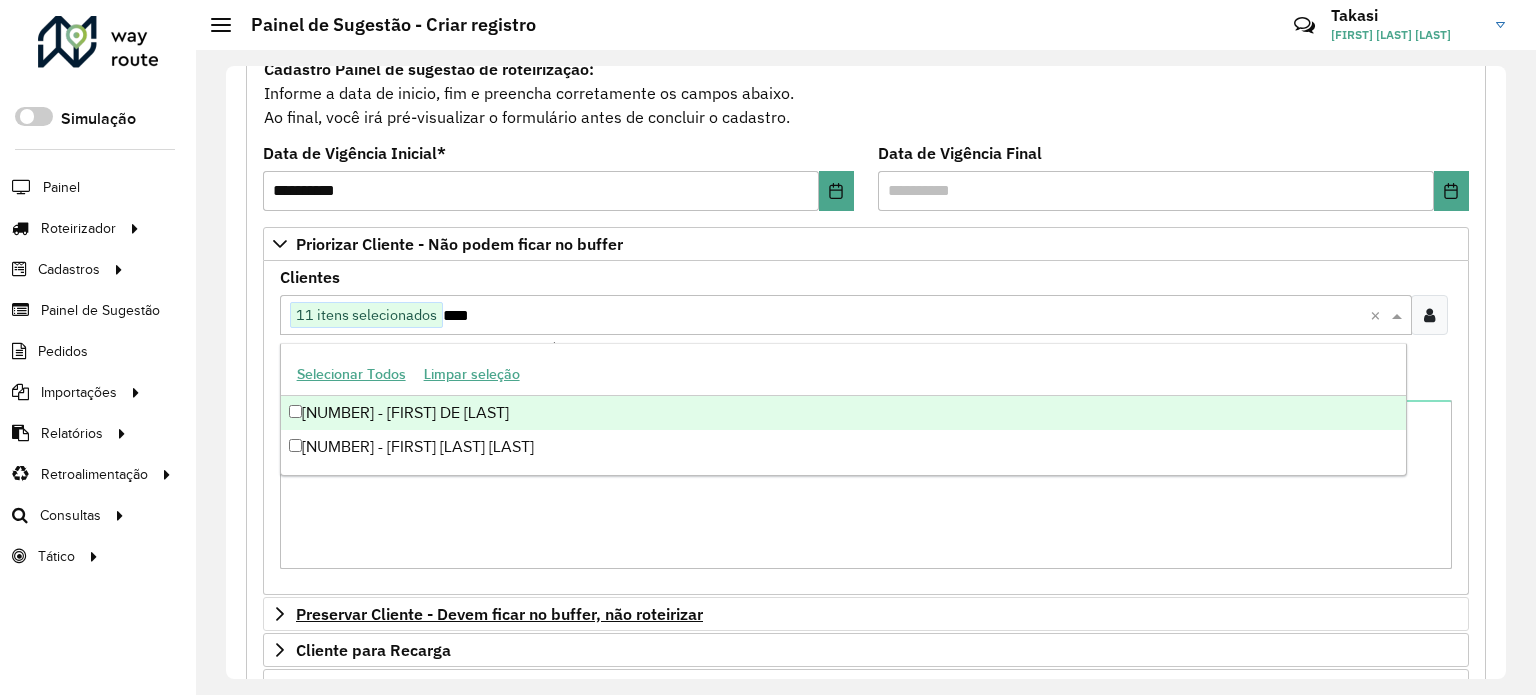 click on "[NUMBER] - [FIRST] DE [LAST]" at bounding box center (843, 413) 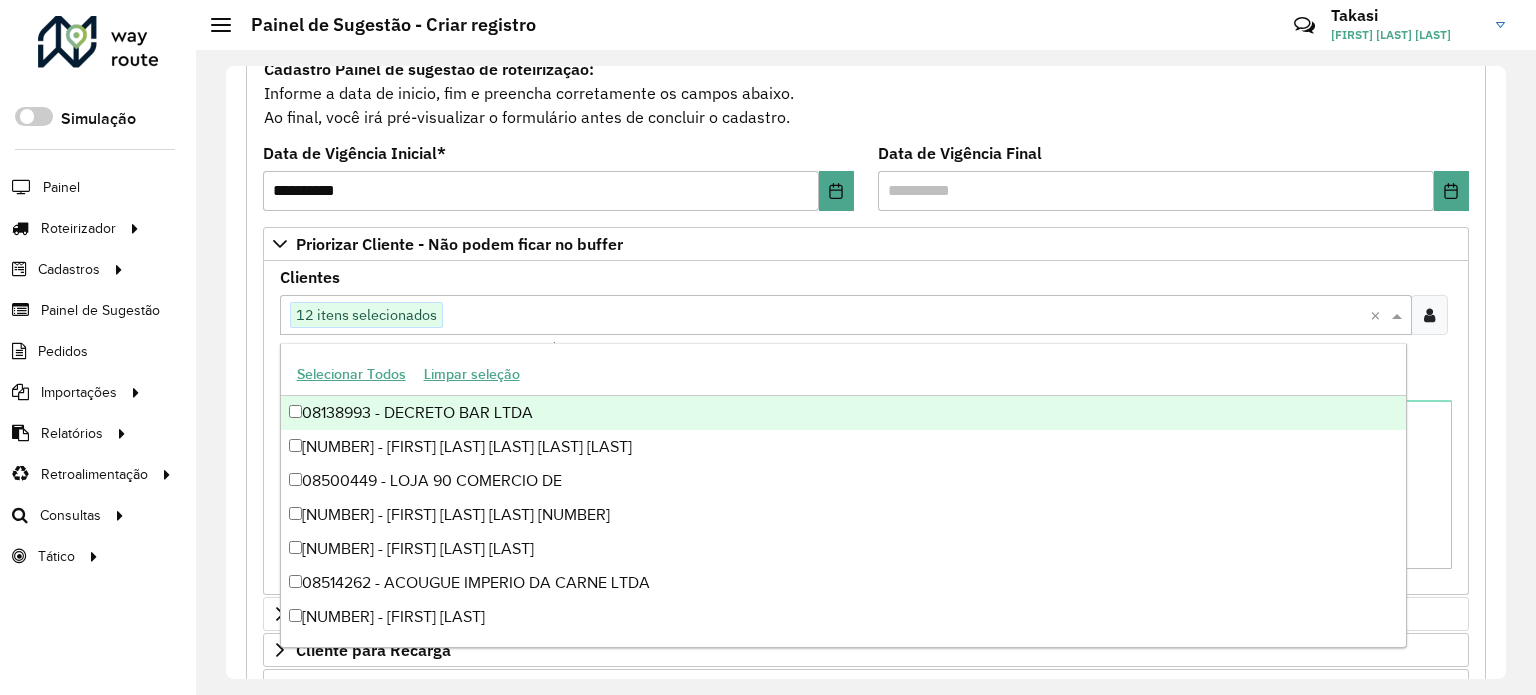 paste on "****" 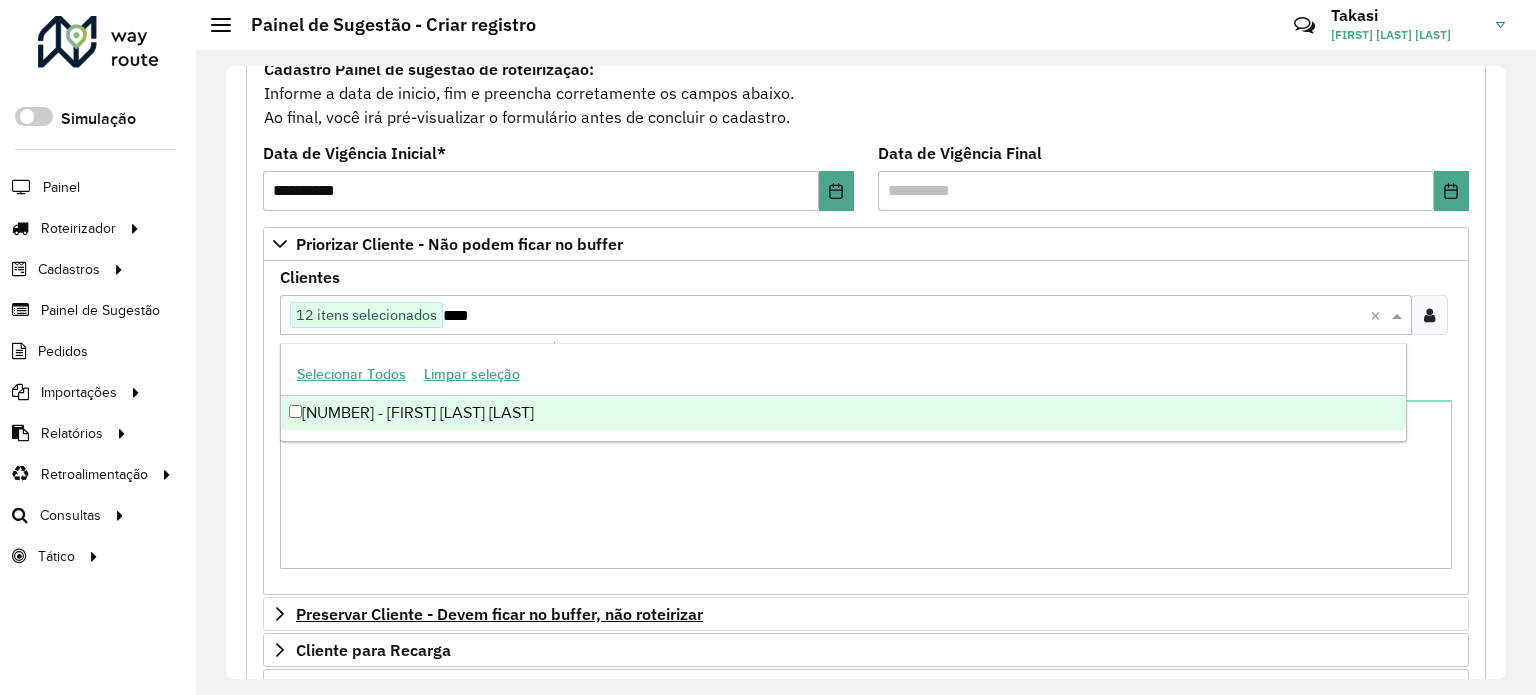 click on "[NUMBER] - [FIRST] [LAST] [LAST]" at bounding box center (843, 413) 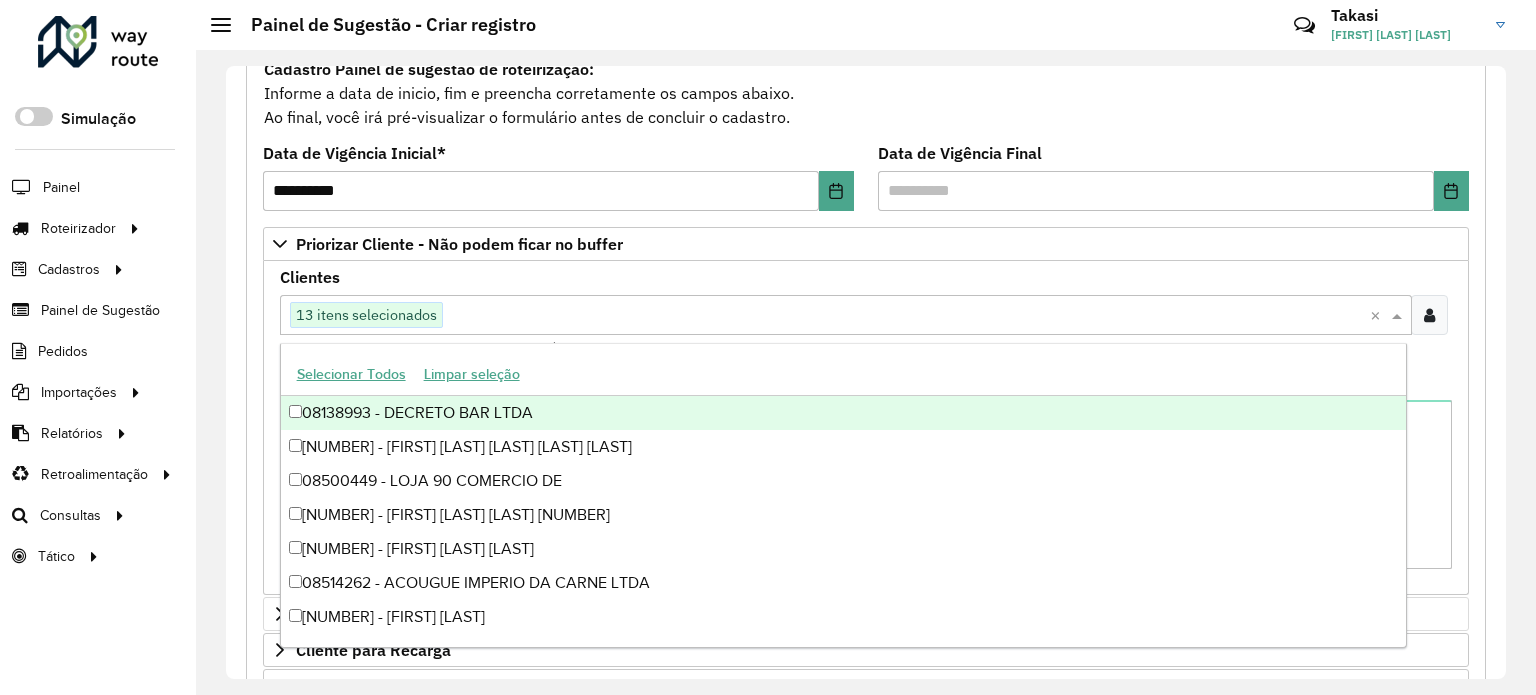 paste on "*****" 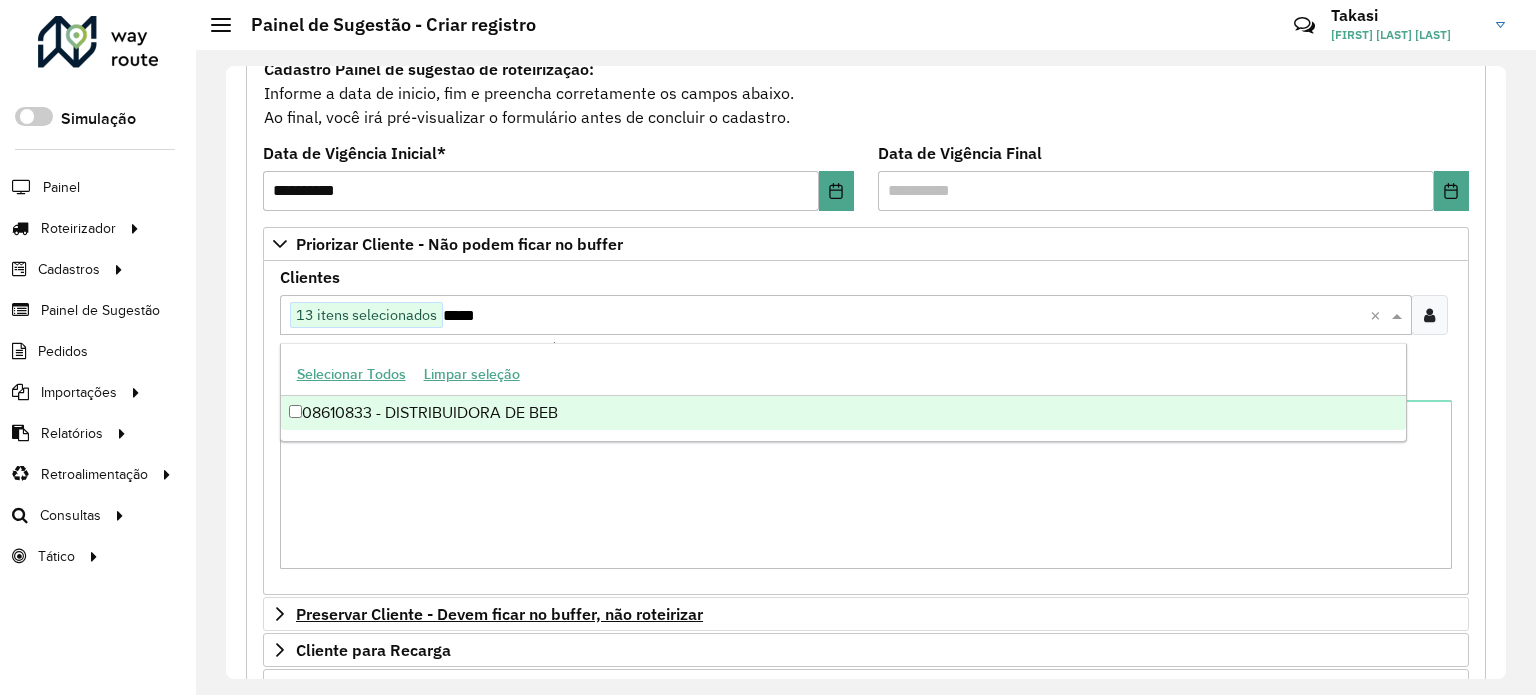click on "08610833 - DISTRIBUIDORA DE BEB" at bounding box center (843, 413) 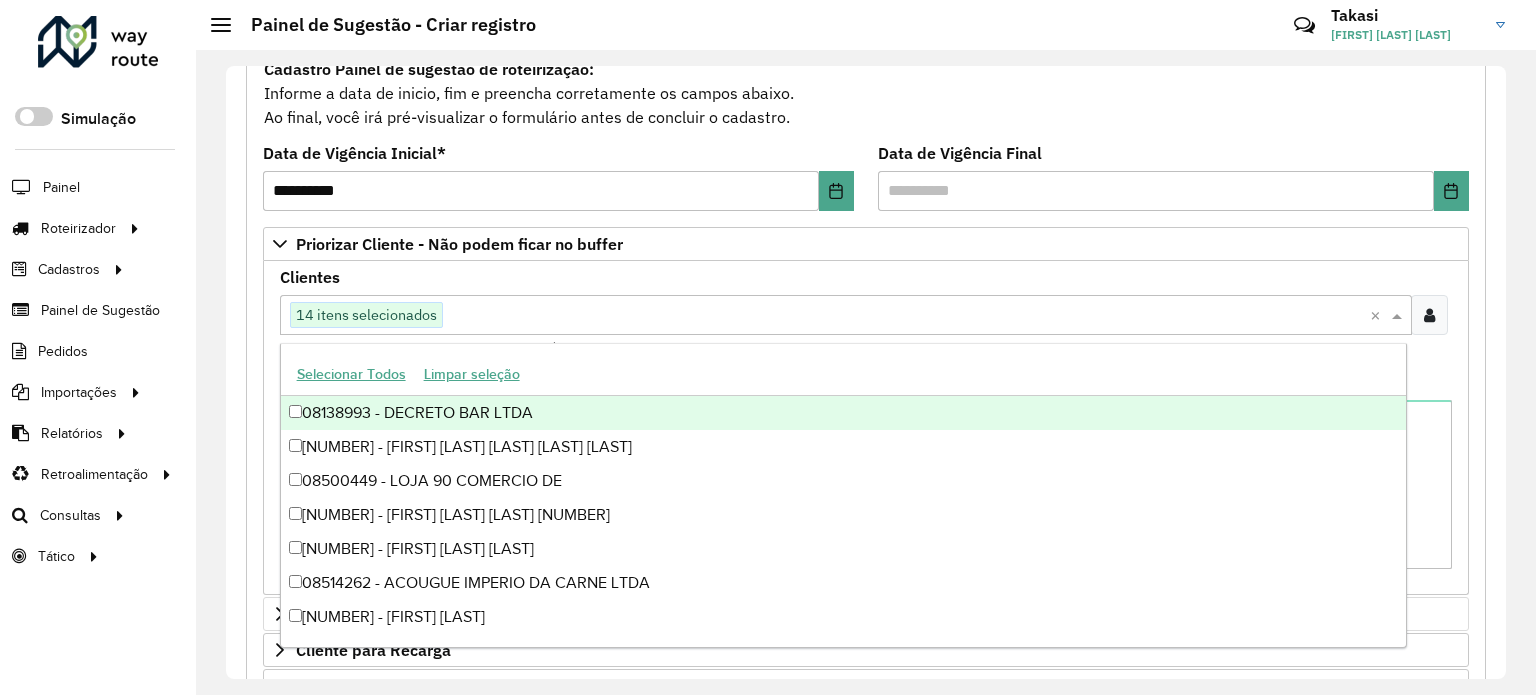 paste on "*****" 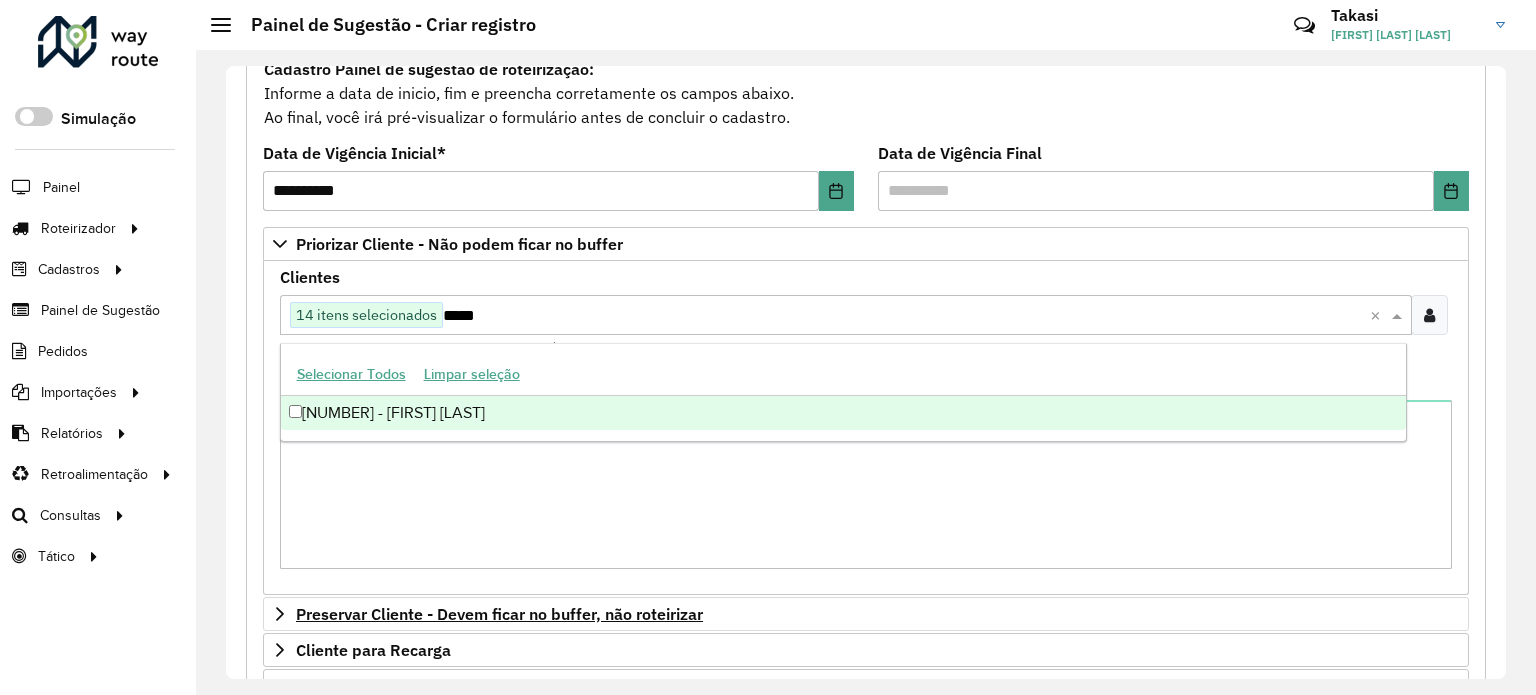 click on "[NUMBER] - [FIRST] [LAST]" at bounding box center (843, 413) 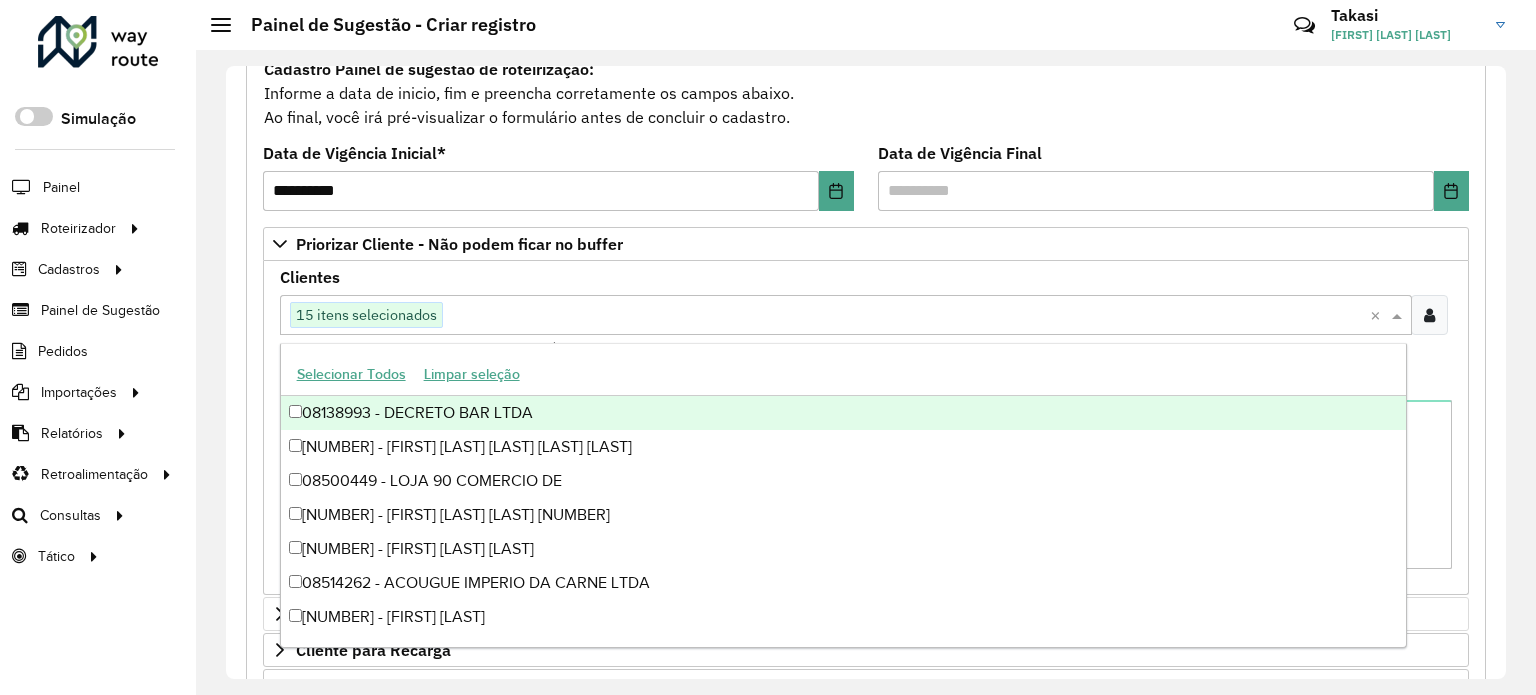 paste on "*****" 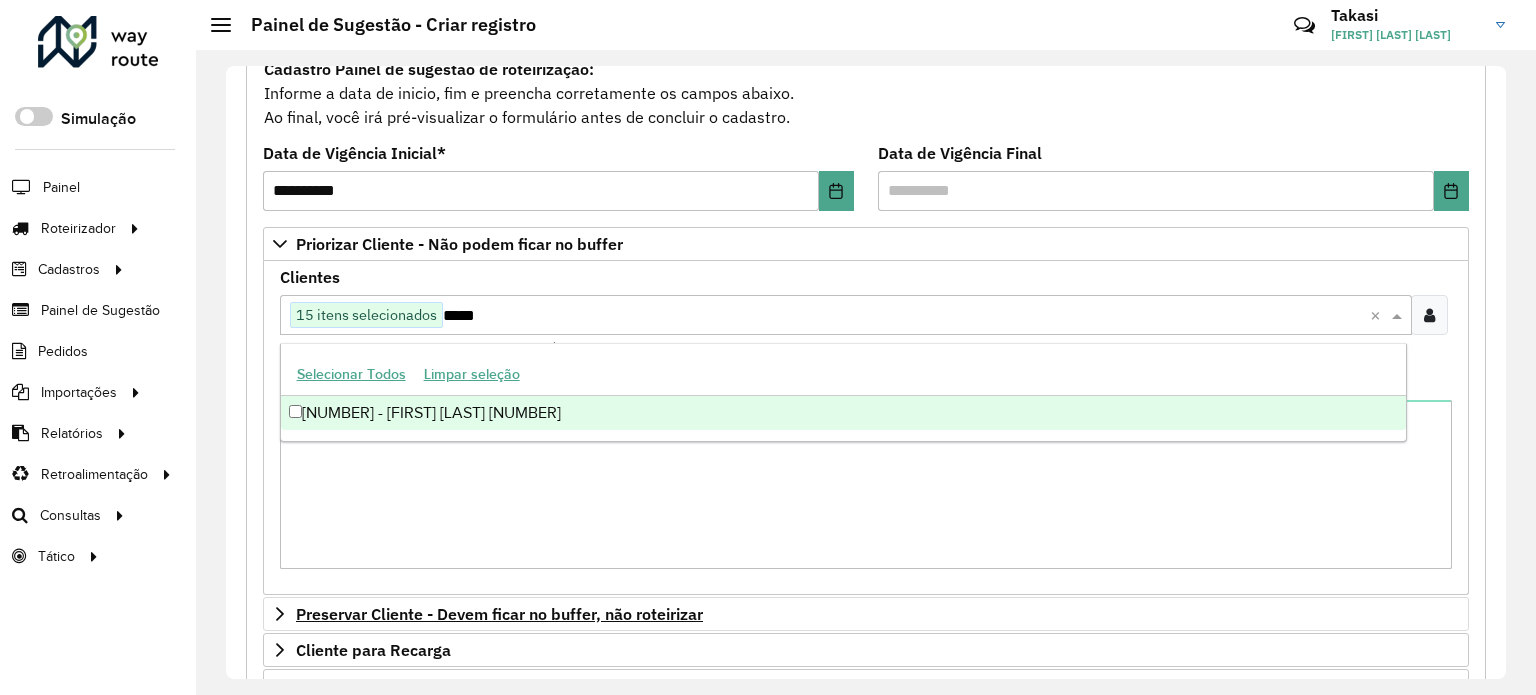 click on "[NUMBER] - [FIRST] [LAST] [NUMBER]" at bounding box center [843, 413] 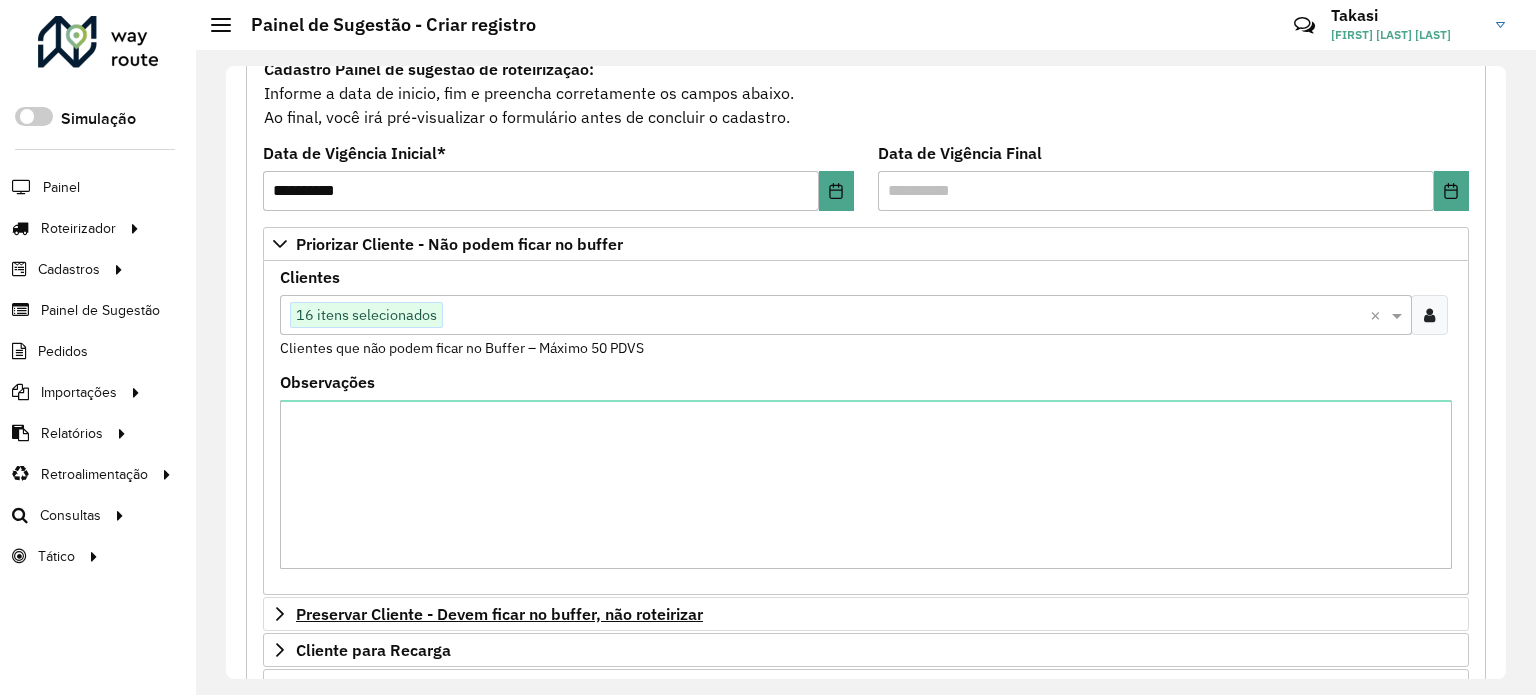 click on "Clientes  Clique no botão para buscar clientes 16 itens selecionados × Clientes que não podem ficar no Buffer – Máximo 50 PDVS" at bounding box center [866, 314] 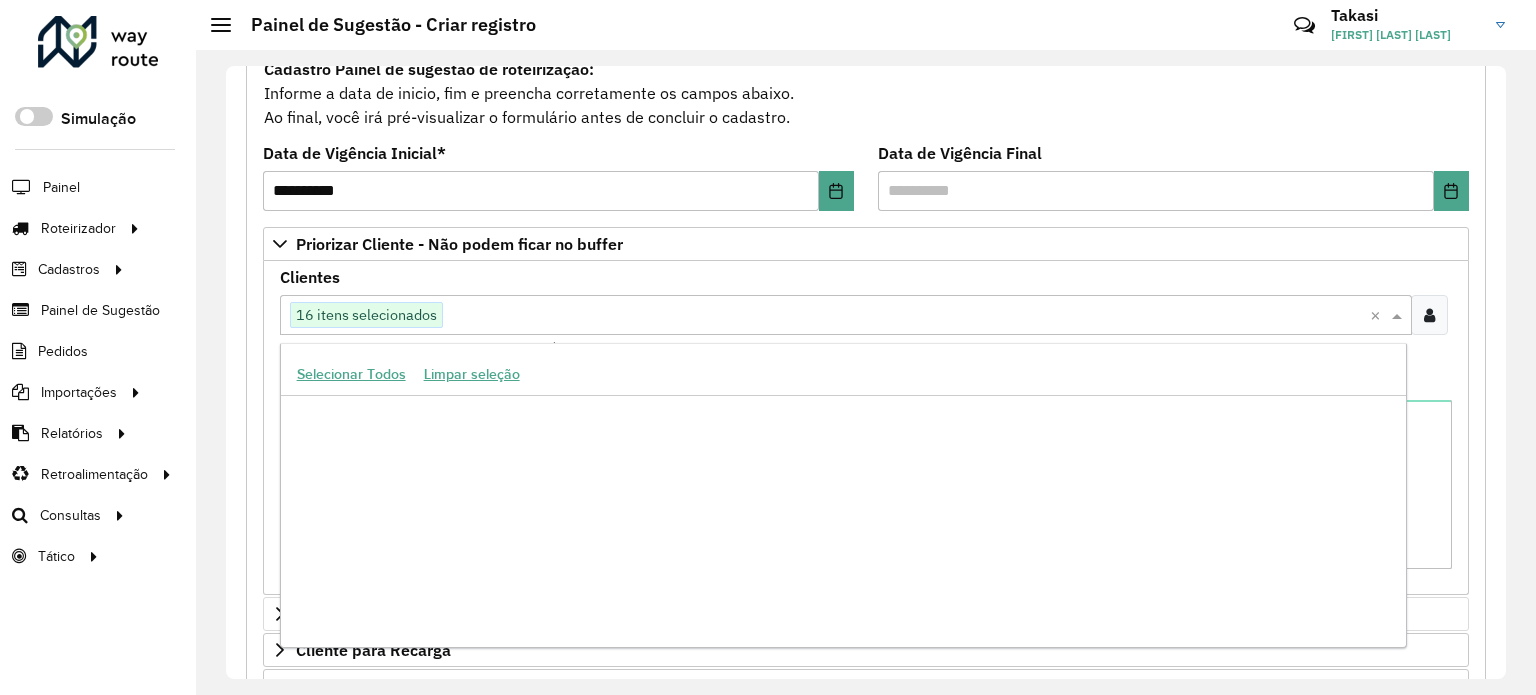 click at bounding box center (906, 316) 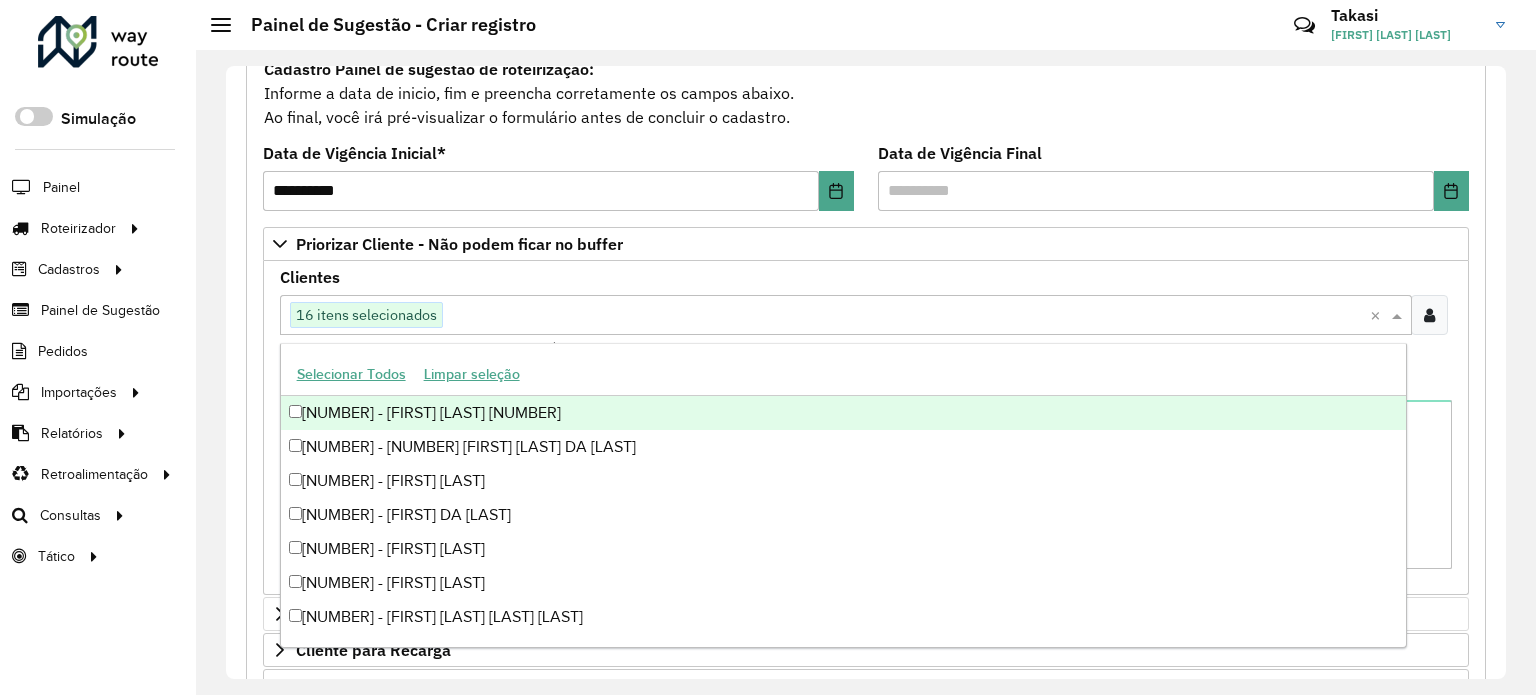 click at bounding box center (906, 316) 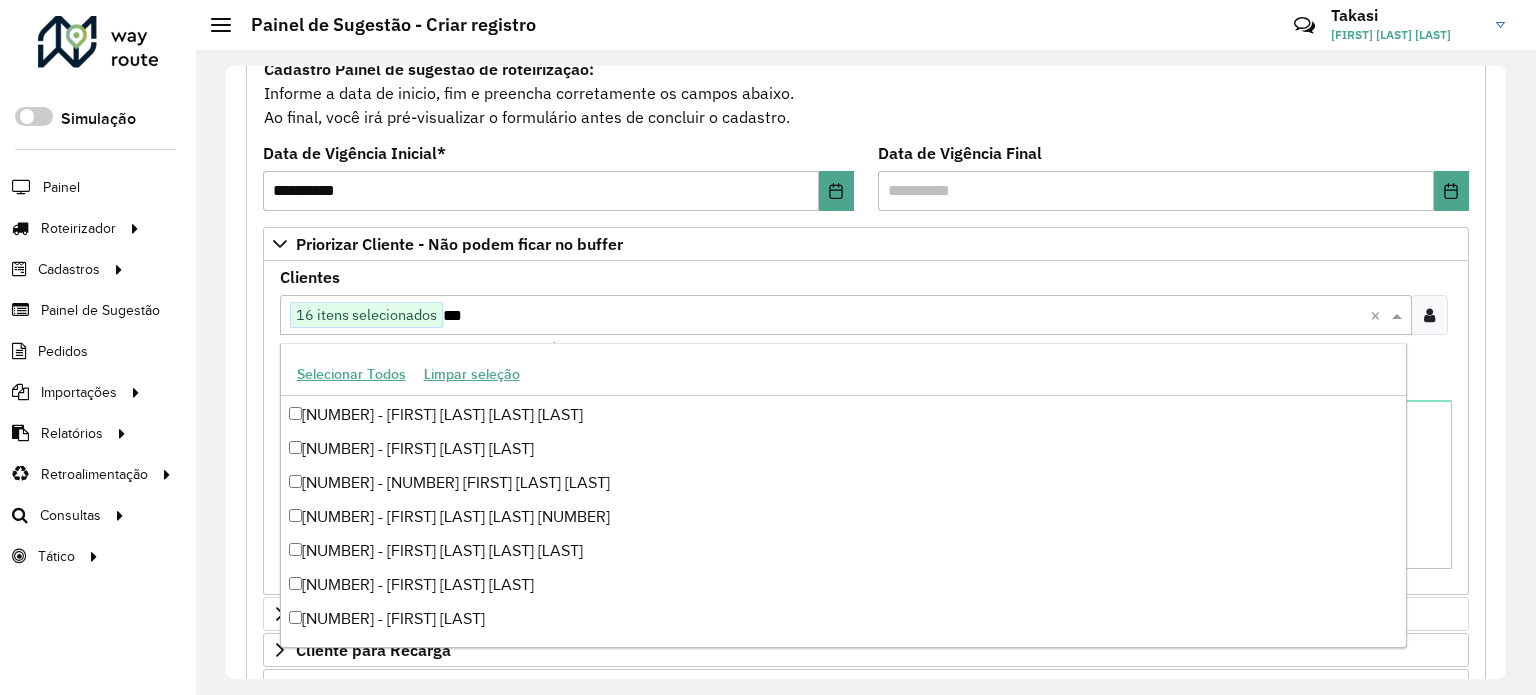 scroll, scrollTop: 3704, scrollLeft: 0, axis: vertical 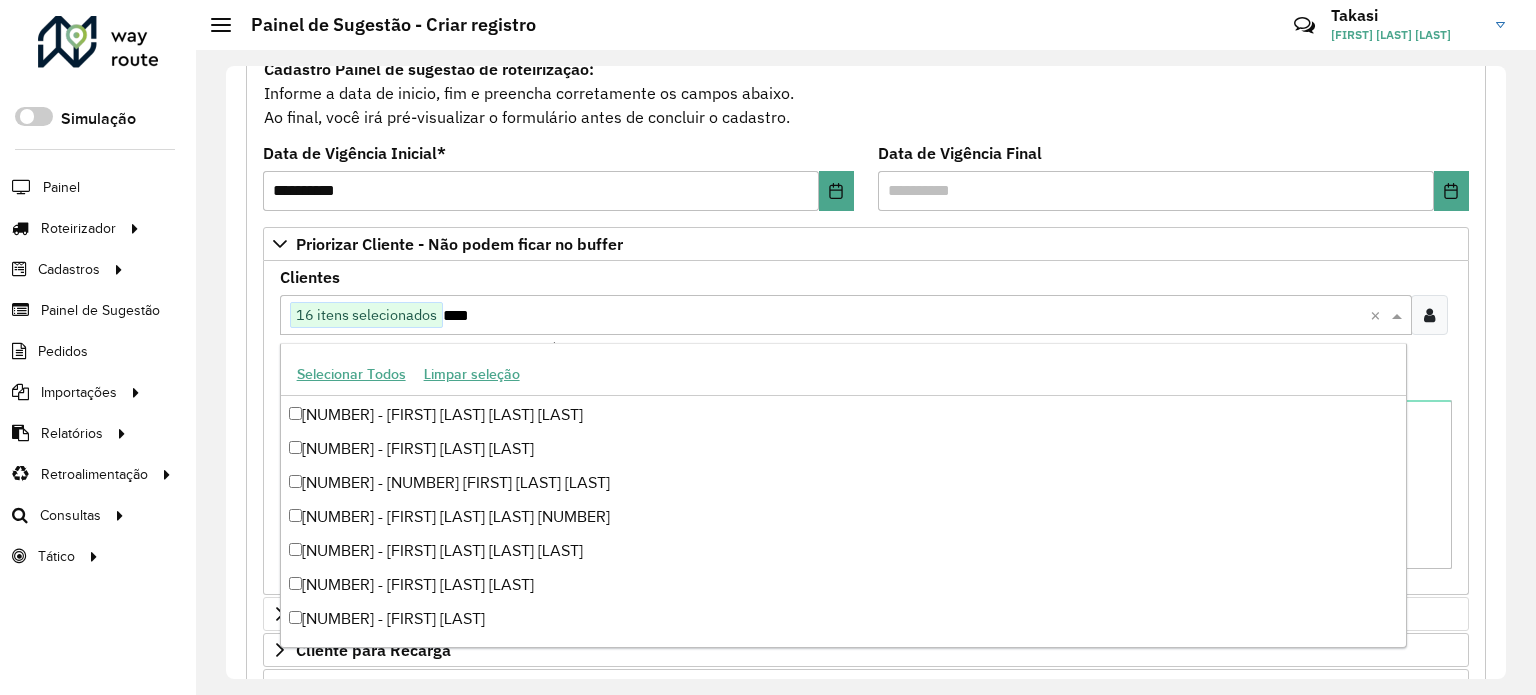 type on "*****" 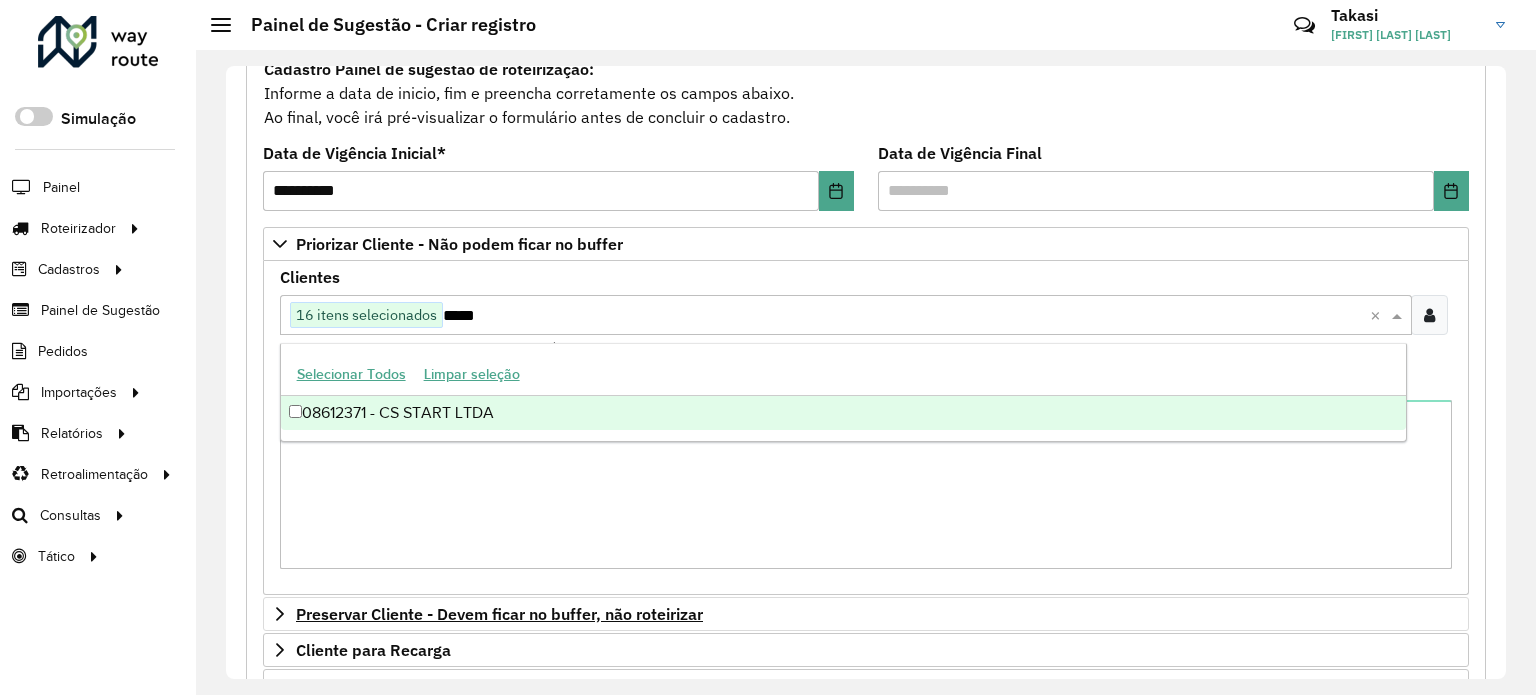 scroll, scrollTop: 0, scrollLeft: 0, axis: both 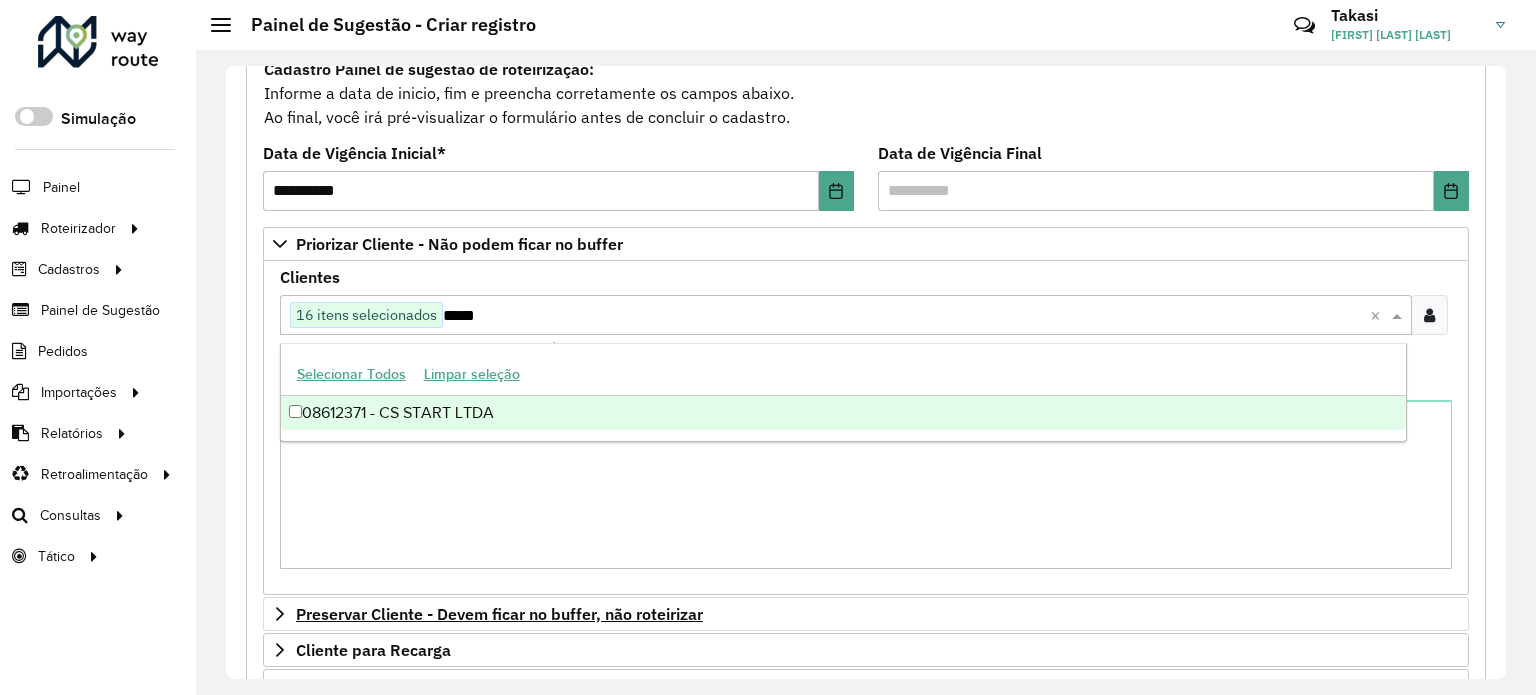 click on "08612371 - CS START LTDA" at bounding box center [843, 413] 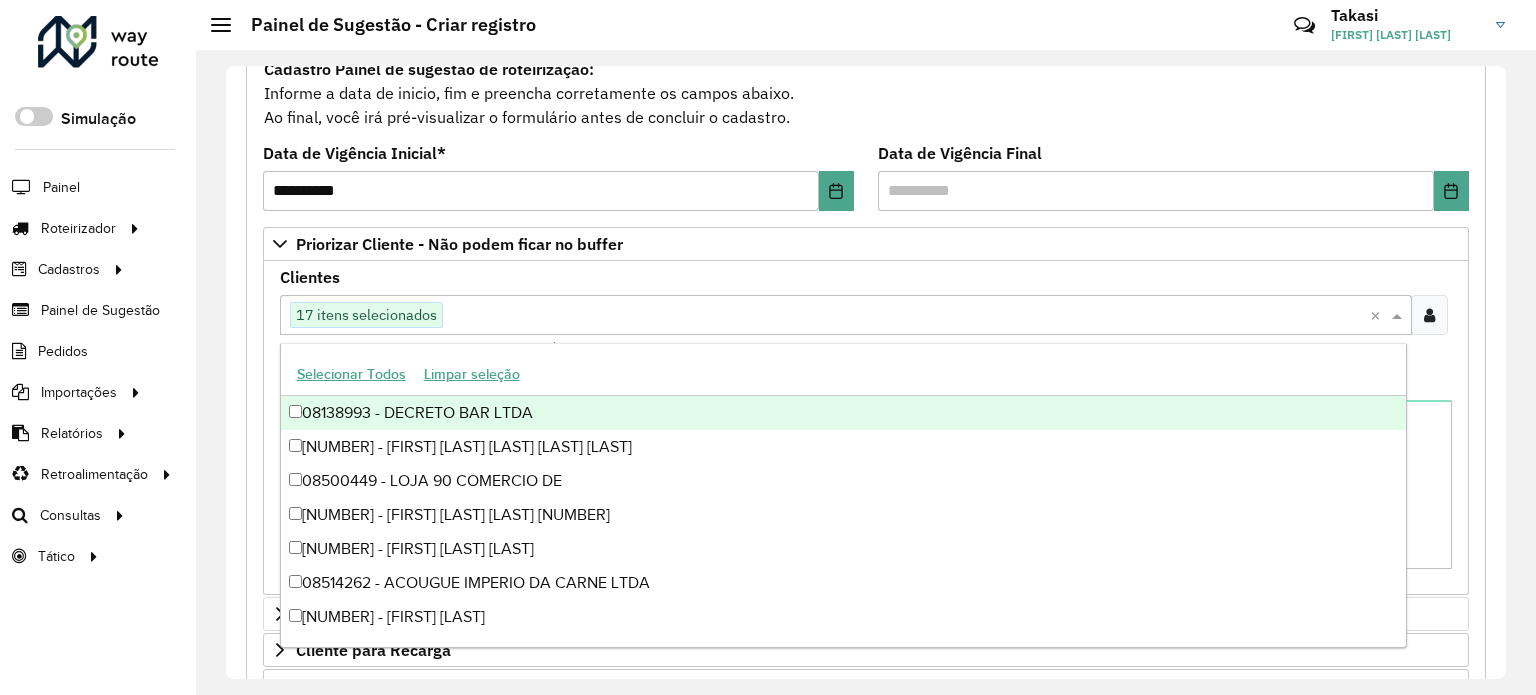 paste on "*****" 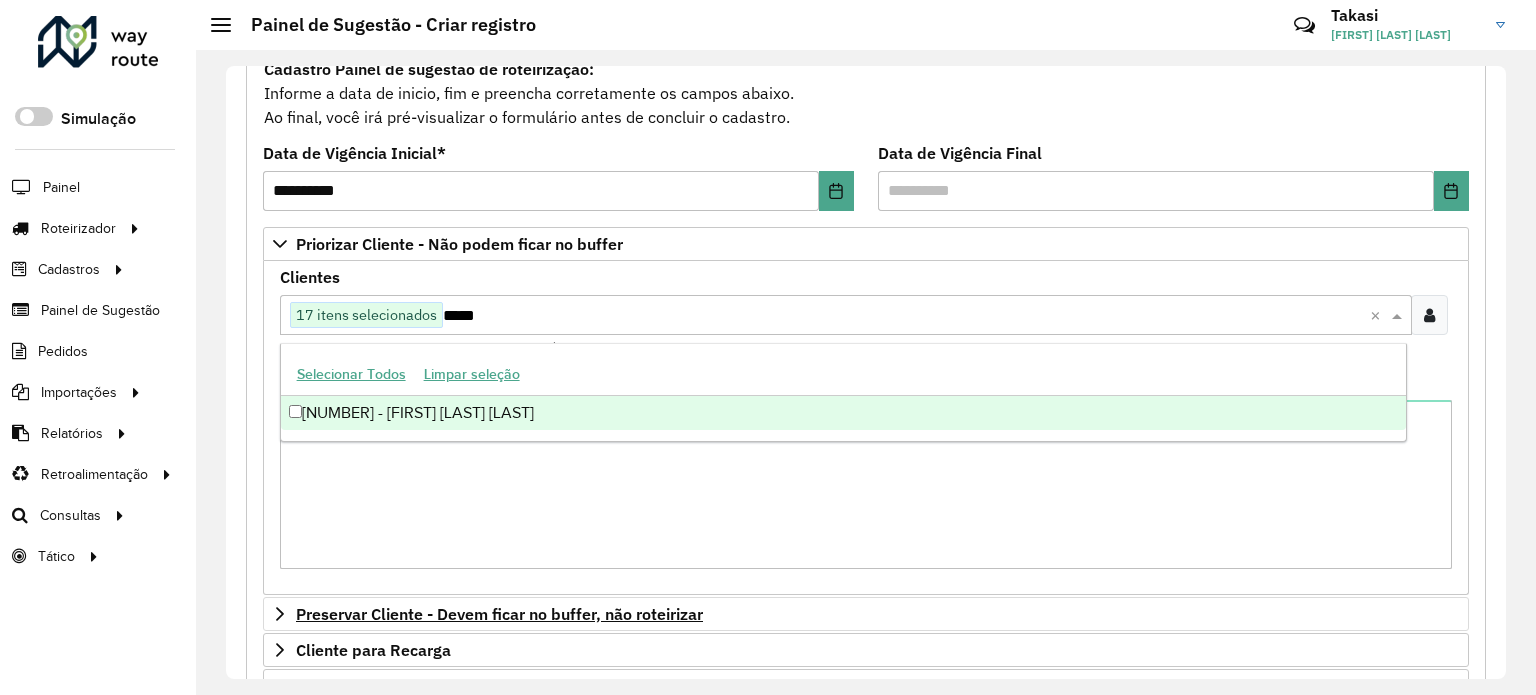 click on "[NUMBER] - [FIRST] [LAST] [LAST]" at bounding box center [843, 413] 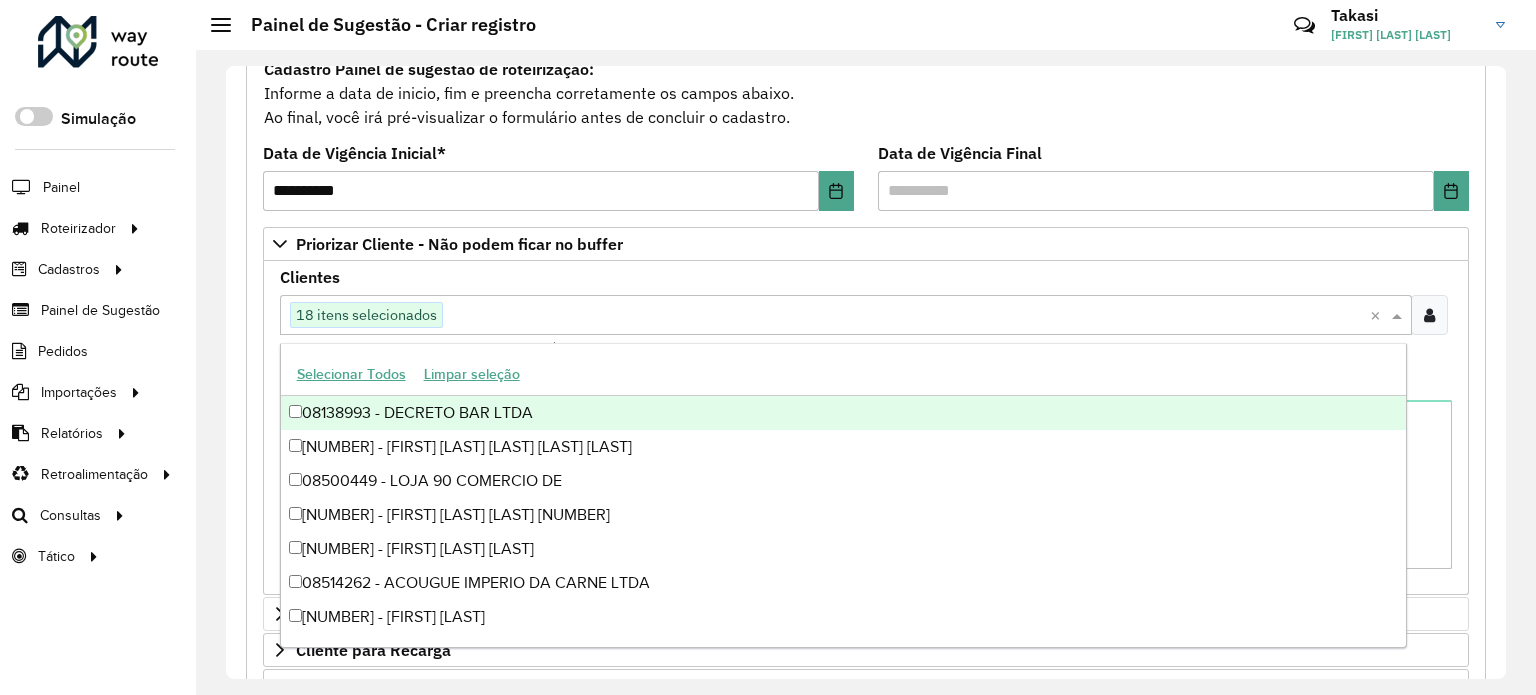 paste on "*****" 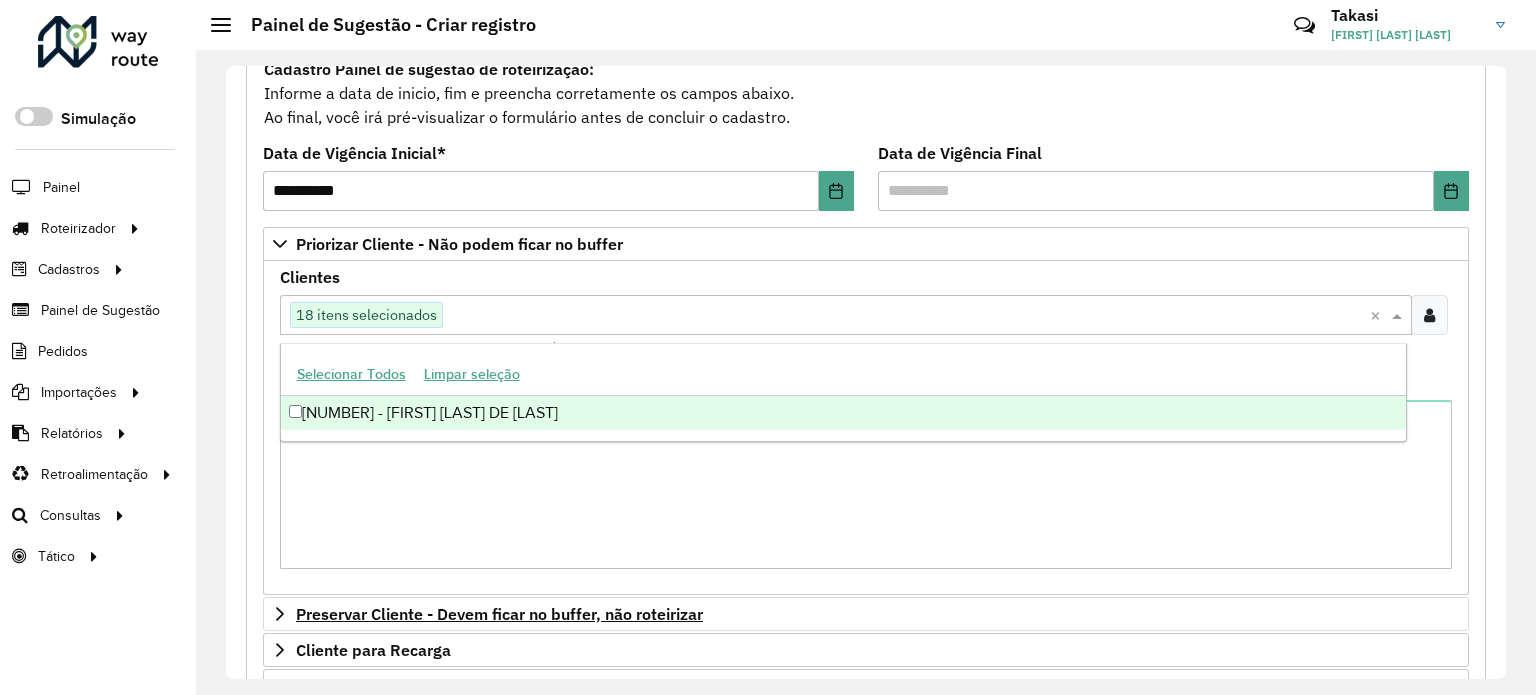 type on "*****" 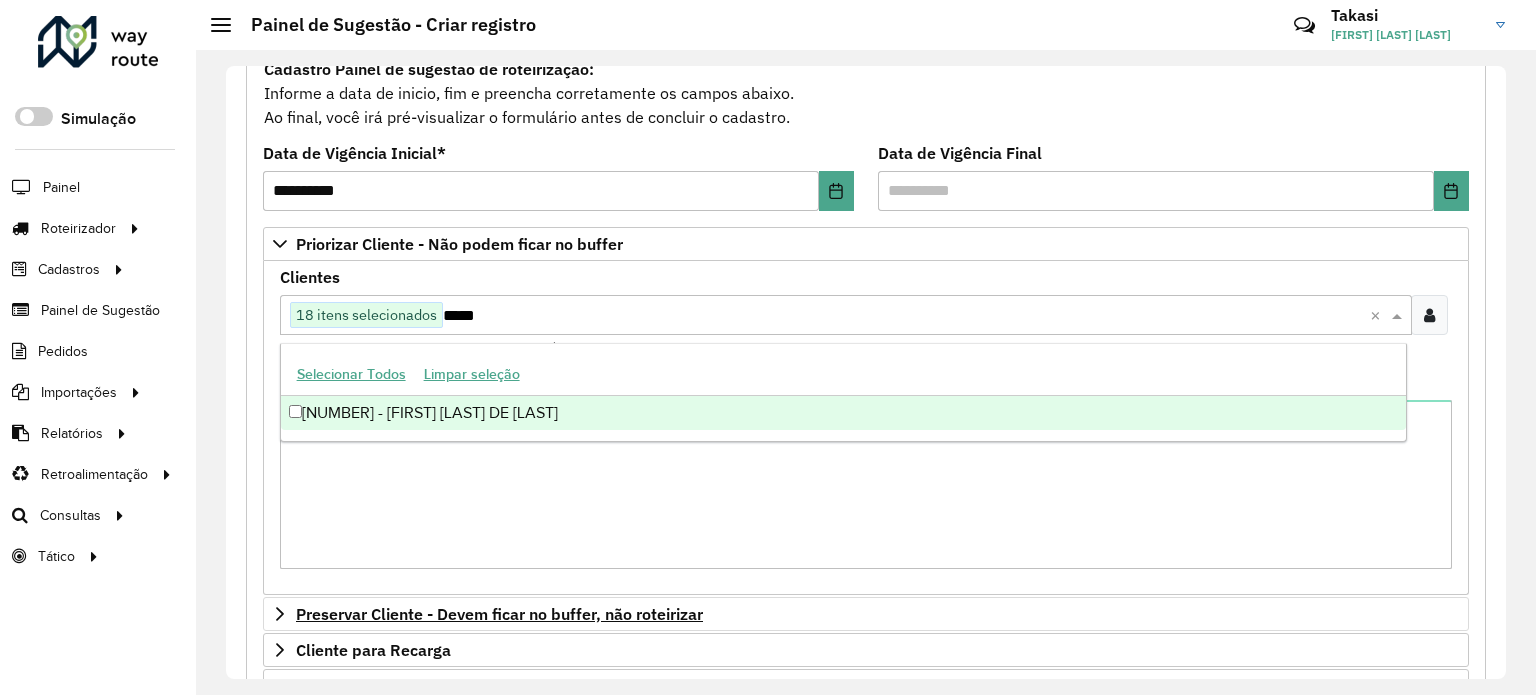 click on "[NUMBER] - [FIRST] [LAST] DE [LAST]" at bounding box center (843, 413) 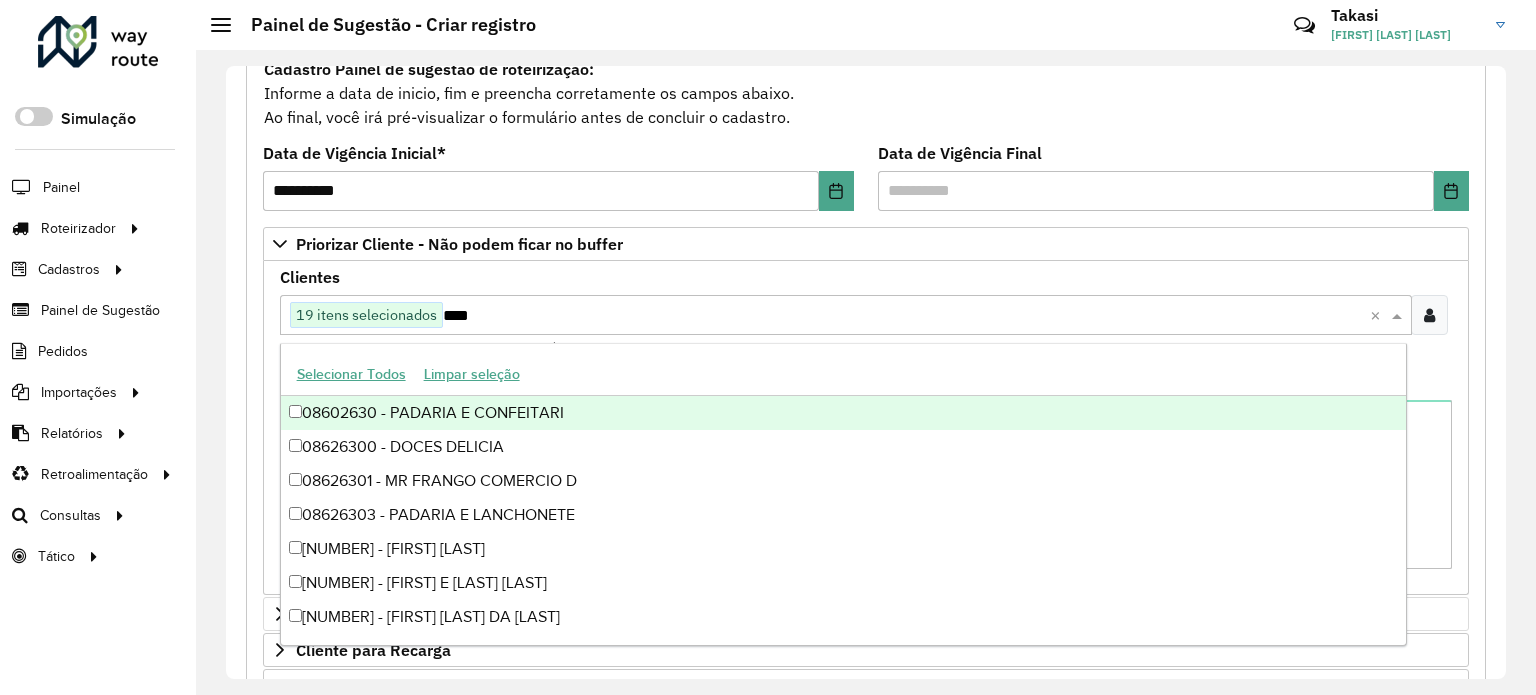 type on "*****" 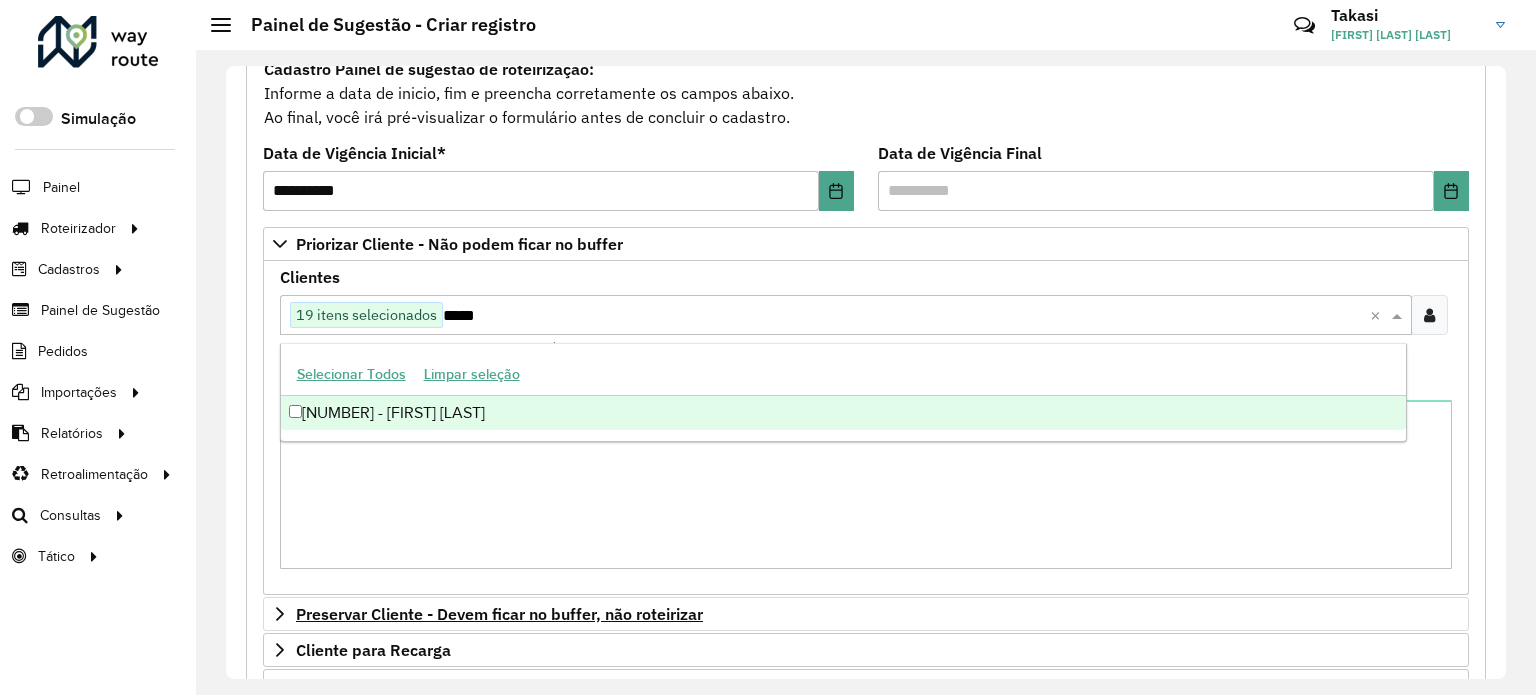 click on "[NUMBER] - [FIRST] [LAST]" at bounding box center [843, 413] 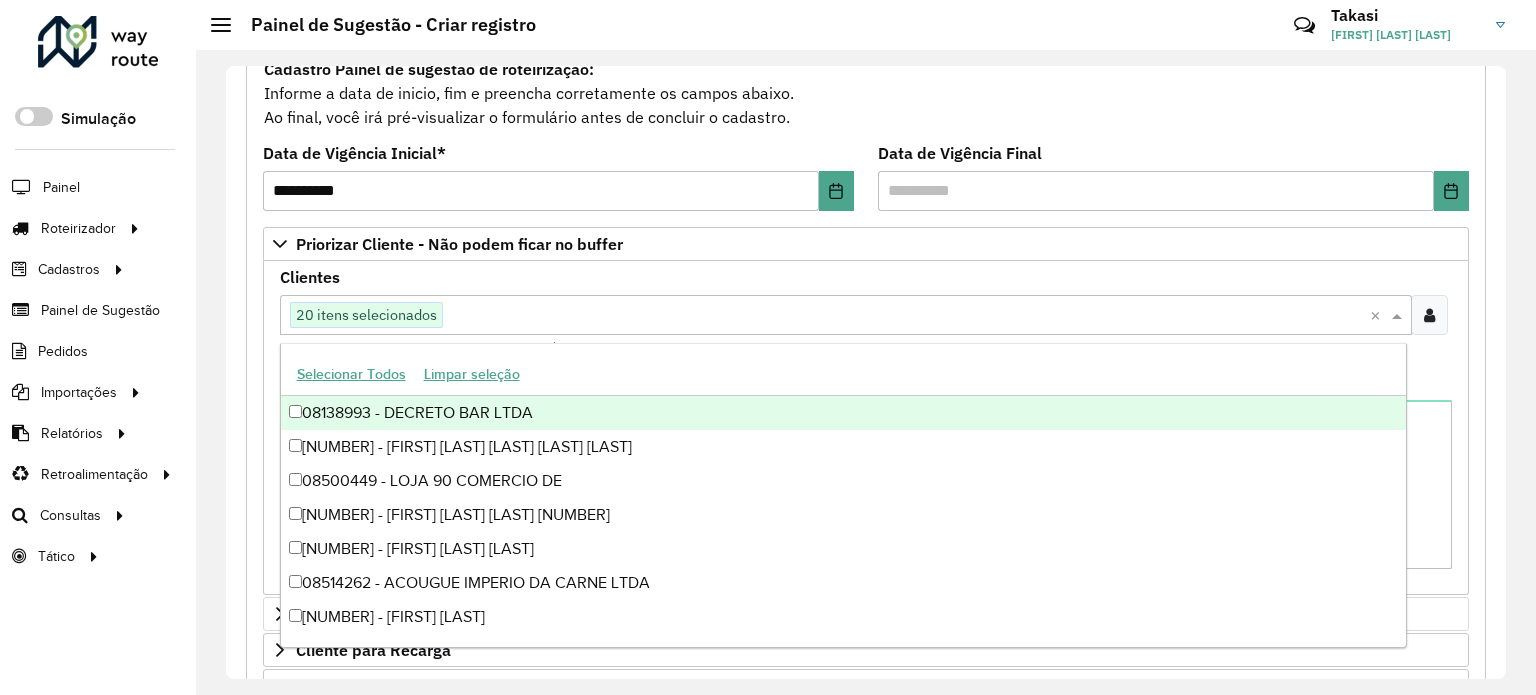 click at bounding box center [906, 316] 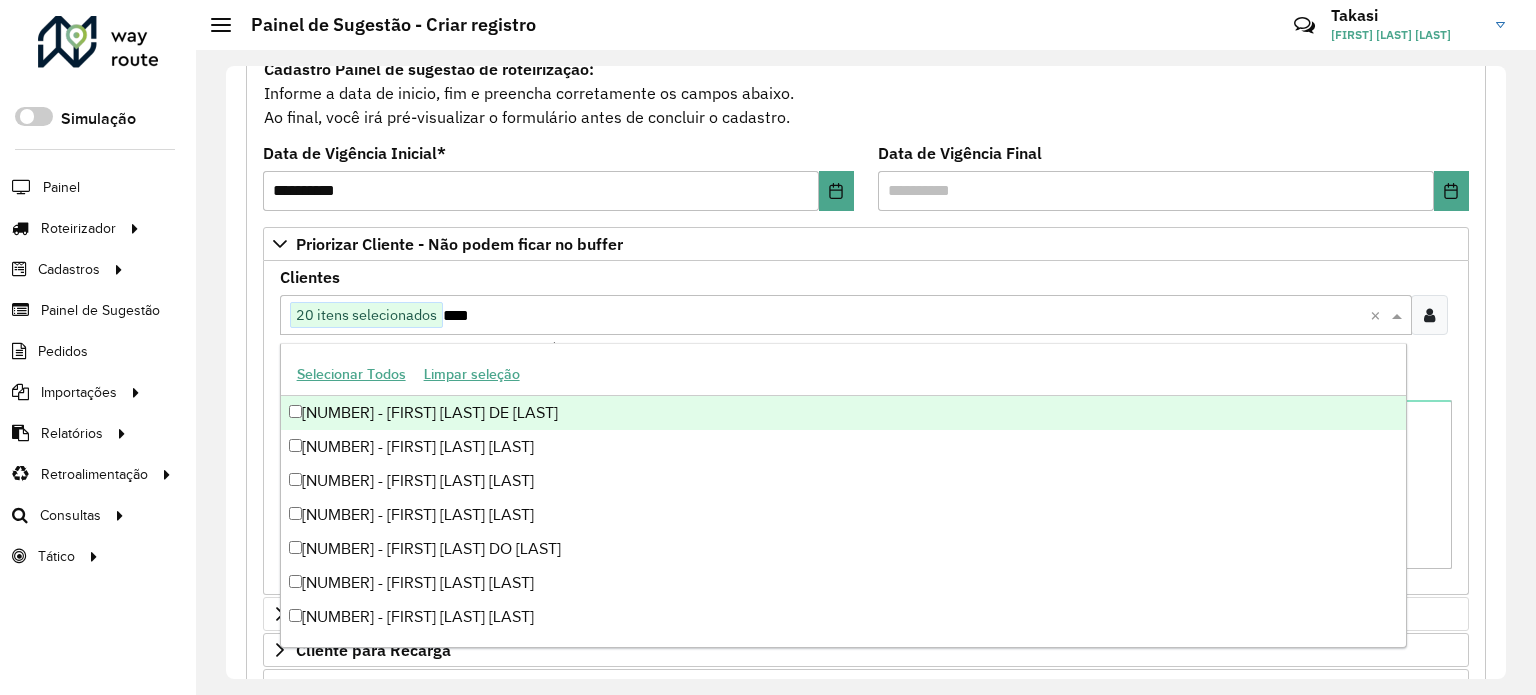 type on "*****" 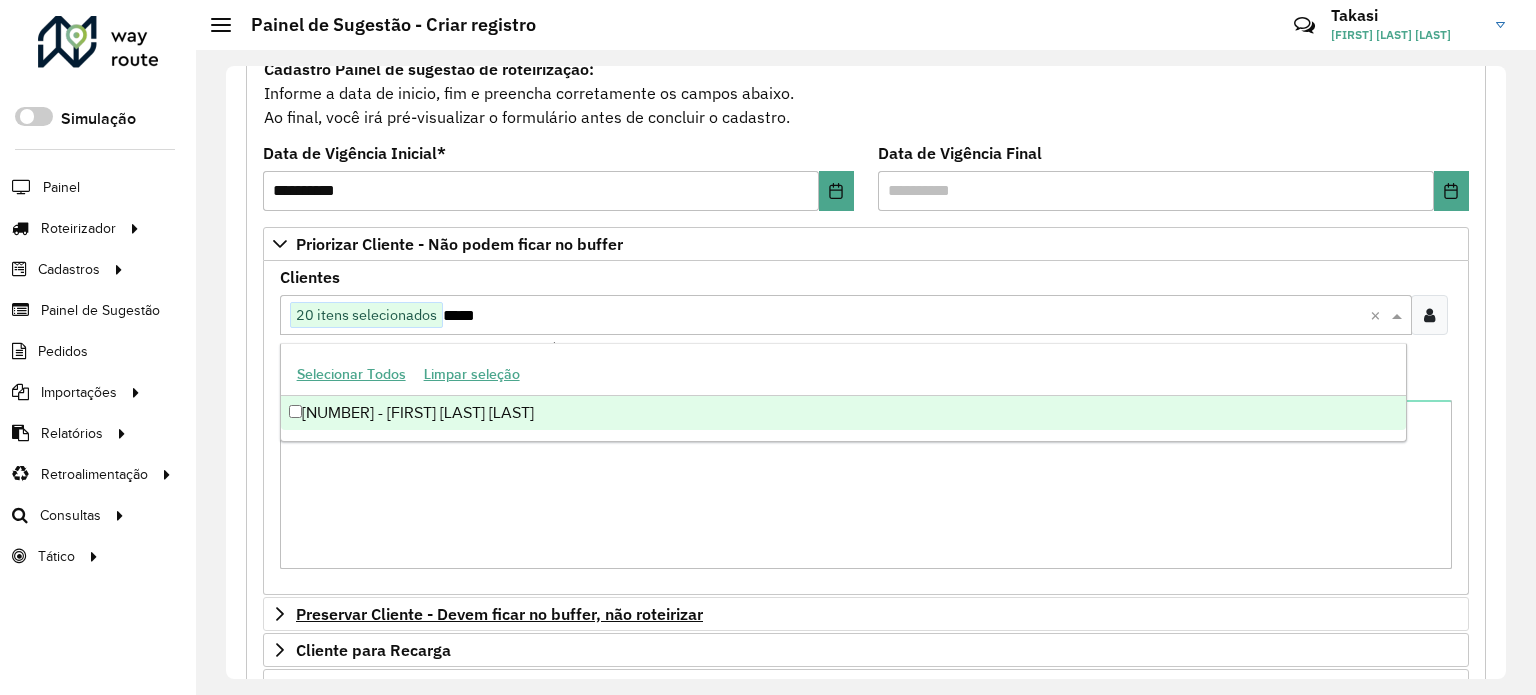 click on "[NUMBER] - [FIRST] [LAST] [LAST]" at bounding box center [843, 413] 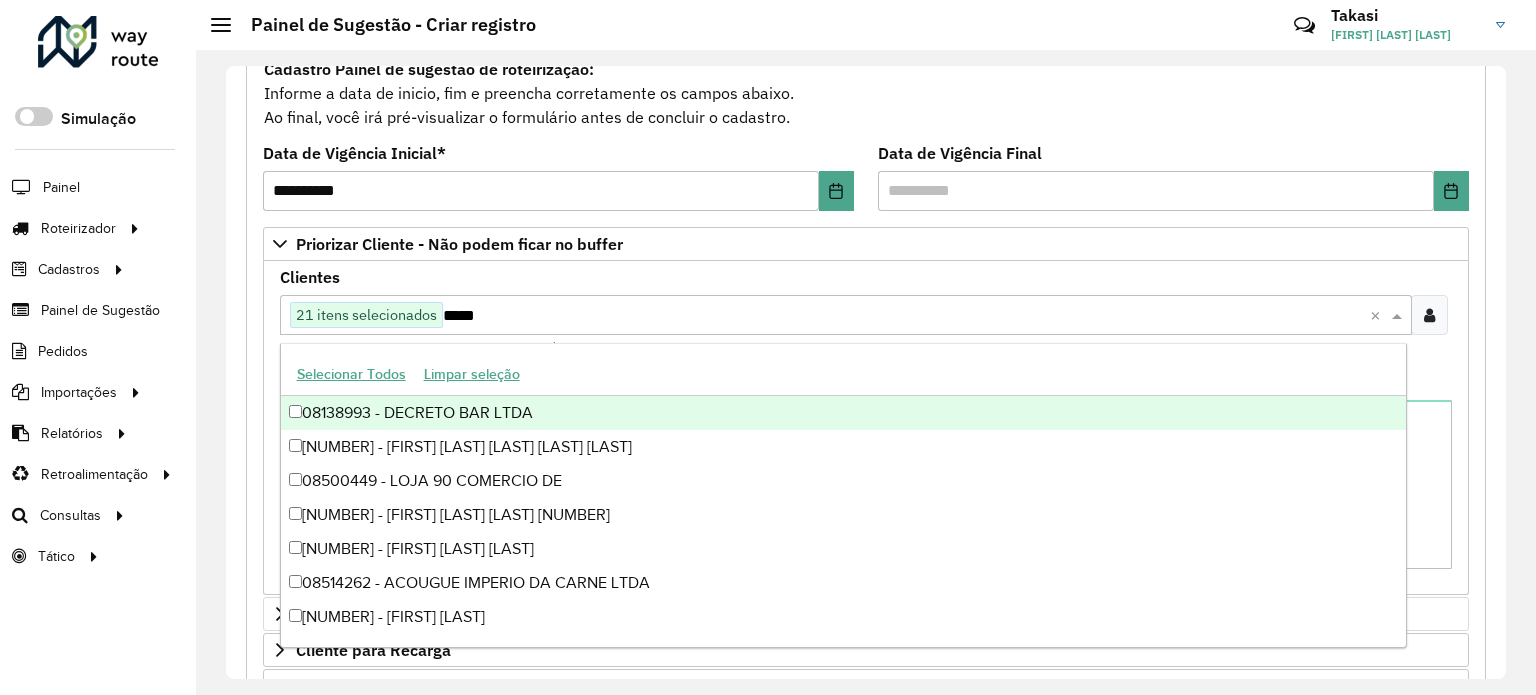 type 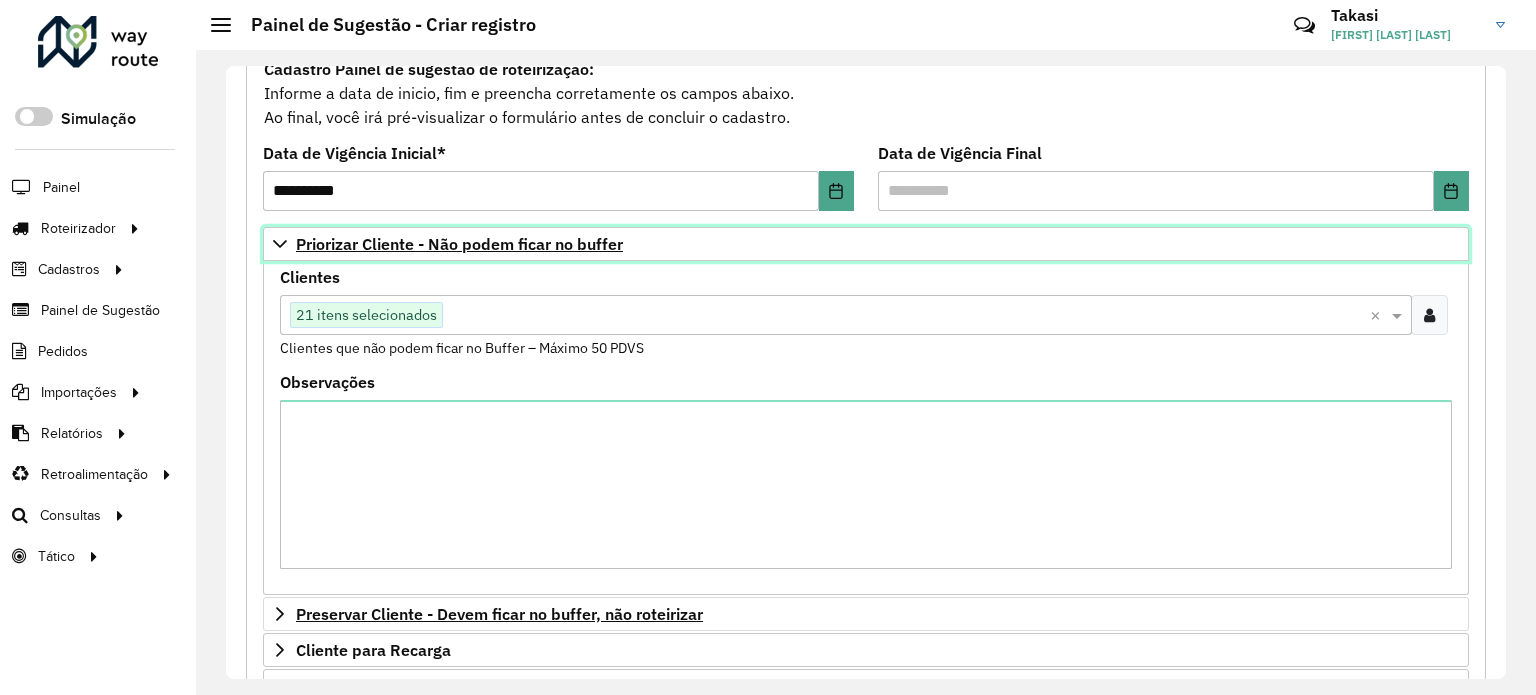 click 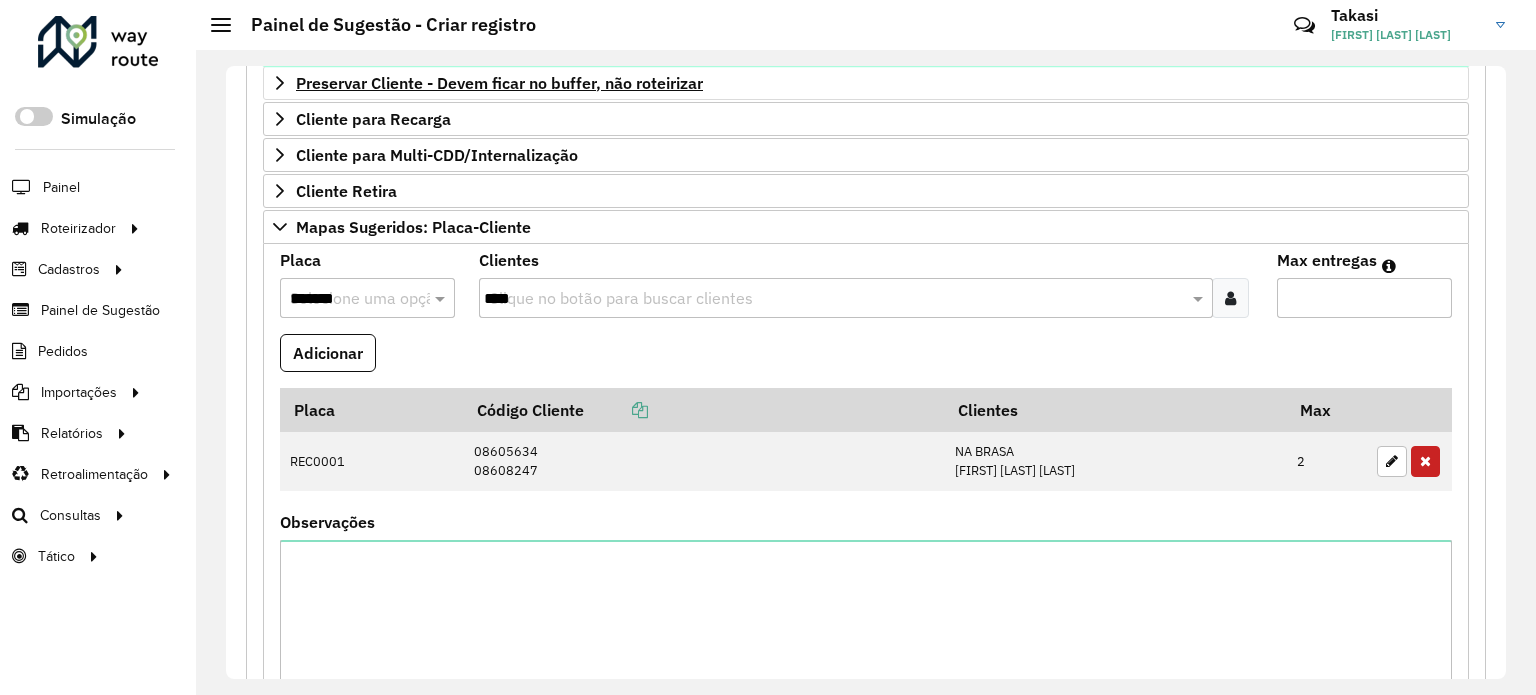 scroll, scrollTop: 400, scrollLeft: 0, axis: vertical 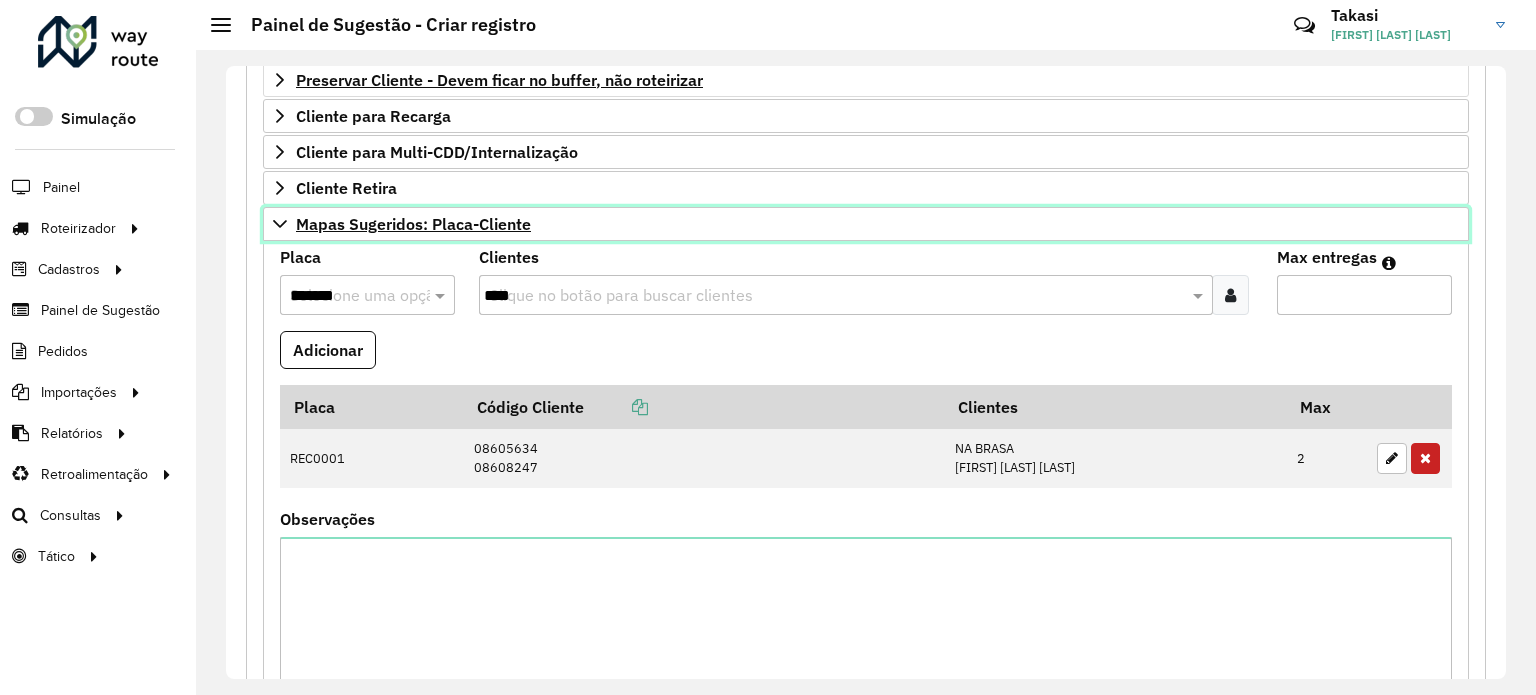 click 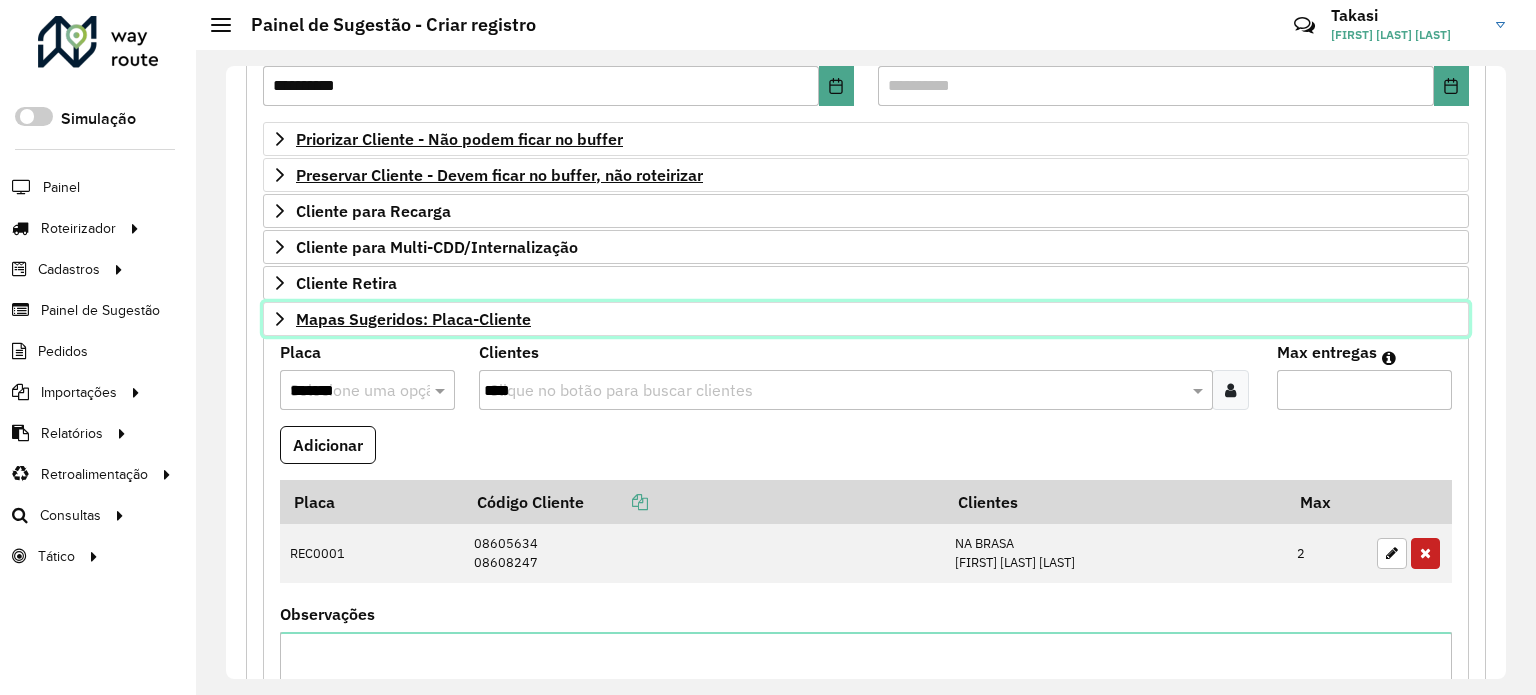 scroll, scrollTop: 294, scrollLeft: 0, axis: vertical 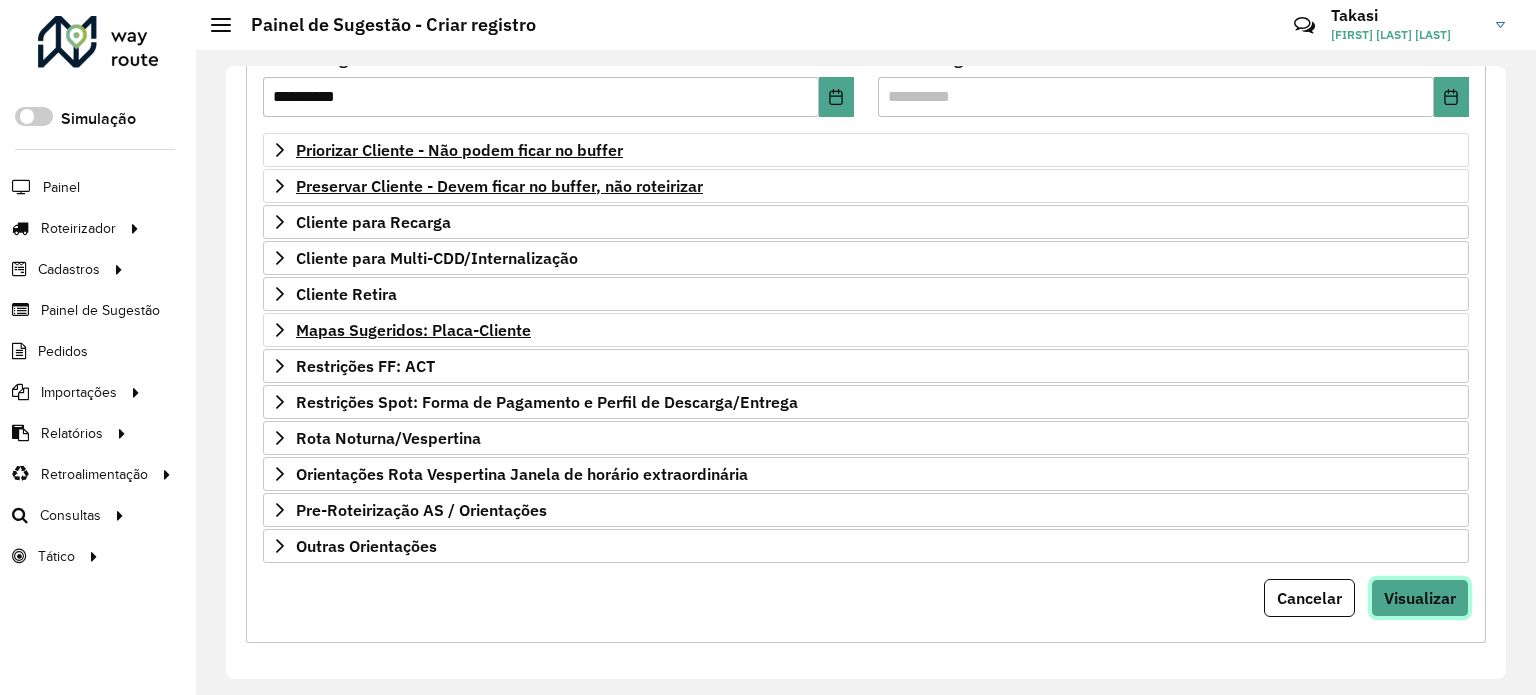 click on "Visualizar" at bounding box center (1420, 598) 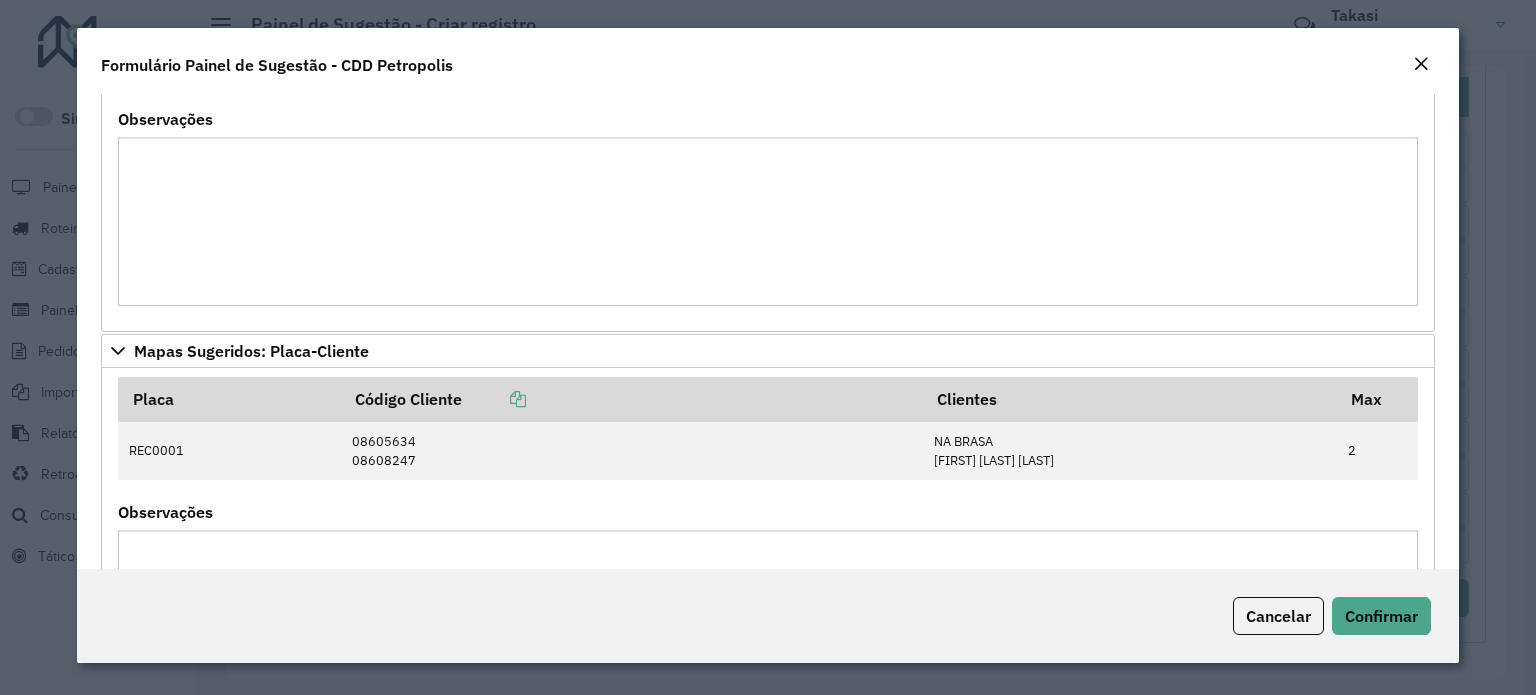 scroll, scrollTop: 1576, scrollLeft: 0, axis: vertical 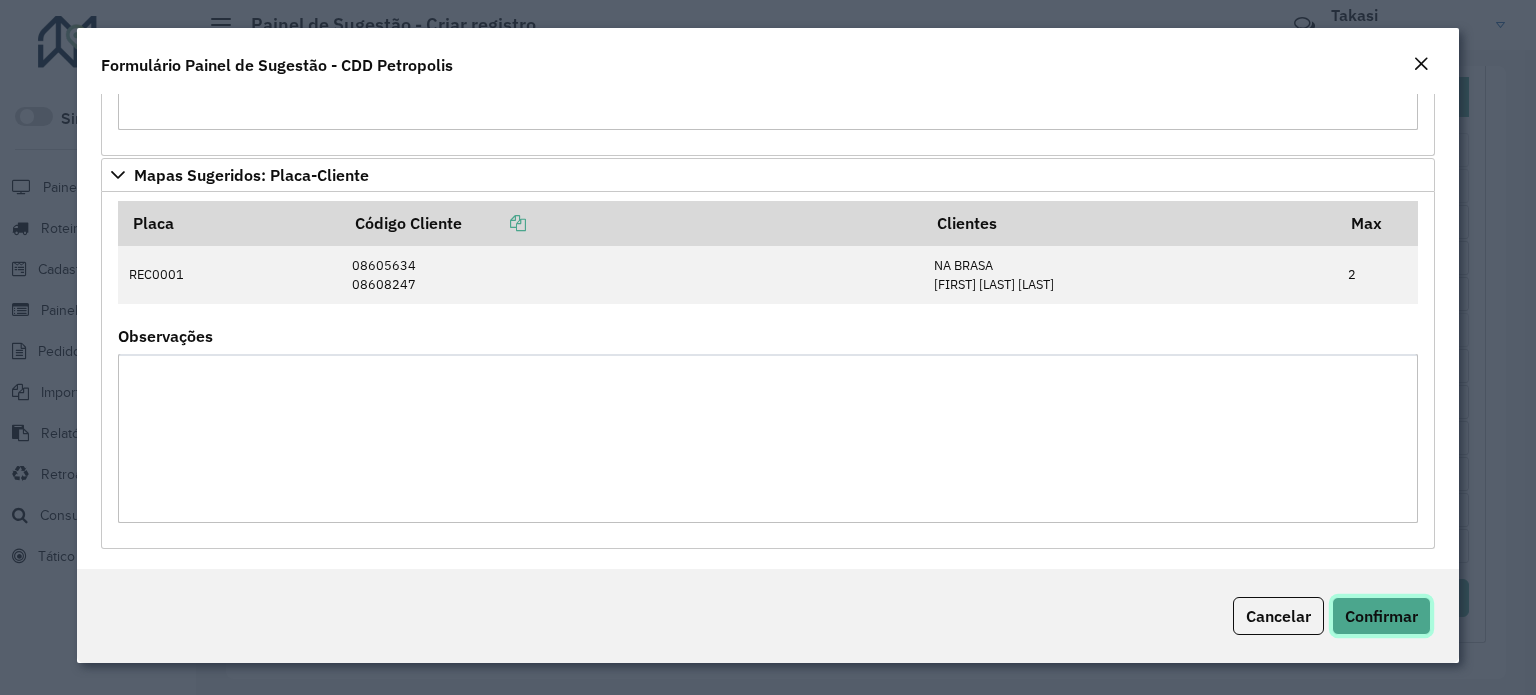 click on "Confirmar" 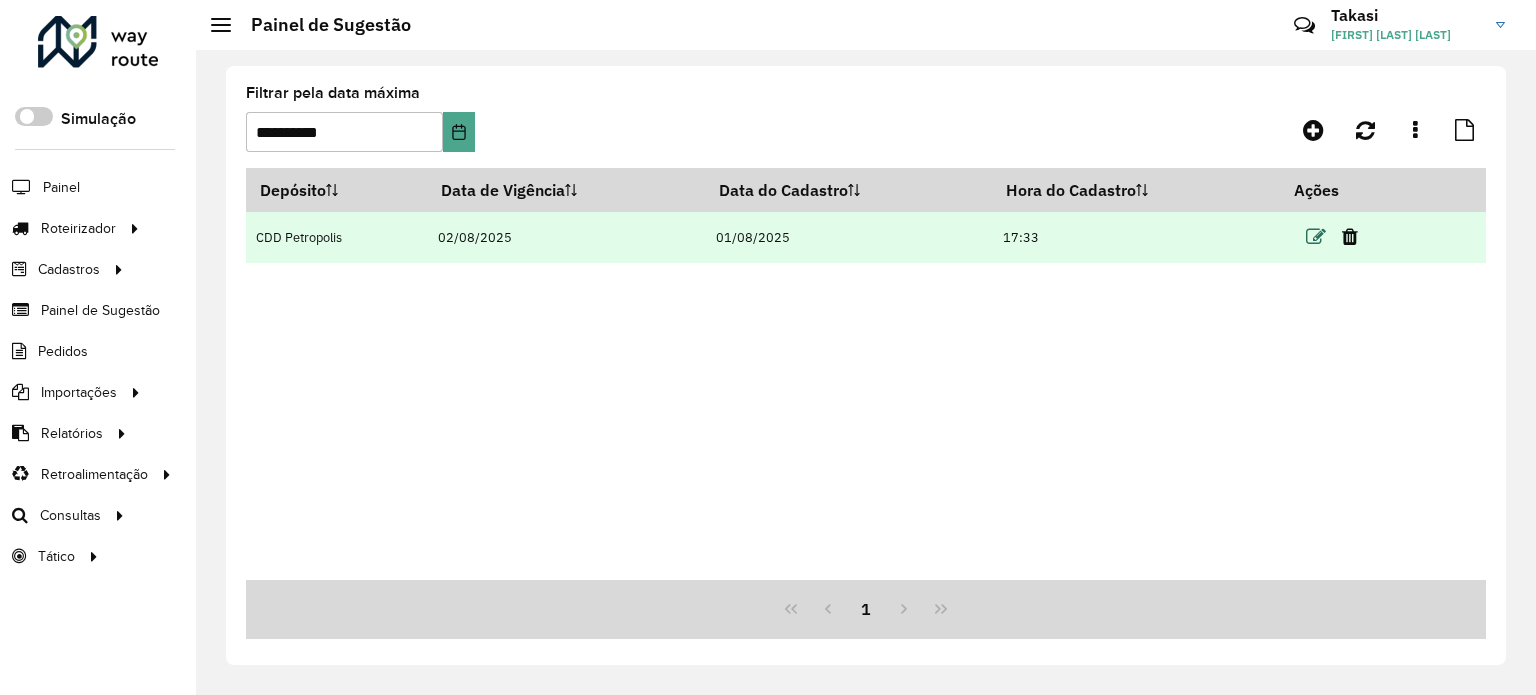 click at bounding box center [1316, 237] 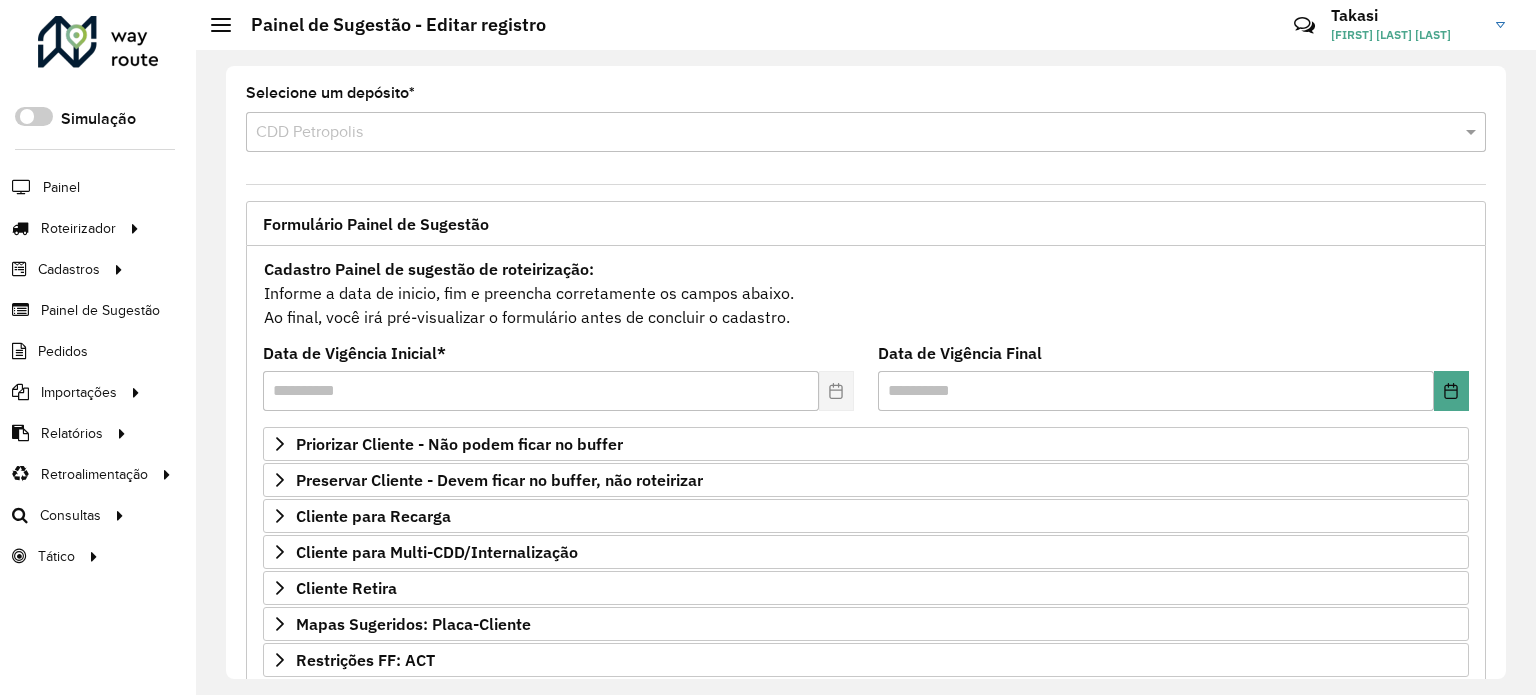 scroll, scrollTop: 294, scrollLeft: 0, axis: vertical 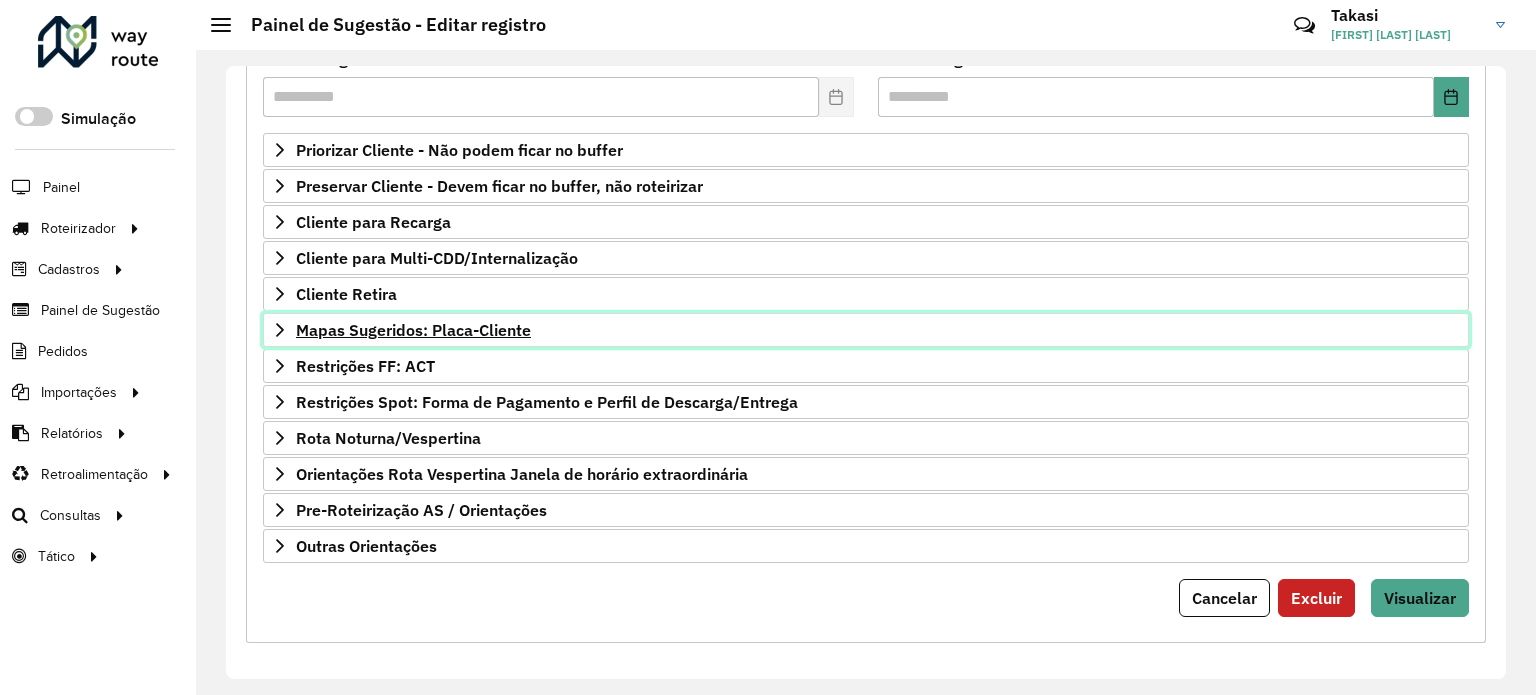 click on "Mapas Sugeridos: Placa-Cliente" at bounding box center [866, 330] 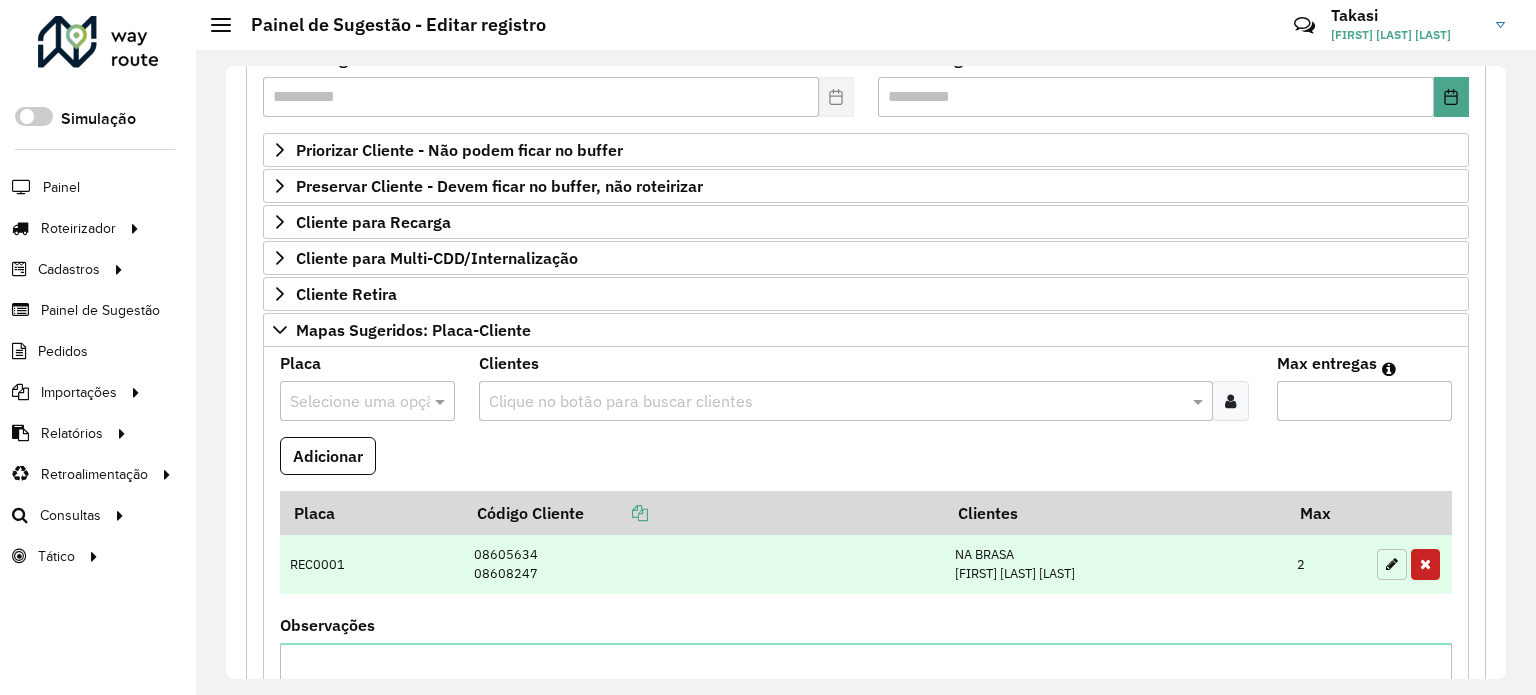 click at bounding box center [1392, 564] 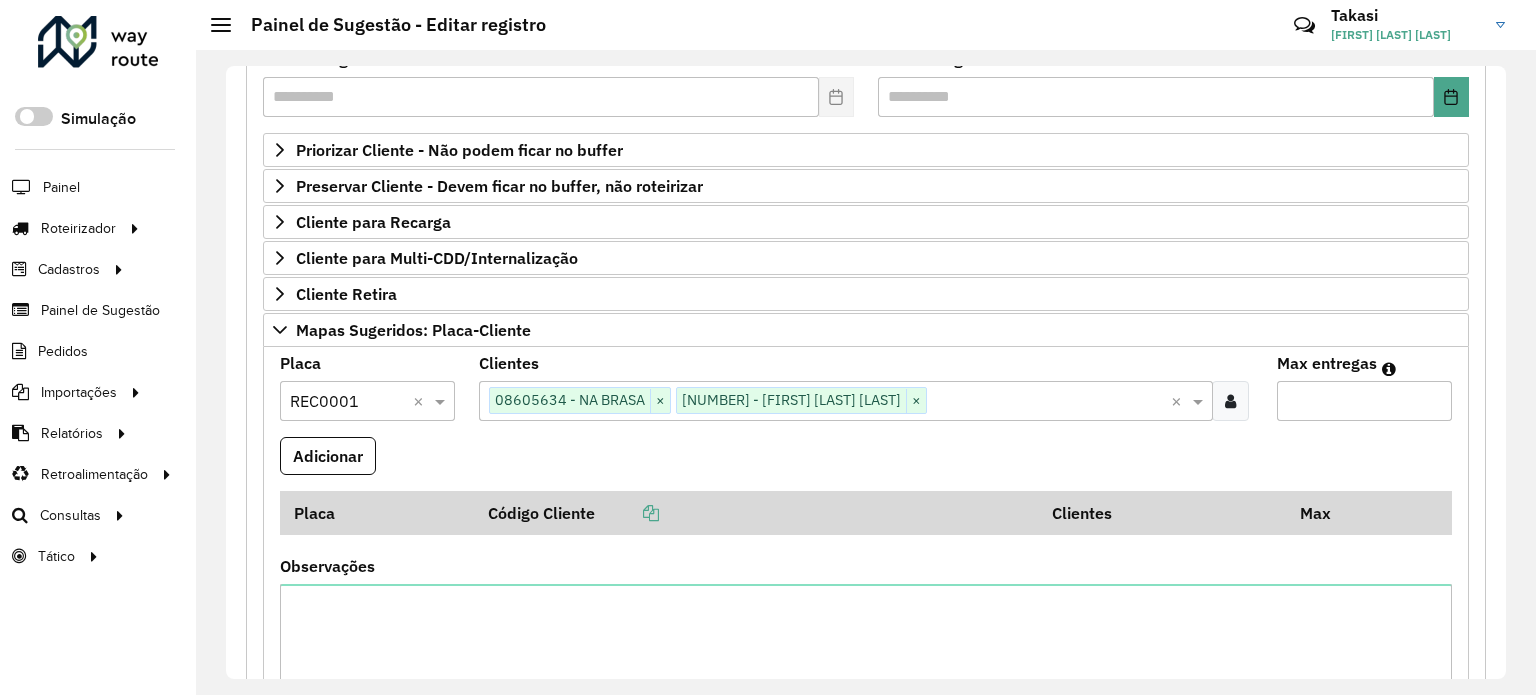 drag, startPoint x: 416, startPoint y: 397, endPoint x: 405, endPoint y: 395, distance: 11.18034 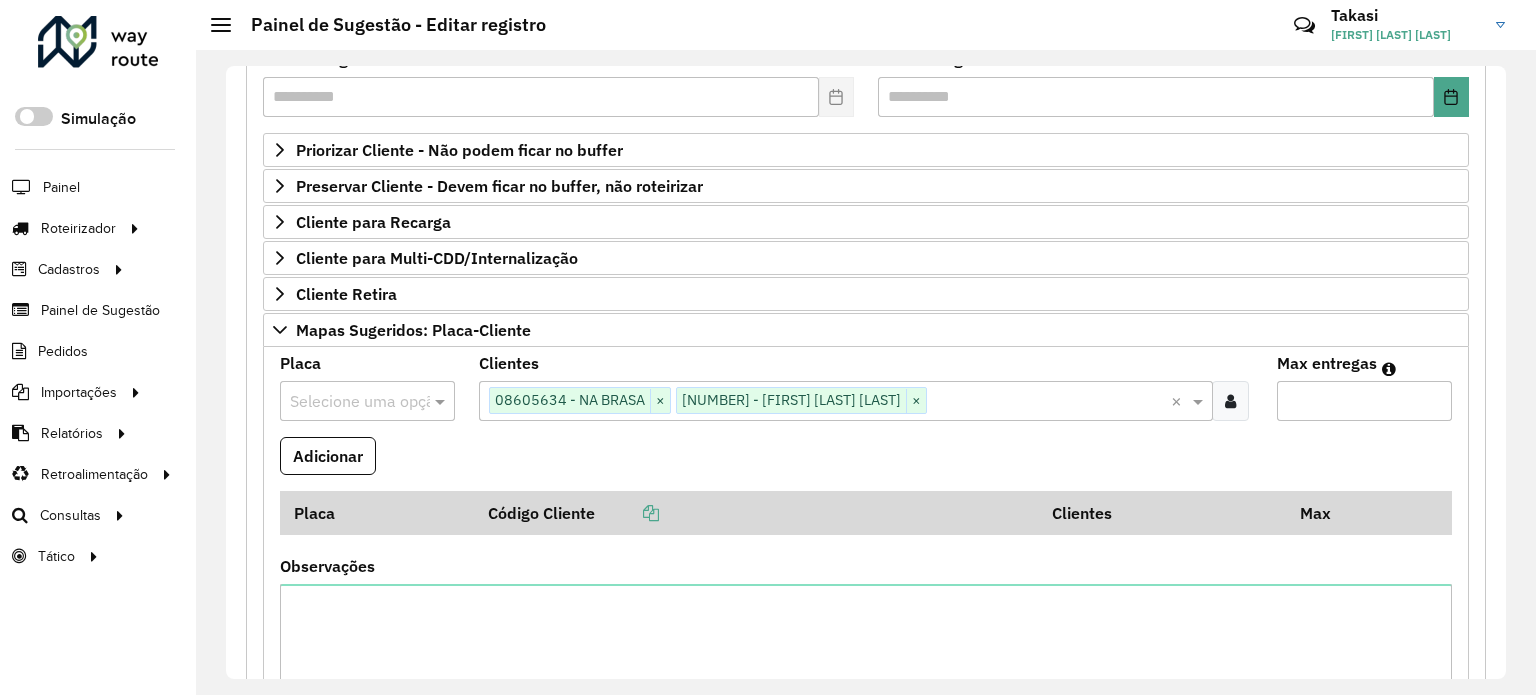 click at bounding box center (347, 402) 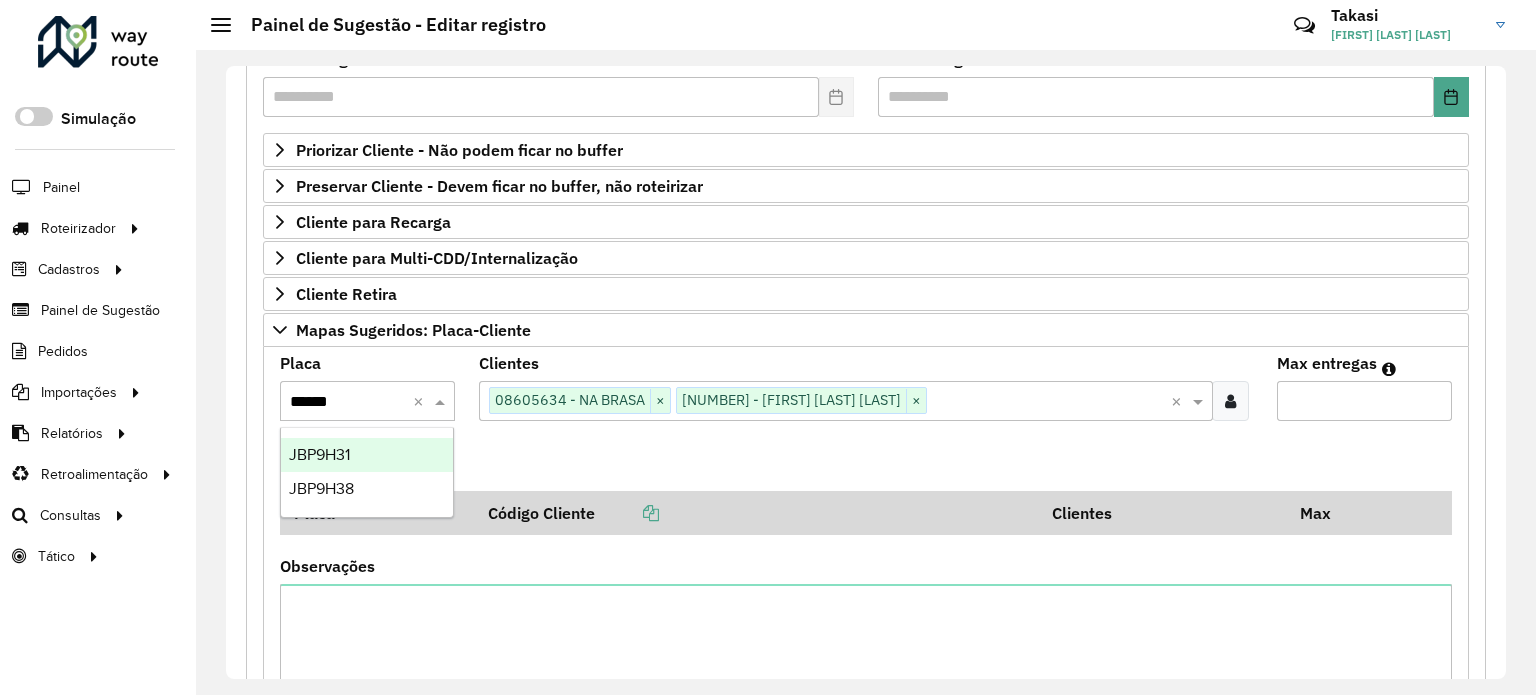 type on "*******" 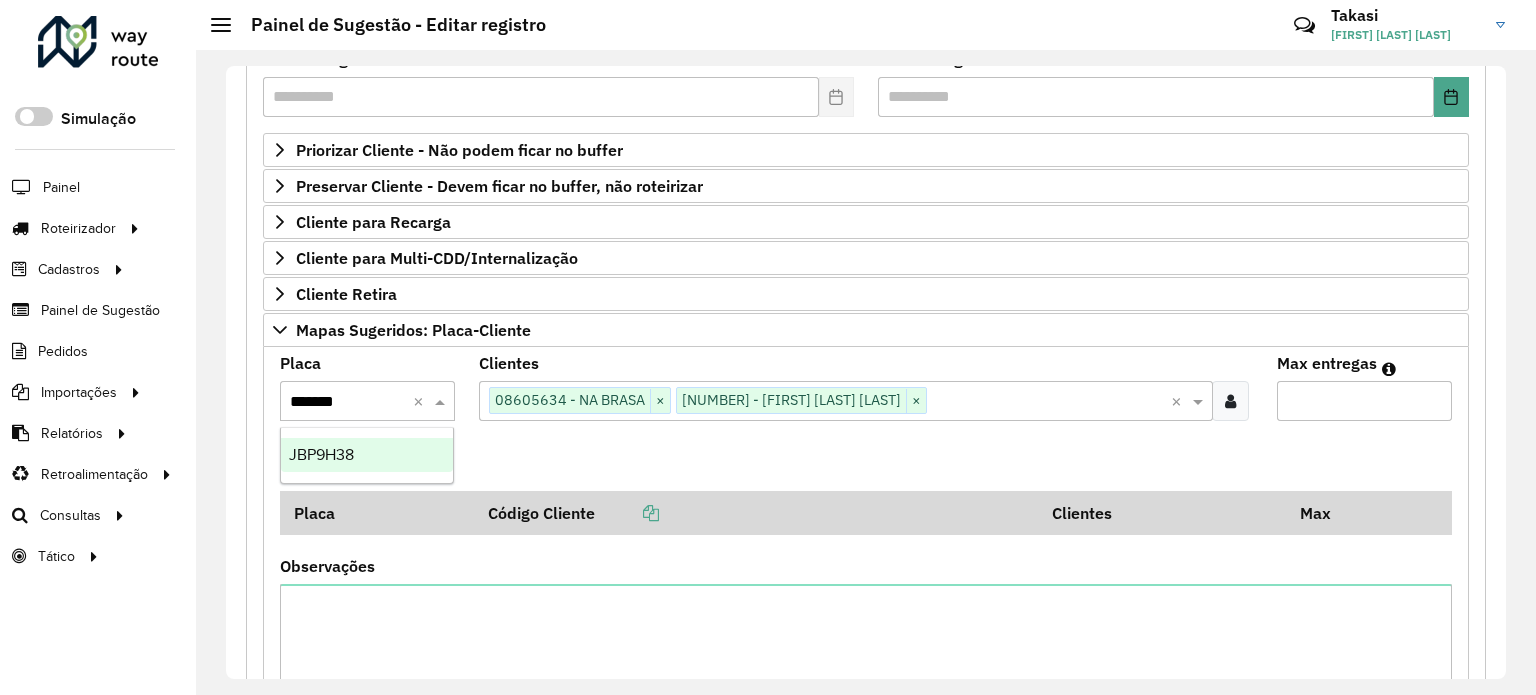 click on "JBP9H38" at bounding box center (321, 454) 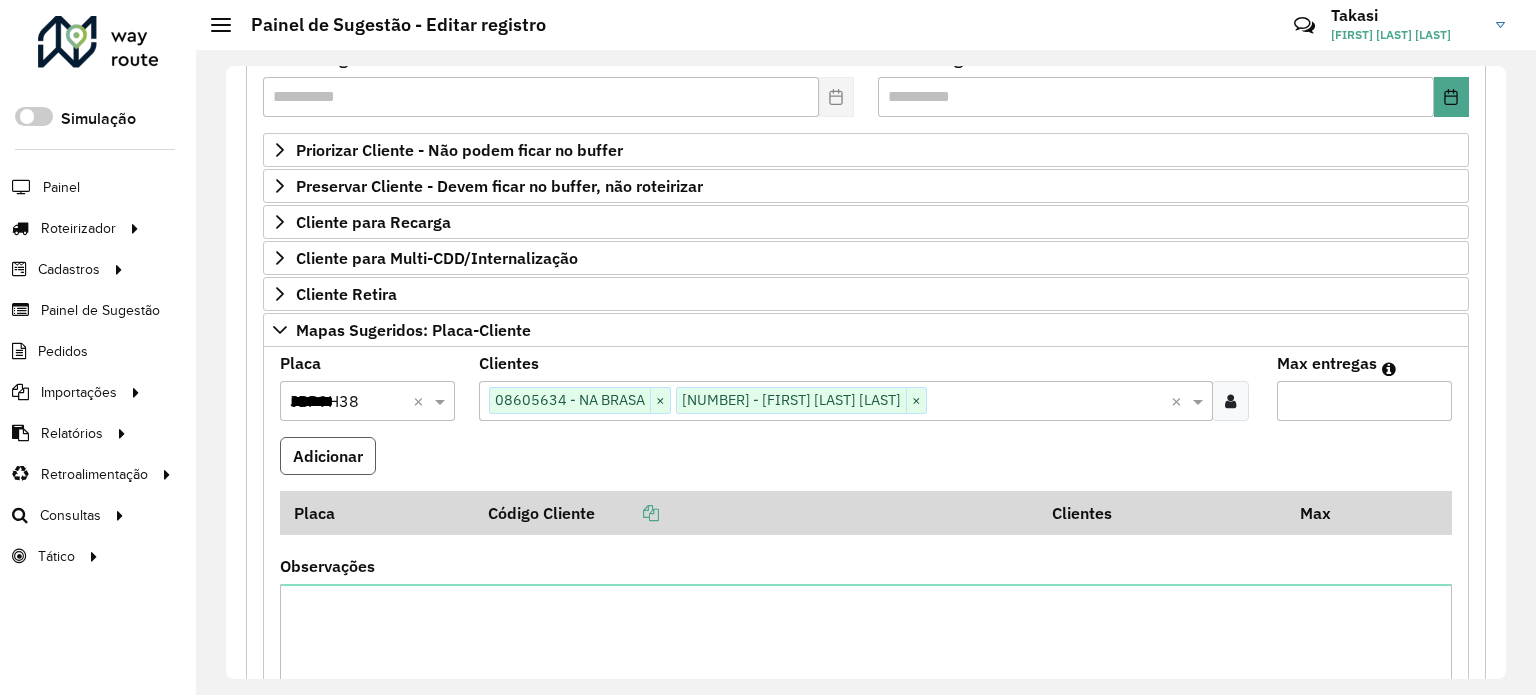 click on "Adicionar" at bounding box center [328, 456] 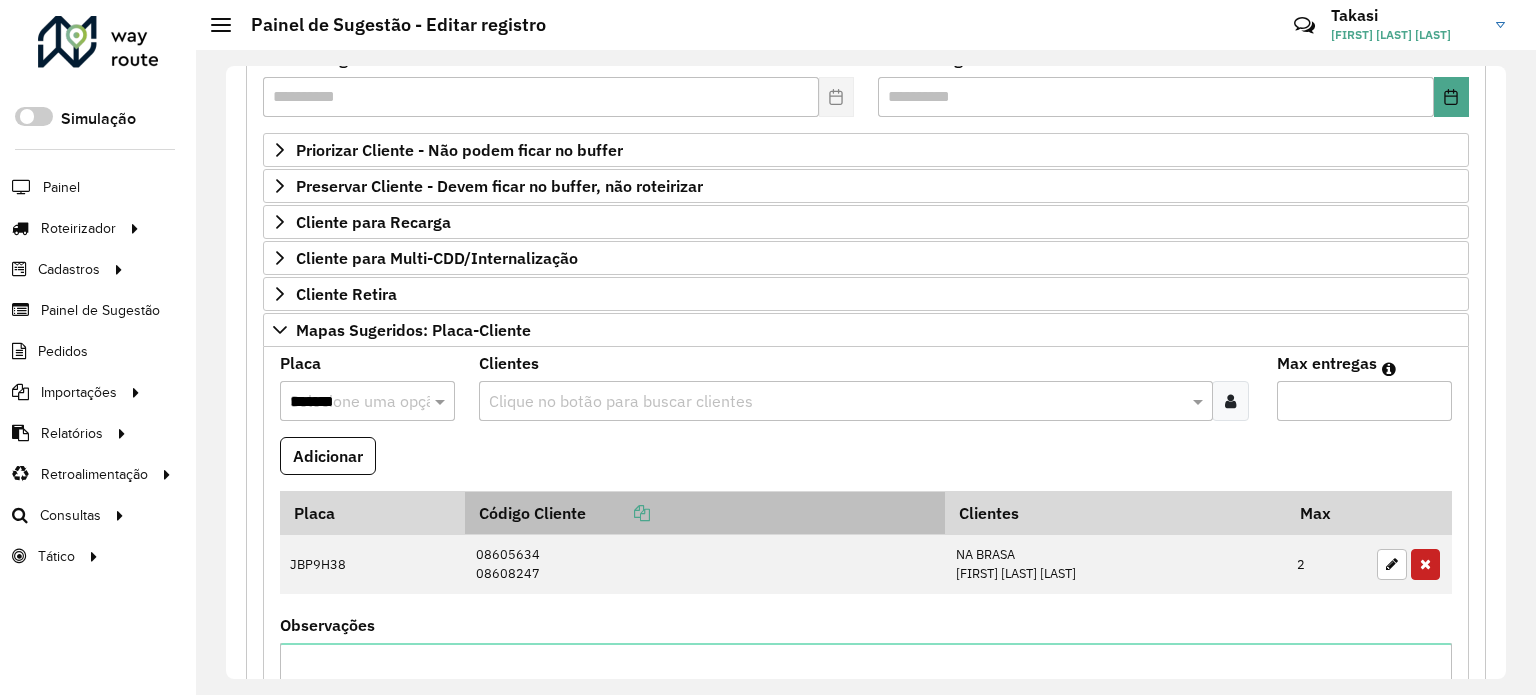 type 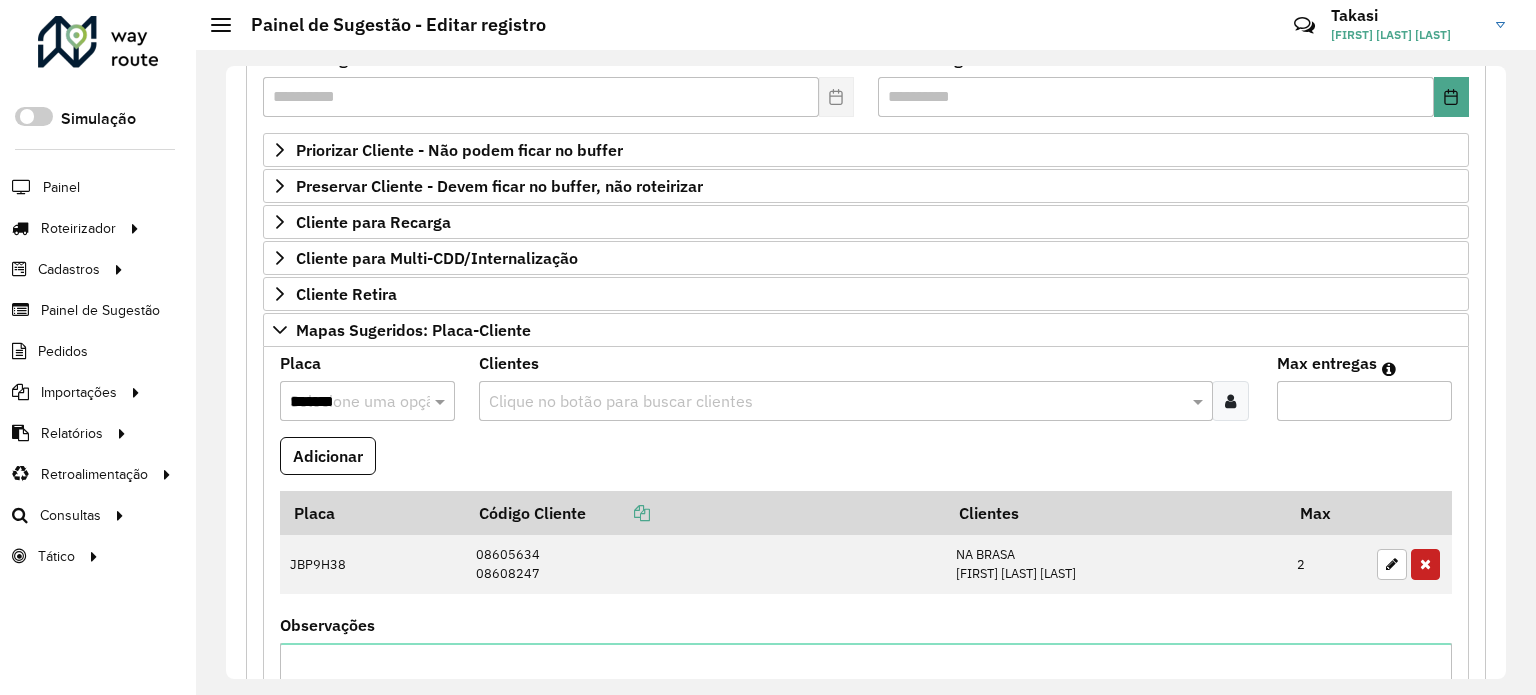 click on "Adicionar" at bounding box center [866, 464] 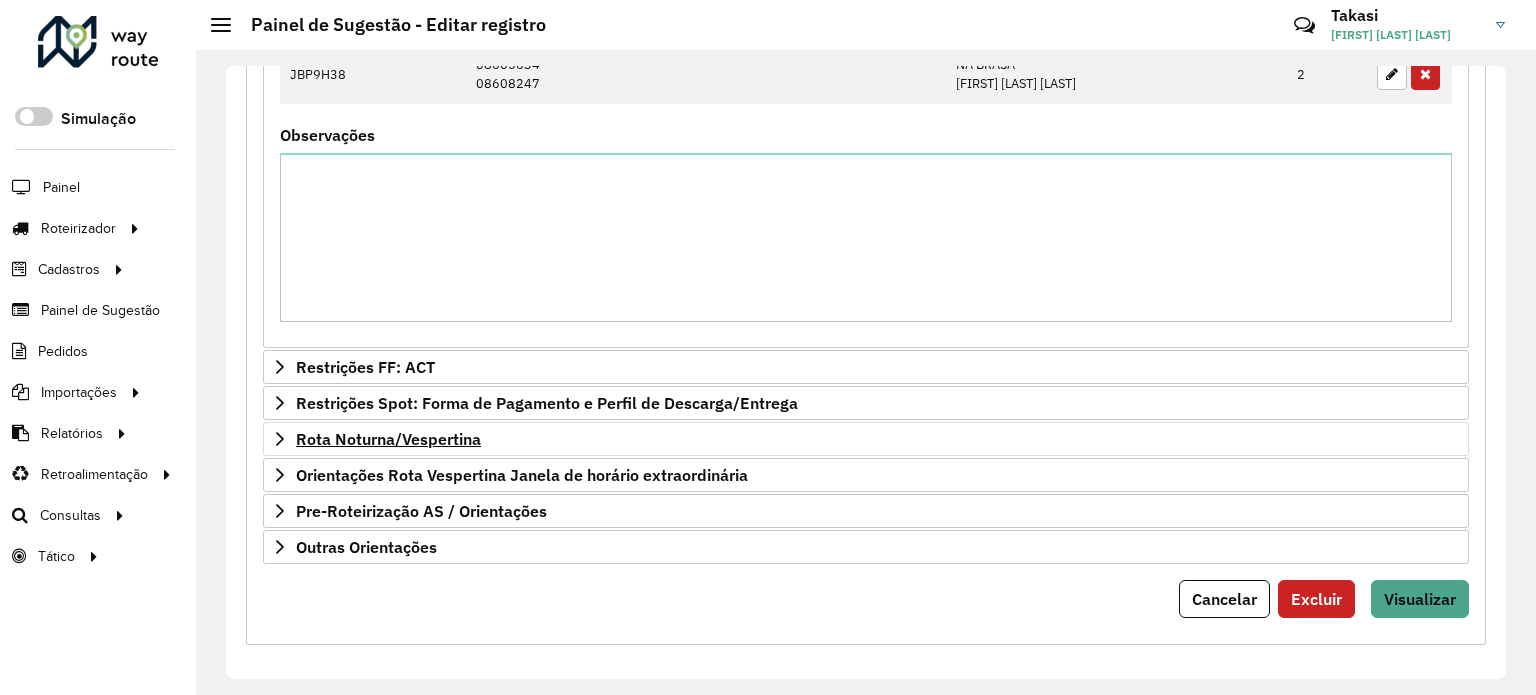scroll, scrollTop: 785, scrollLeft: 0, axis: vertical 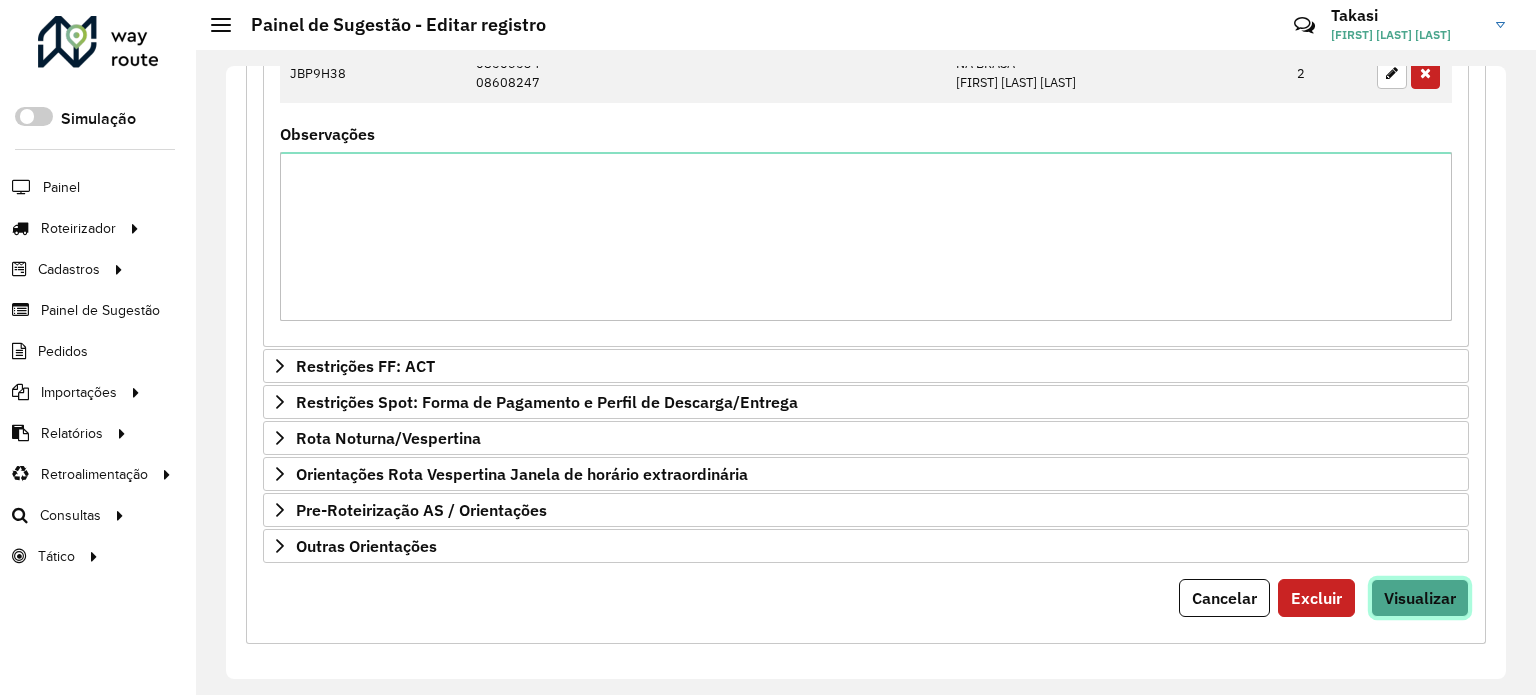 click on "Visualizar" at bounding box center [1420, 598] 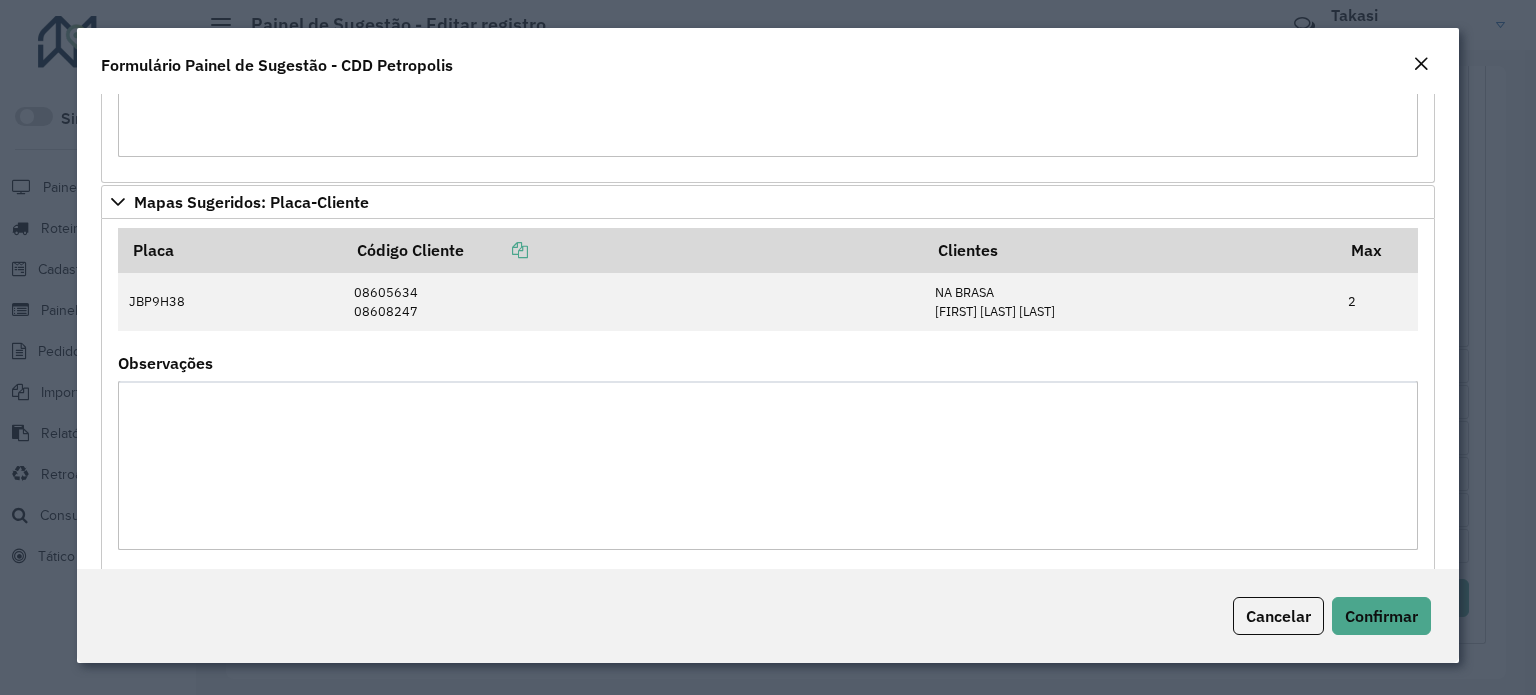 scroll, scrollTop: 1576, scrollLeft: 0, axis: vertical 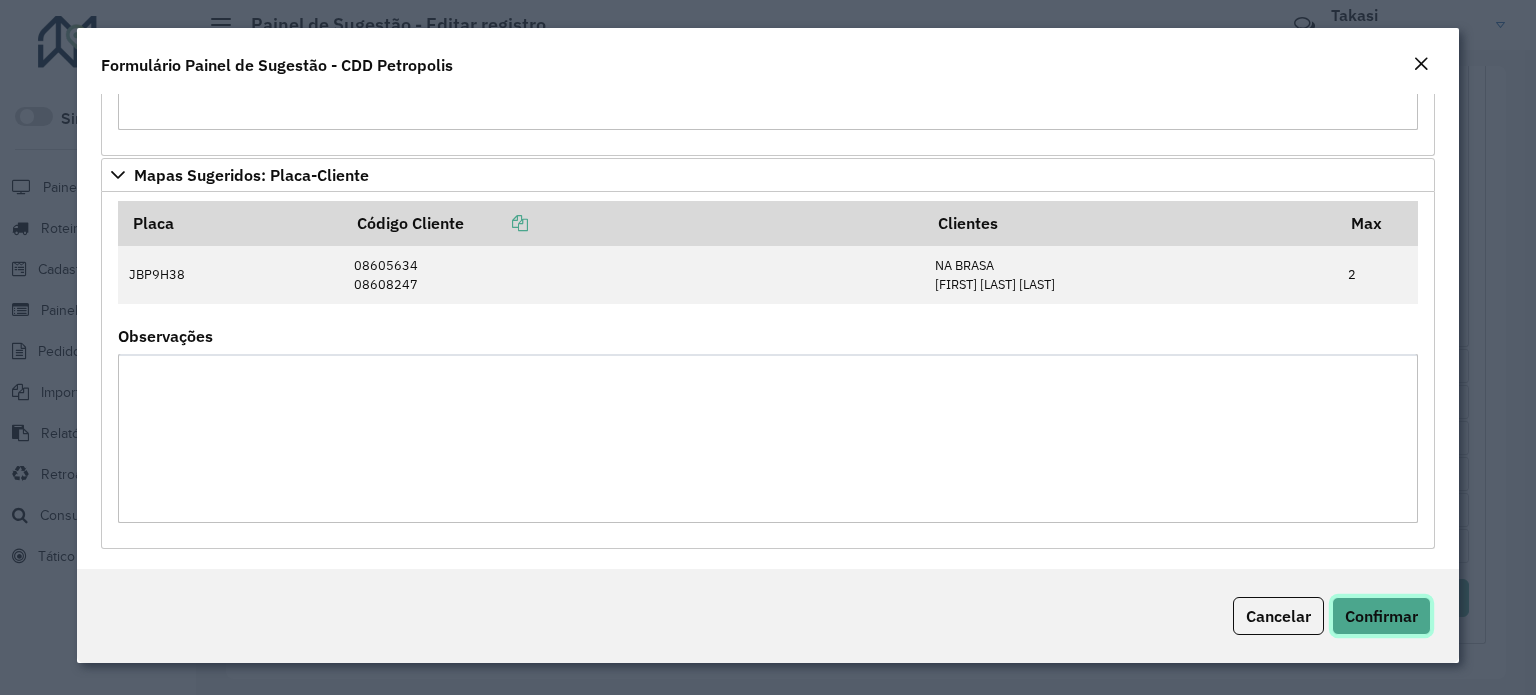 click on "Confirmar" 